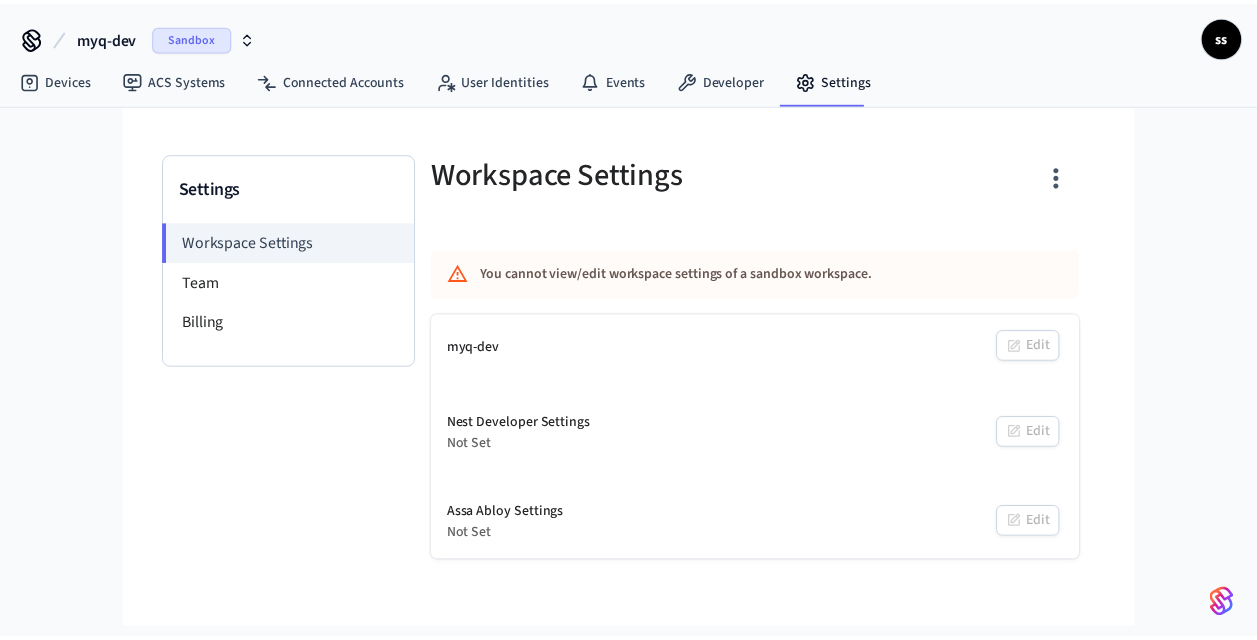 scroll, scrollTop: 0, scrollLeft: 0, axis: both 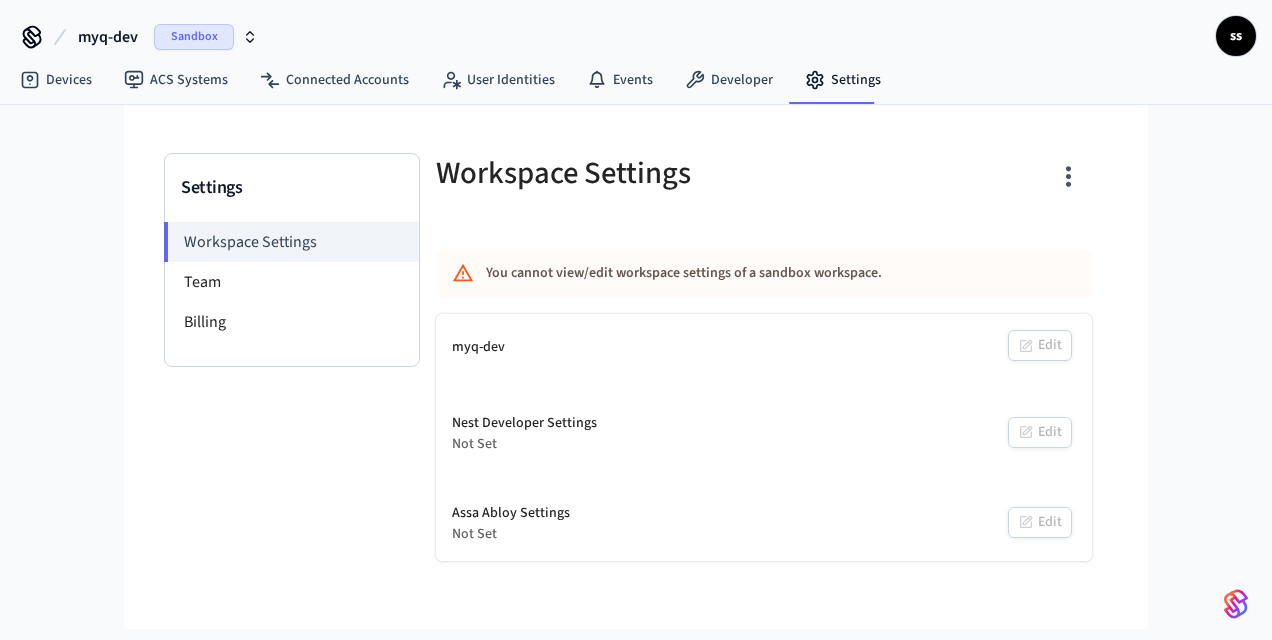 click on "Sandbox" at bounding box center [194, 37] 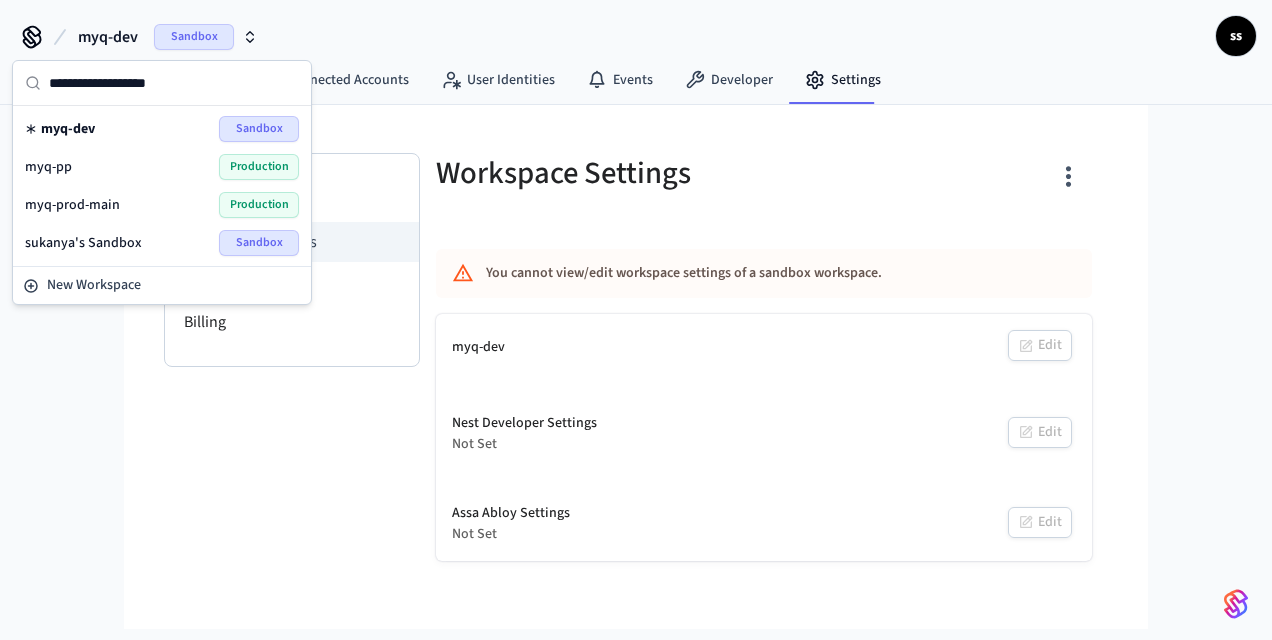 click on "myq-prod-main Production" at bounding box center [162, 205] 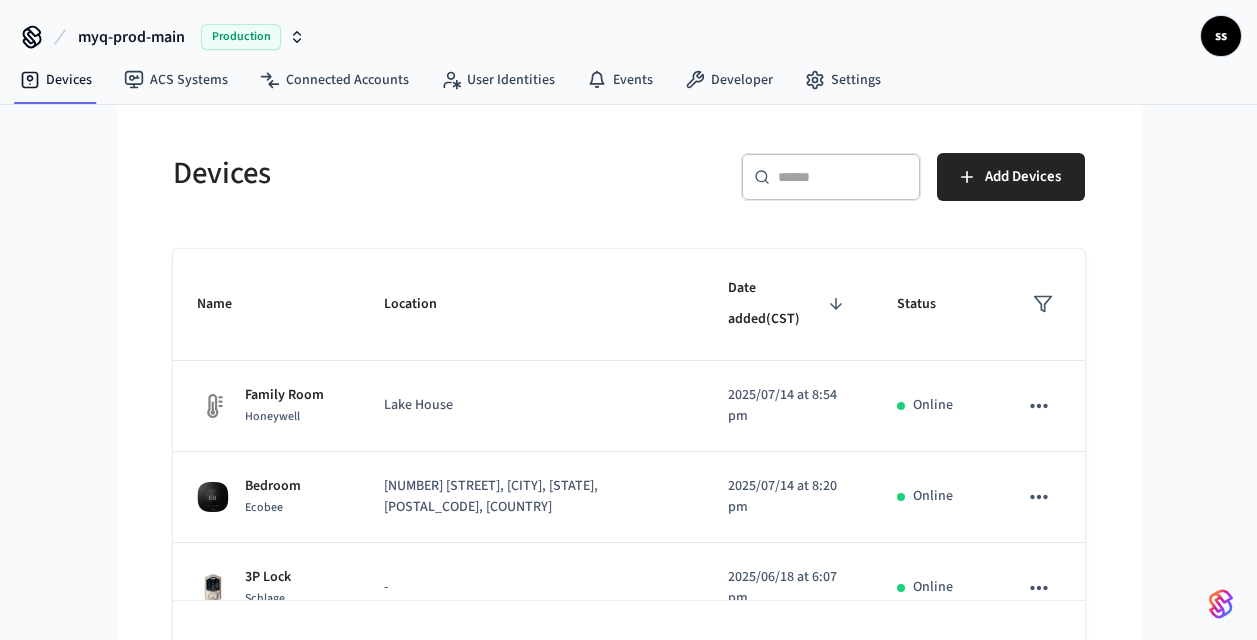 click at bounding box center [843, 177] 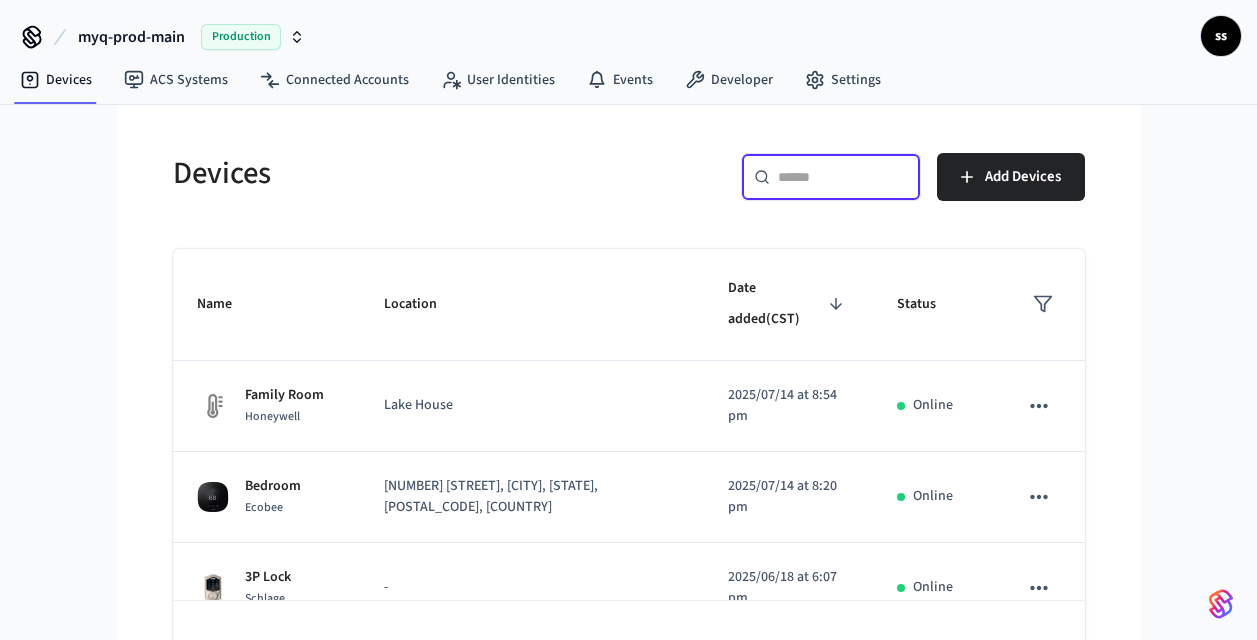 paste on "**********" 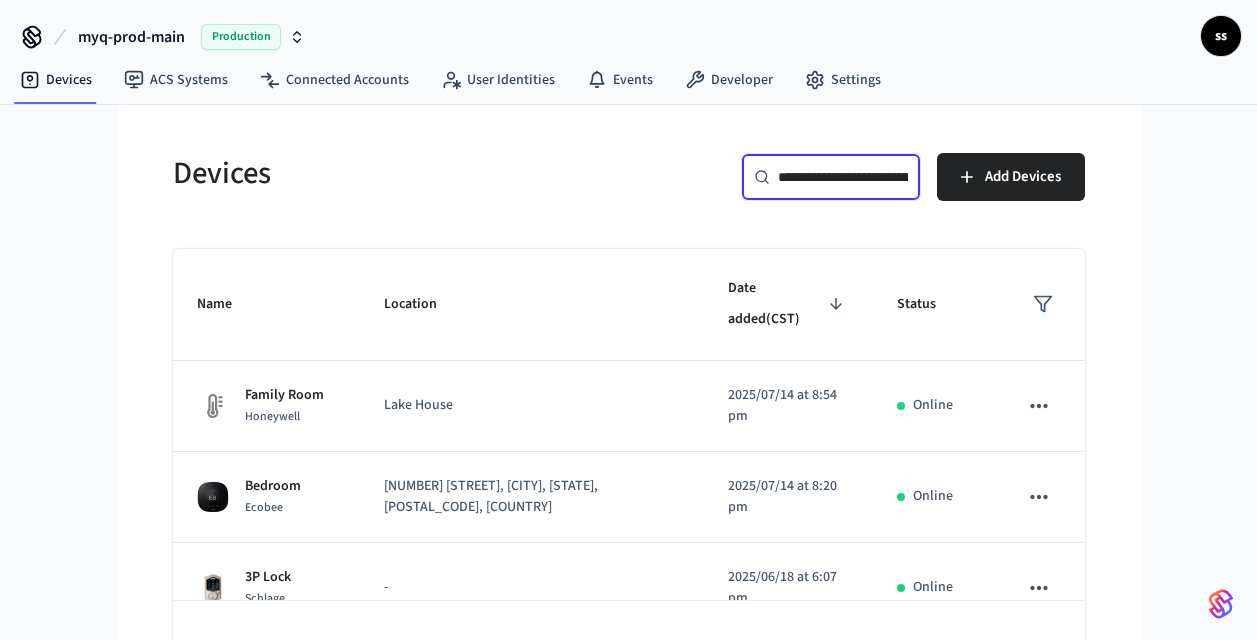 scroll, scrollTop: 0, scrollLeft: 153, axis: horizontal 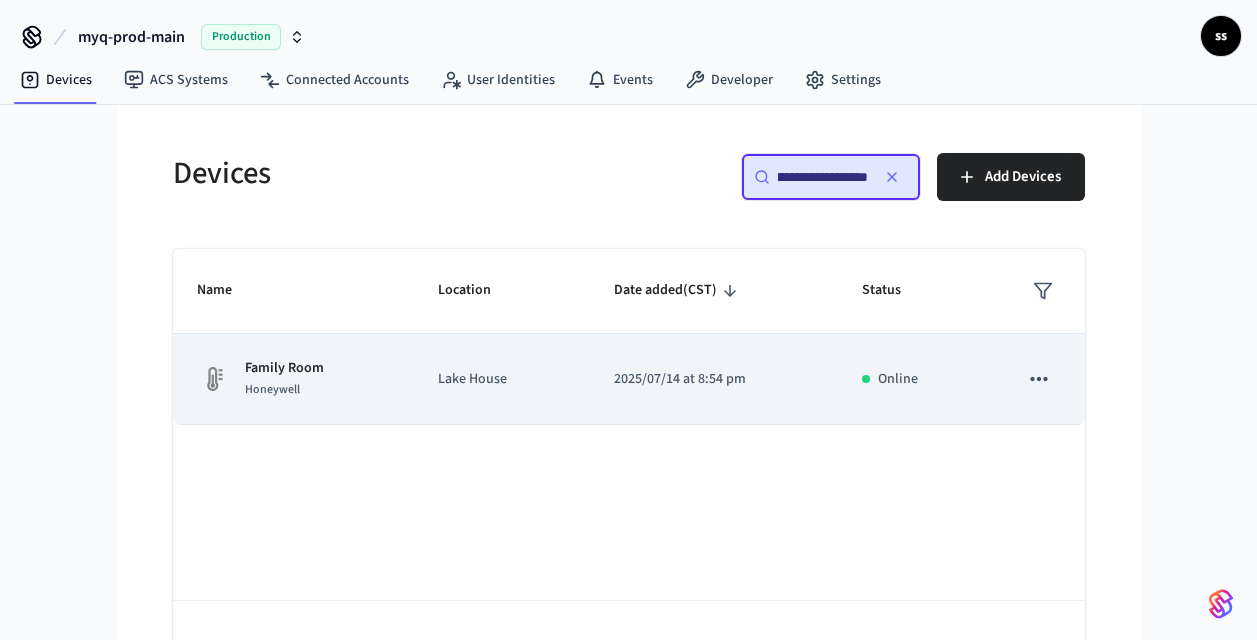 type on "**********" 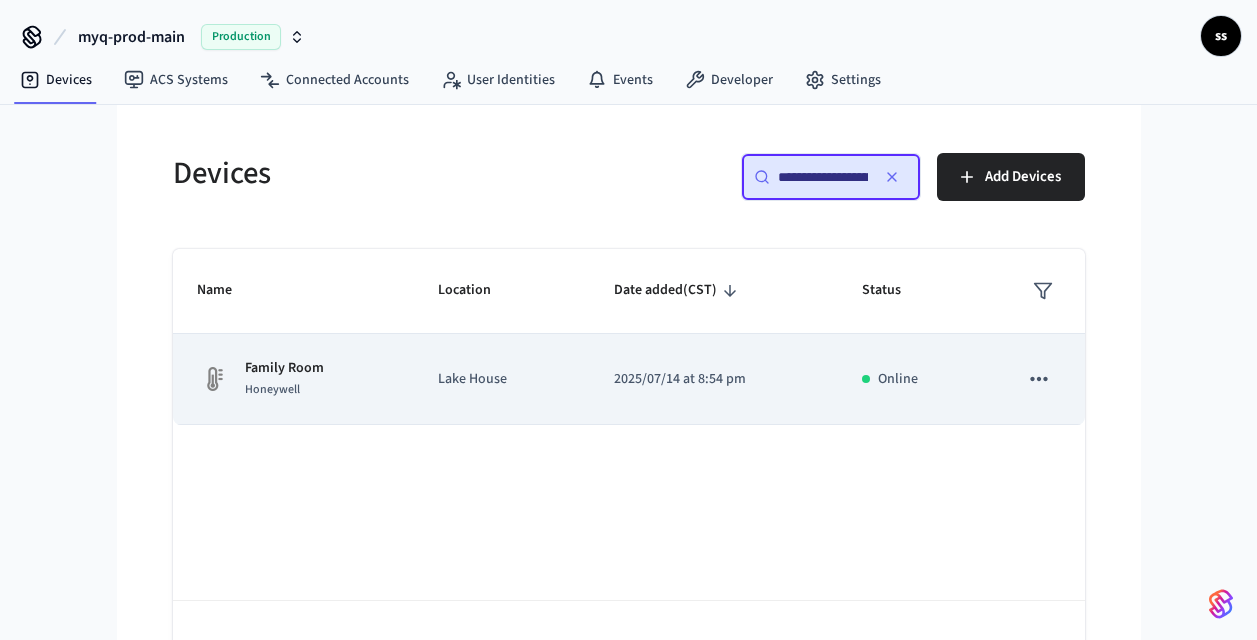 click on "Family Room Honeywell" at bounding box center [294, 379] 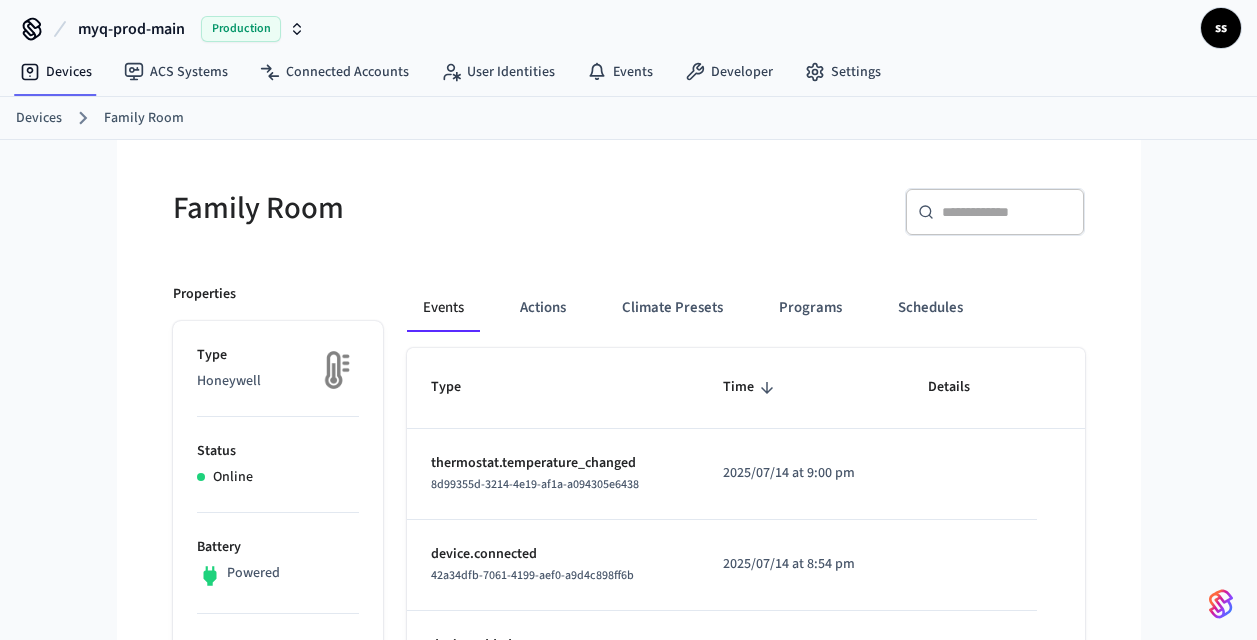 scroll, scrollTop: 7, scrollLeft: 0, axis: vertical 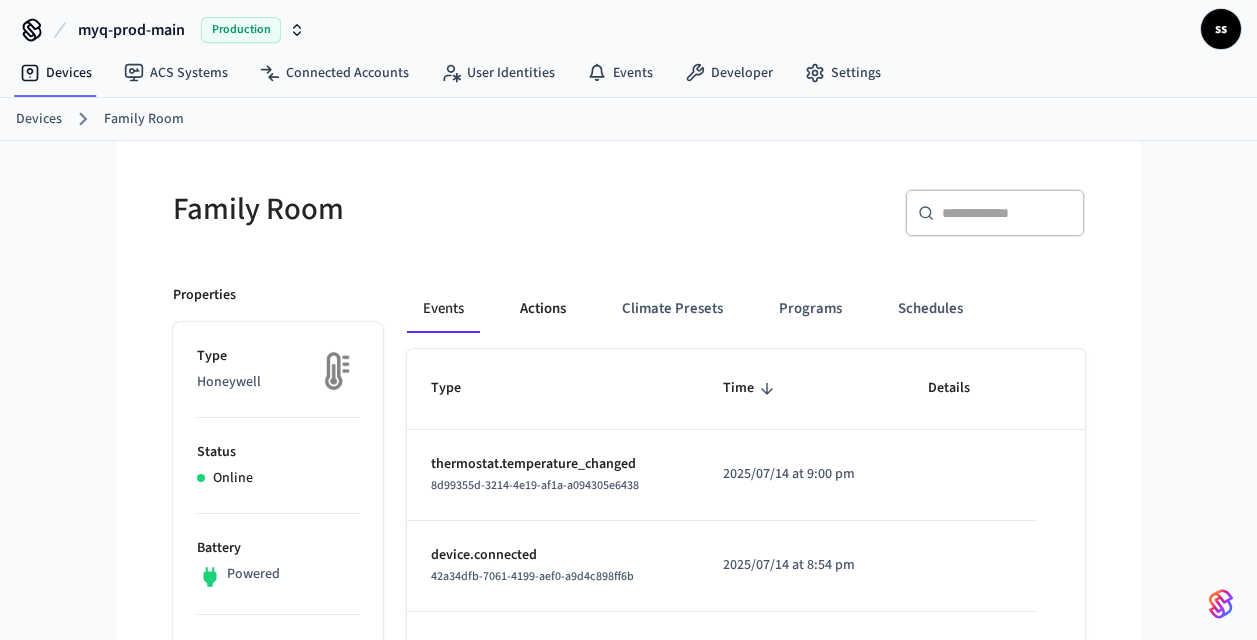 click on "Actions" at bounding box center [543, 309] 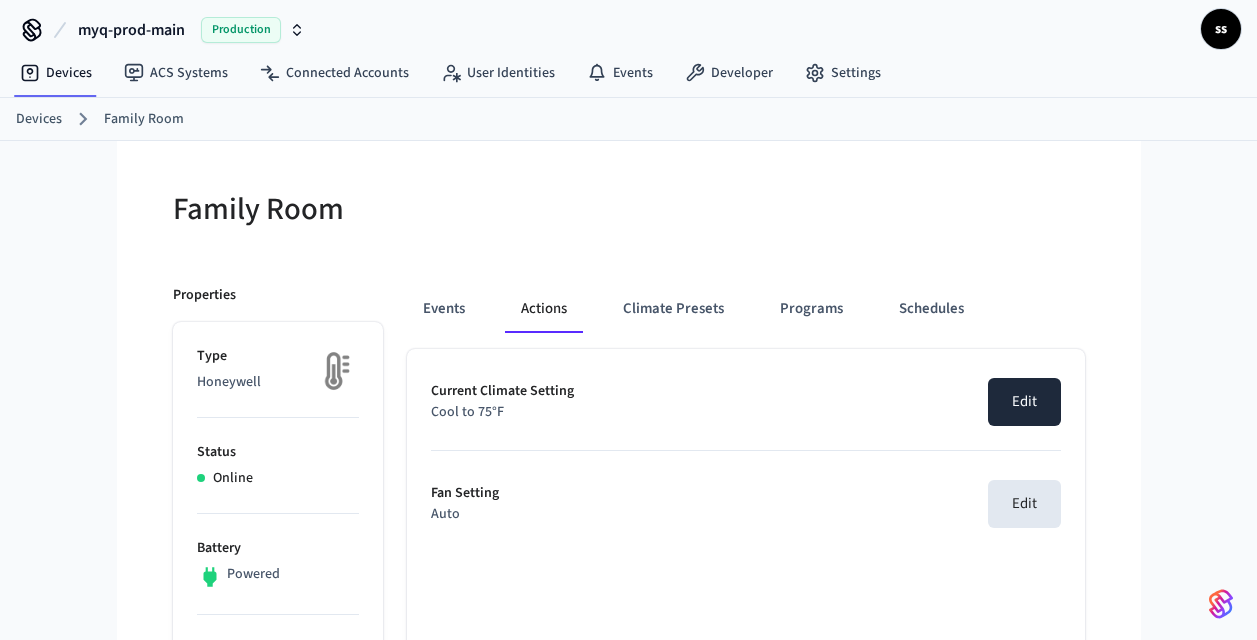 click on "Edit" at bounding box center [1024, 402] 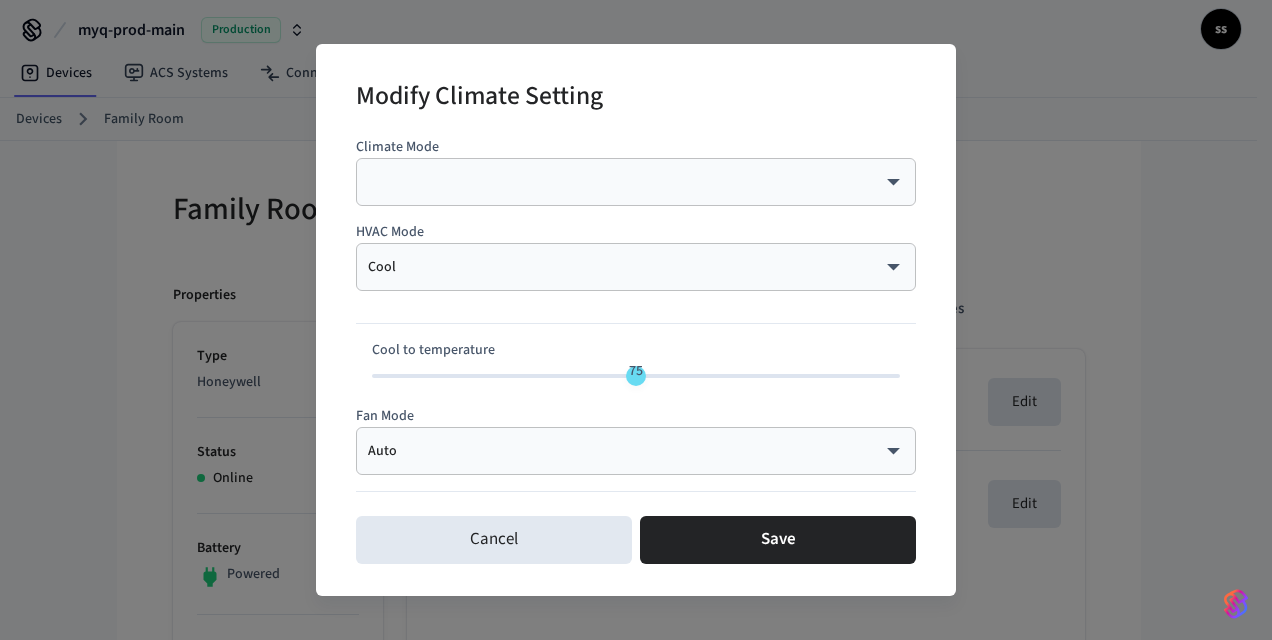 type on "**" 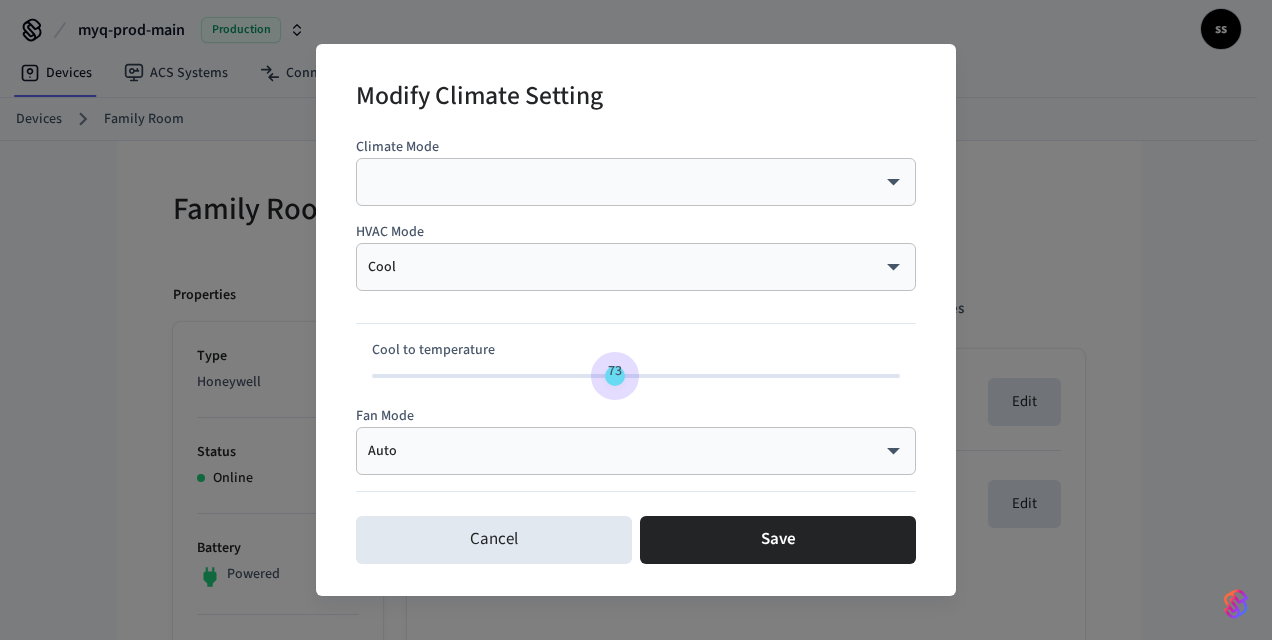 click on "73" at bounding box center (615, 376) 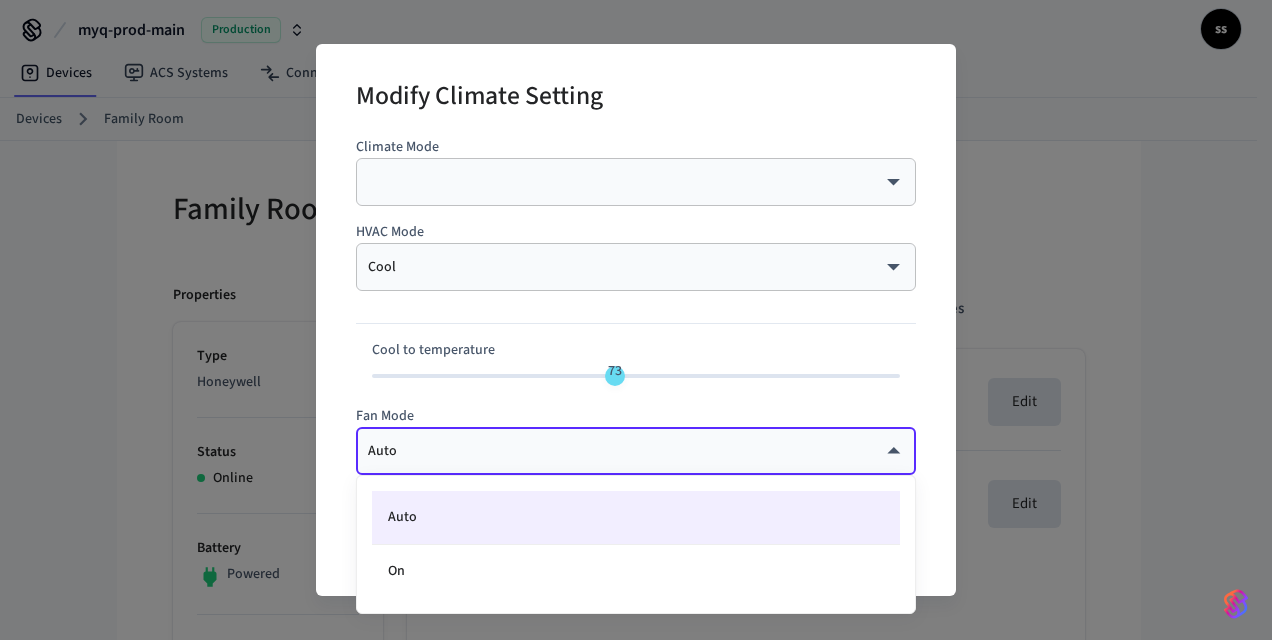click on "myq-prod-main Production ss Devices ACS Systems Connected Accounts User Identities Events Developer Settings Devices Family Room Family Room Properties Type Honeywell Status Online Battery Powered Climate Setting Cool to 75°F Temperature Thresholds None Edit Fan Setting Auto Equipment Status Cooling Current Temperature 87°F Current Humidity 45% Location Lake House Capabilities thermostat ID 62c33a90-57ee-42a7-8b85-285a8a9f38db Paired on ( CST ) 2025/07/14 at 8:54 pm Connected account feaf1cab-af0d-4418-b34e-75ae835367bf Events Actions Climate Presets Programs Schedules Current Climate Setting Cool to 75°F Edit Fan Setting Auto Edit 3 /internal/workspaces/get_workspace_settings 4 /devices/list 2 /devices/unmanaged/list 1 /devices/get Family Room | Devices | Seam Modify Climate Setting Climate Mode ​ ​ HVAC Mode Cool **** ​ Cool to temperature 73 Fan Mode Auto **** ​ Cancel Save Auto On" at bounding box center [636, 900] 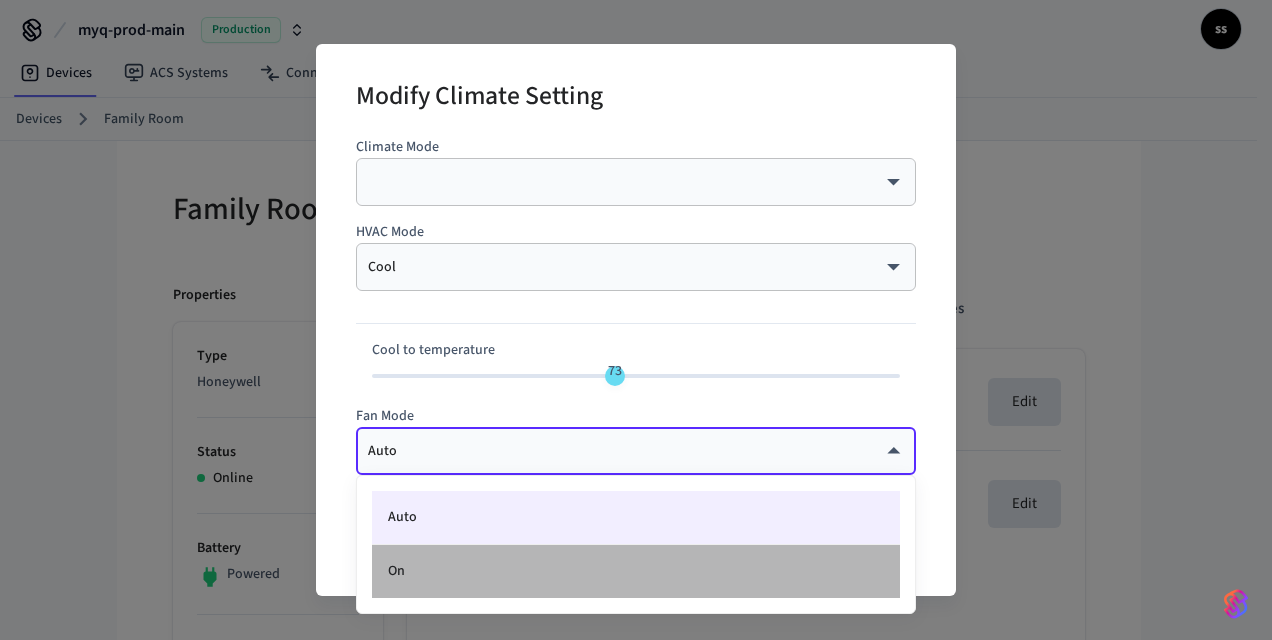 click on "On" at bounding box center [636, 571] 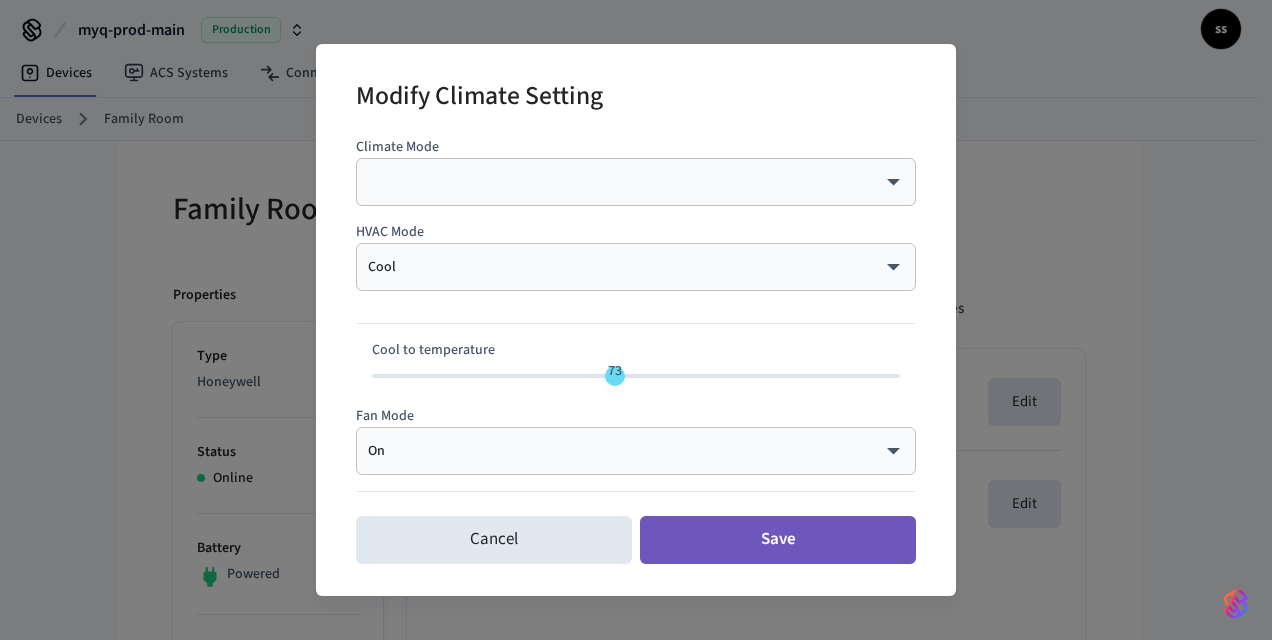 click on "Save" at bounding box center [778, 540] 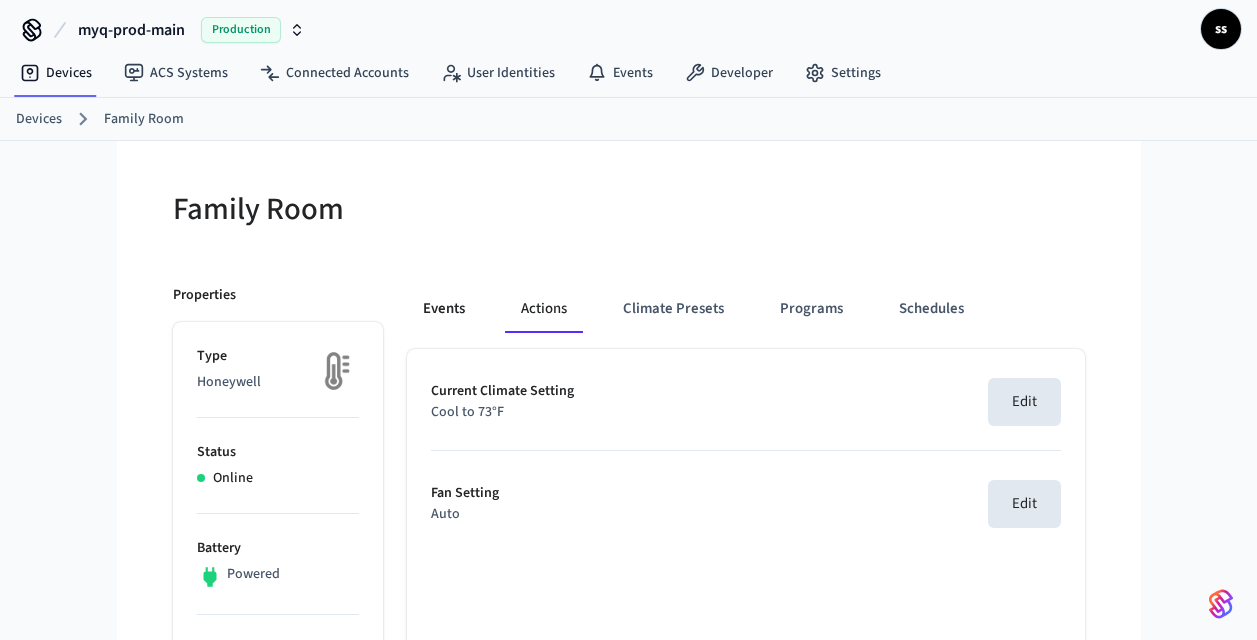 click on "Events" at bounding box center [444, 309] 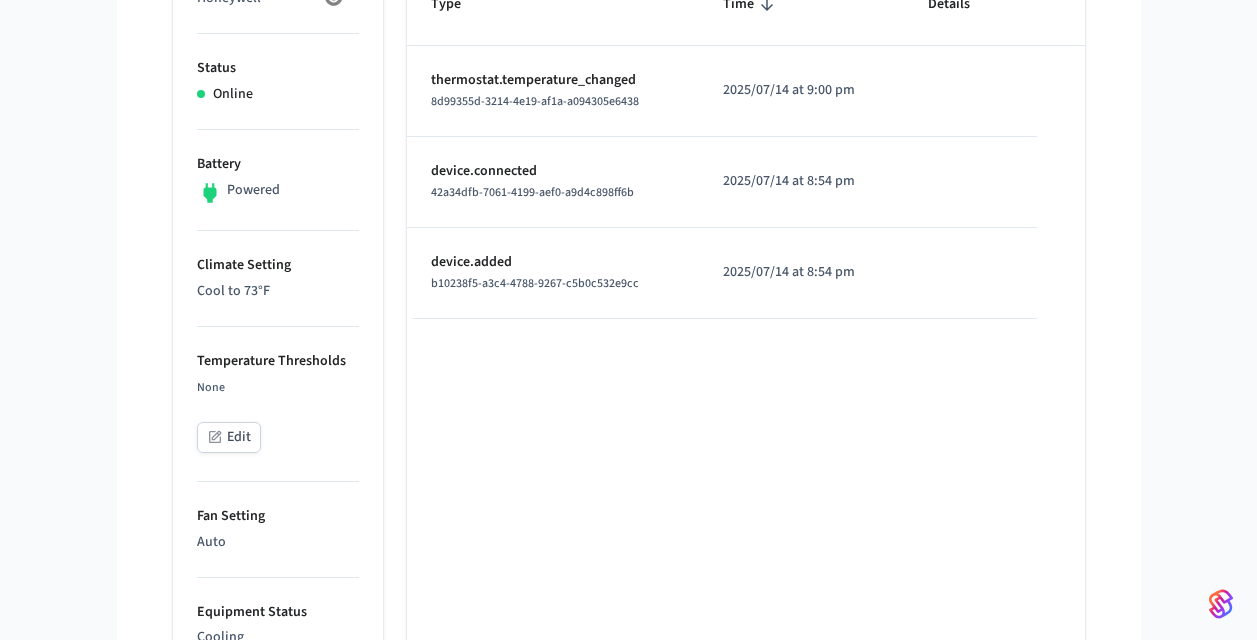 scroll, scrollTop: 392, scrollLeft: 0, axis: vertical 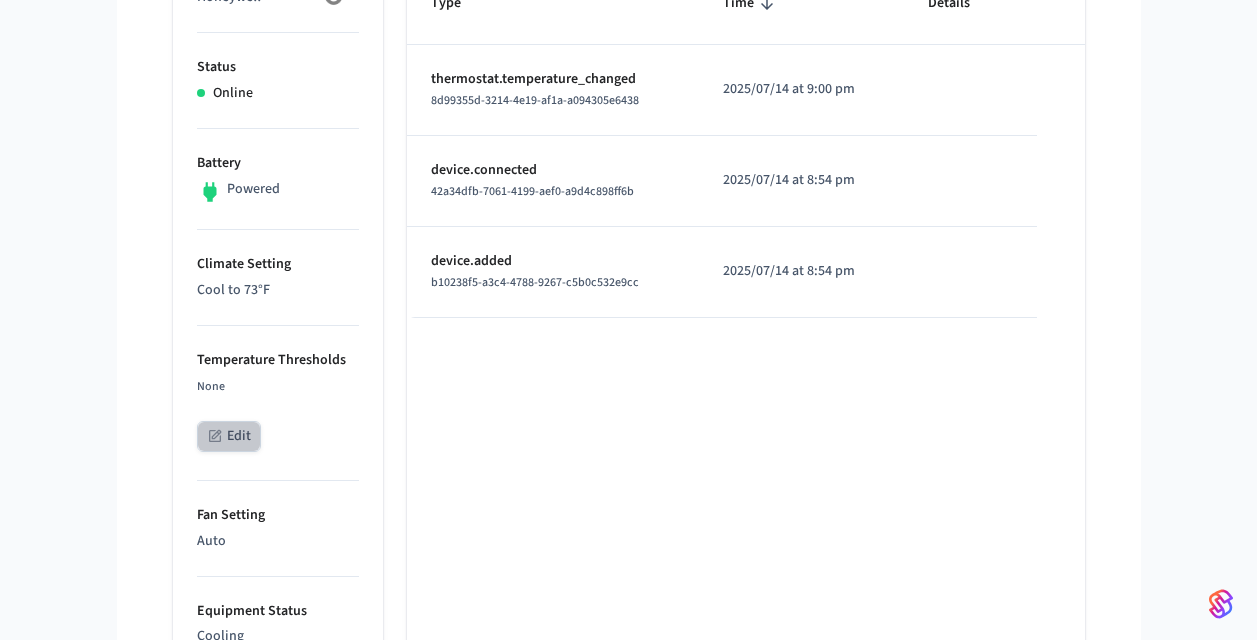 click on "Edit" at bounding box center [229, 436] 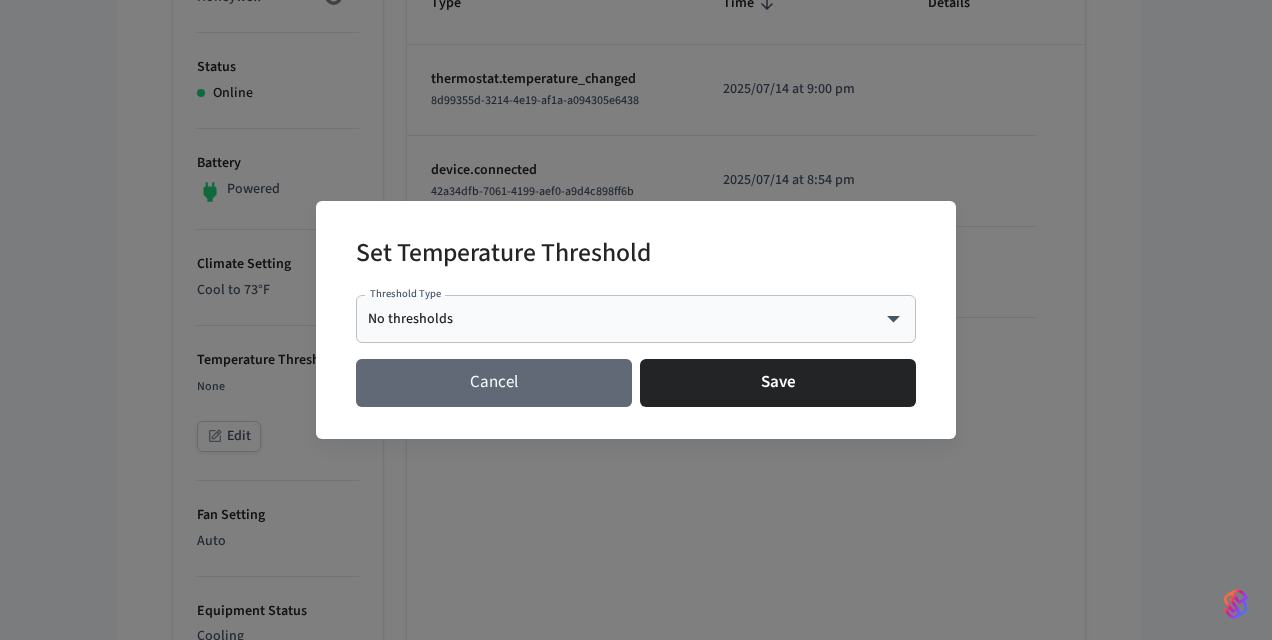 click on "Cancel" at bounding box center [494, 383] 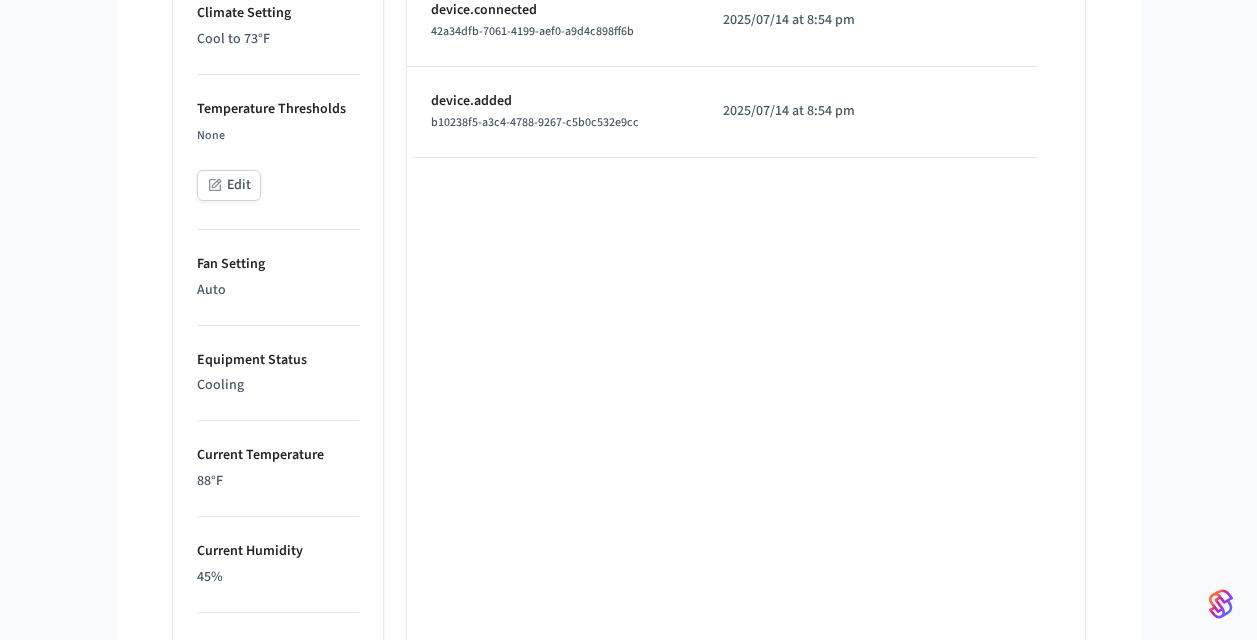scroll, scrollTop: 641, scrollLeft: 0, axis: vertical 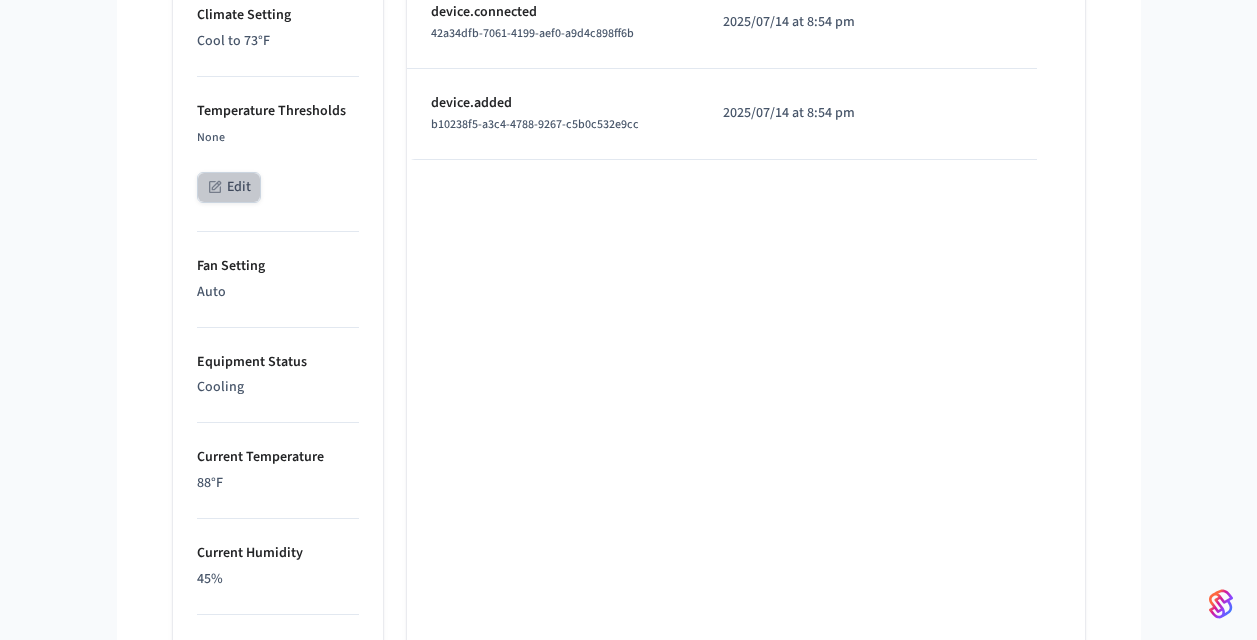 click on "Edit" at bounding box center (229, 187) 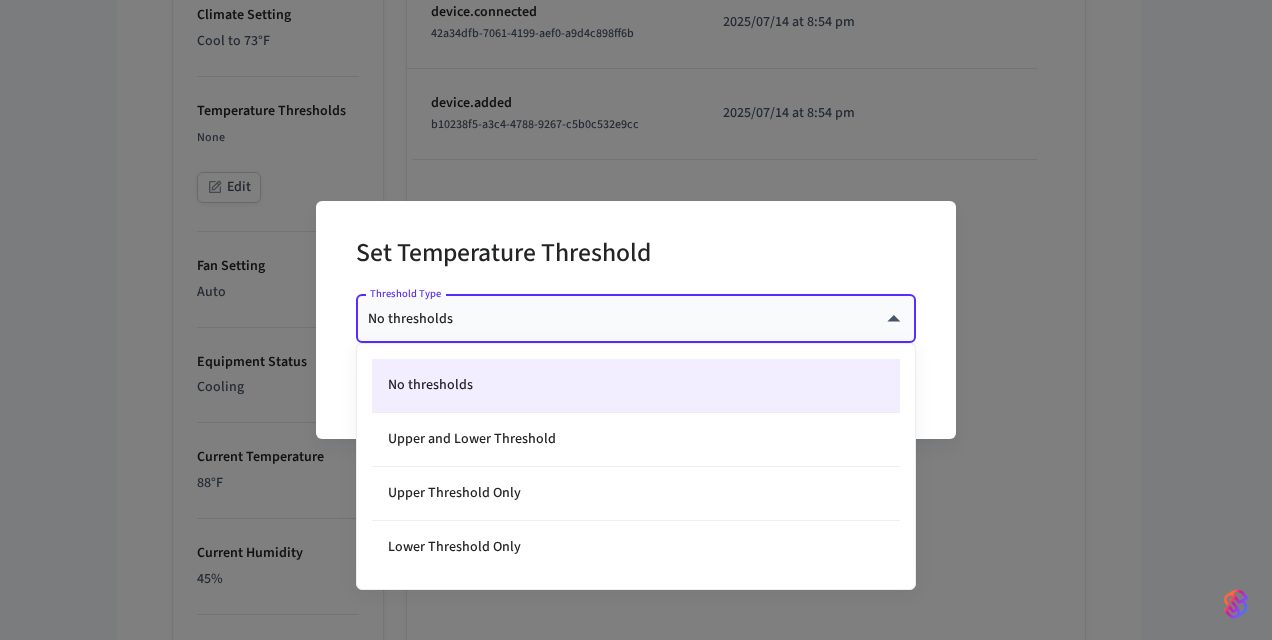 click on "myq-prod-main Production ss Devices ACS Systems Connected Accounts User Identities Events Developer Settings Devices Family Room Family Room ​ ​ Properties Type Honeywell Status Online Battery Powered Climate Setting Cool to 73°F Temperature Thresholds None Edit Fan Setting Auto Equipment Status Cooling Current Temperature 88°F Current Humidity 45% Location Lake House Capabilities thermostat ID 62c33a90-57ee-42a7-8b85-285a8a9f38db Paired on ( CST ) 2025/07/14 at 8:54 pm Connected account feaf1cab-af0d-4418-b34e-75ae835367bf Events Actions Climate Presets Programs Schedules Type Time Details thermostat.manually_adjusted 8ef65a7a-b64c-4336-81a8-dc68a5605741 2025/07/14 at 9:29 pm thermostat.temperature_changed 8d99355d-3214-4e19-af1a-a094305e6438 2025/07/14 at 9:00 pm device.connected 42a34dfb-7061-4199-aef0-a9d4c898ff6b 2025/07/14 at 8:54 pm device.added b10238f5-a3c4-4788-9267-c5b0c532e9cc 2025/07/14 at 8:54 pm Rows per page: 10 ** 1–4 of 4 3 /internal/workspaces/get_workspace_settings 4 /devices/list" at bounding box center (636, 266) 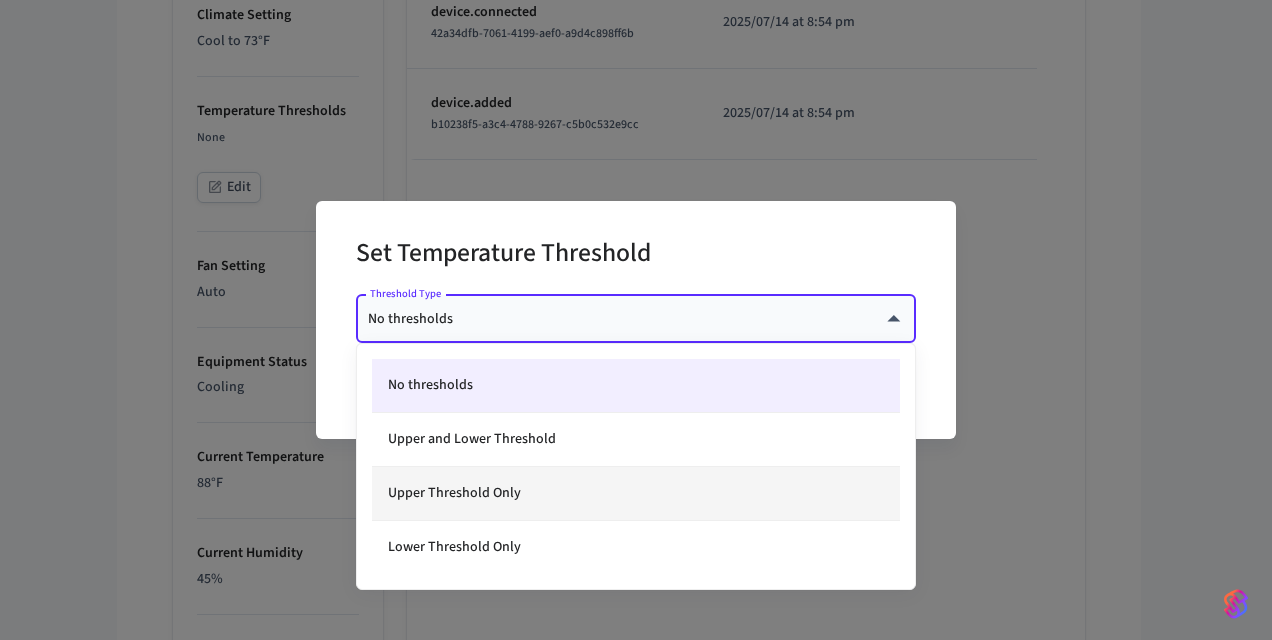 click on "Upper Threshold Only" at bounding box center [636, 494] 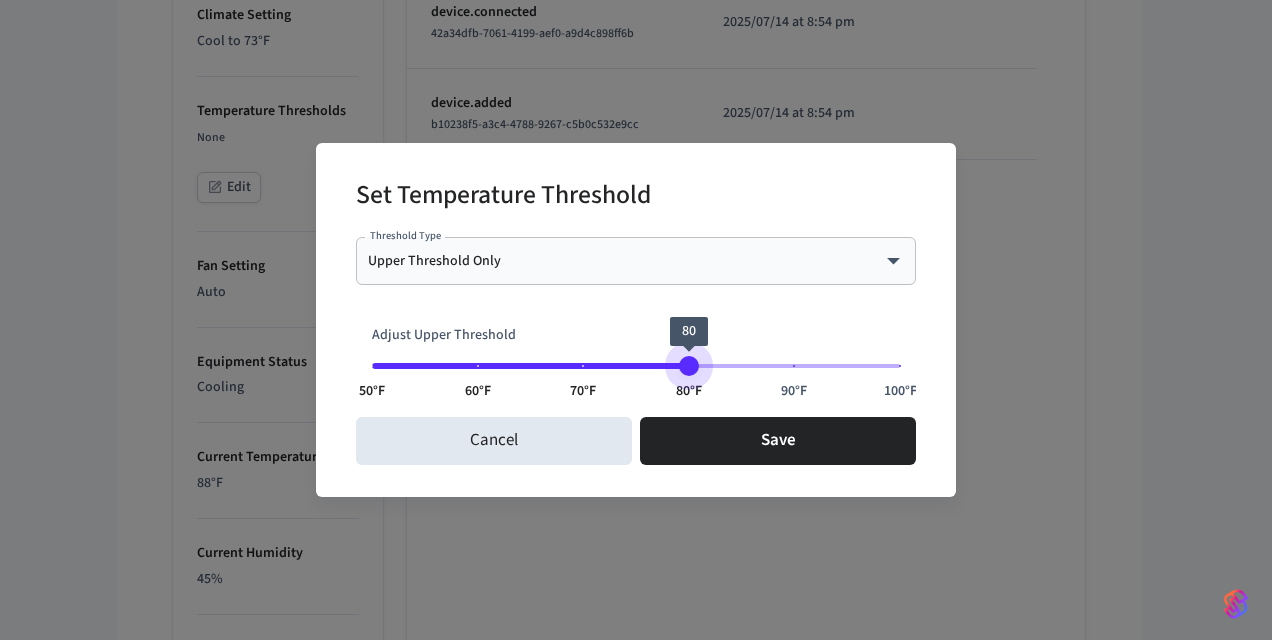 click on "50°F 60°F 70°F 80°F 90°F 100°F 80" at bounding box center [636, 366] 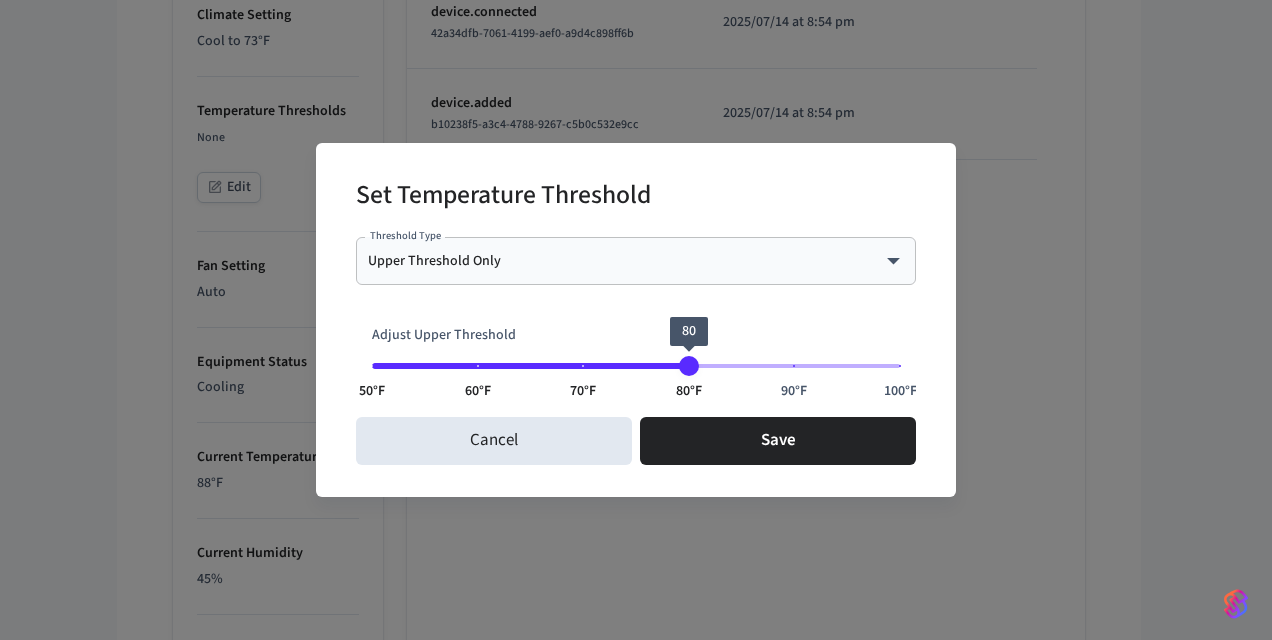type on "**" 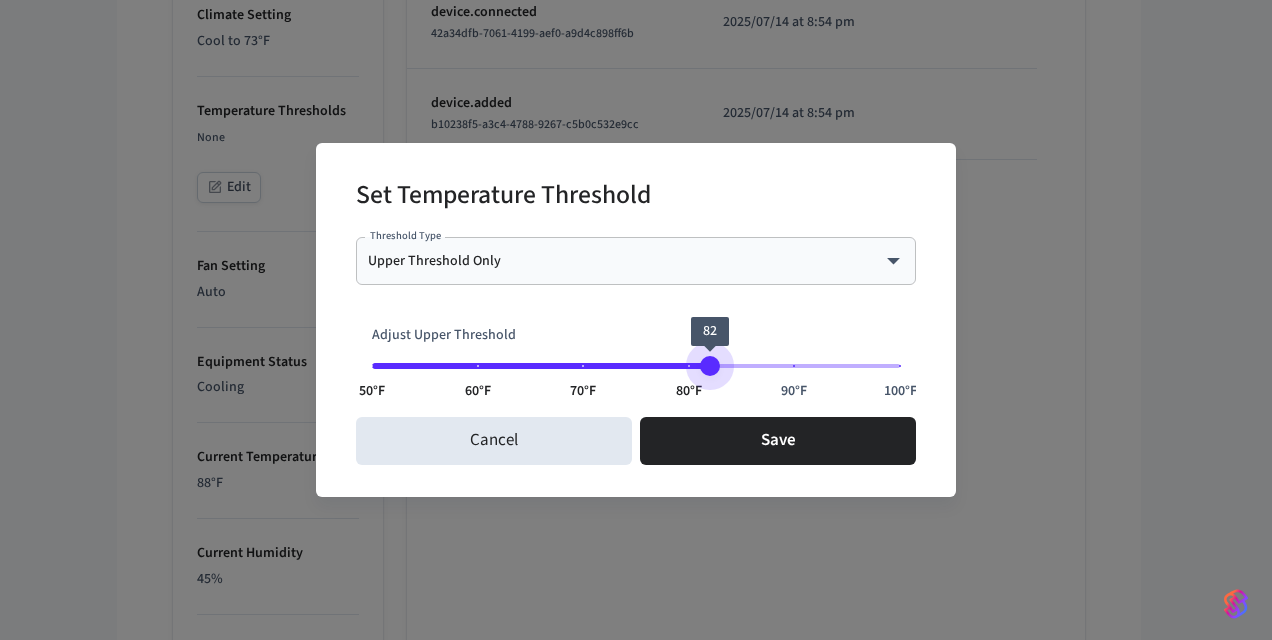 click on "50°F 60°F 70°F 80°F 90°F 100°F 82" at bounding box center [636, 366] 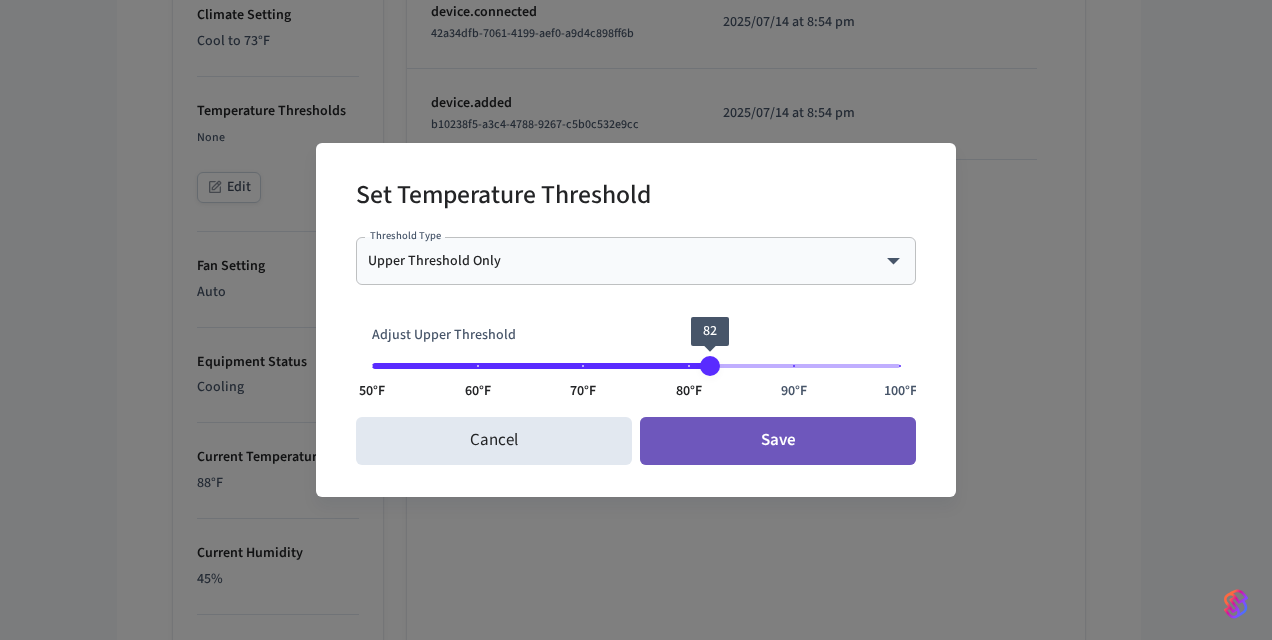 click on "Save" at bounding box center (778, 441) 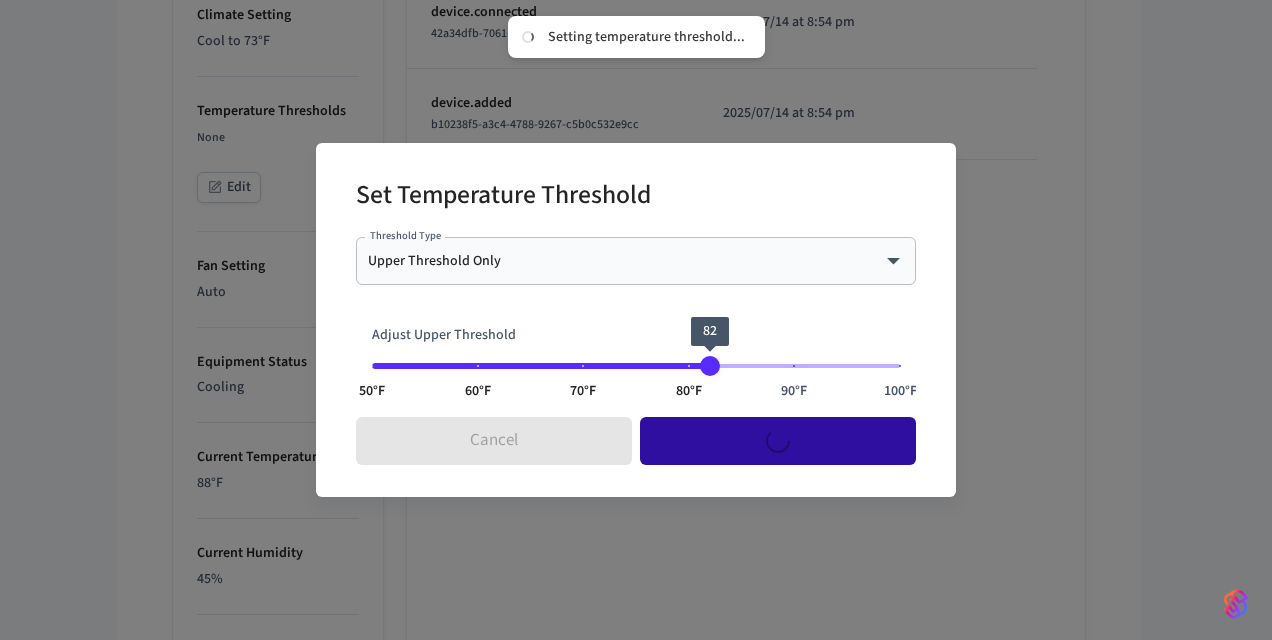 type on "****" 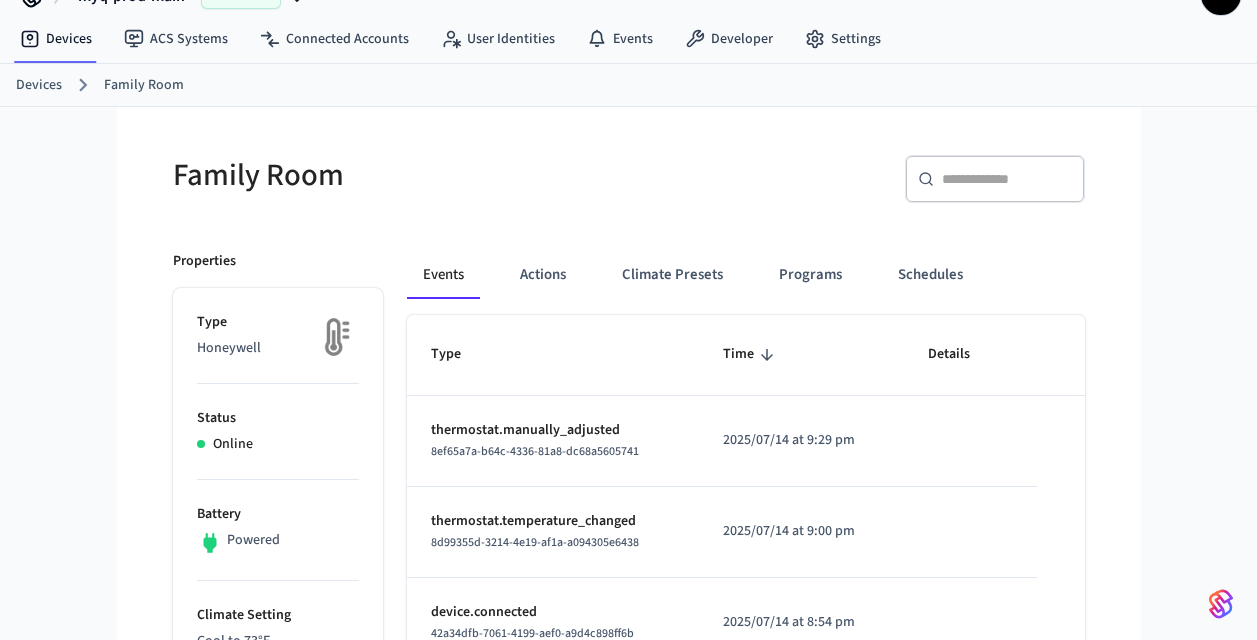 scroll, scrollTop: 33, scrollLeft: 0, axis: vertical 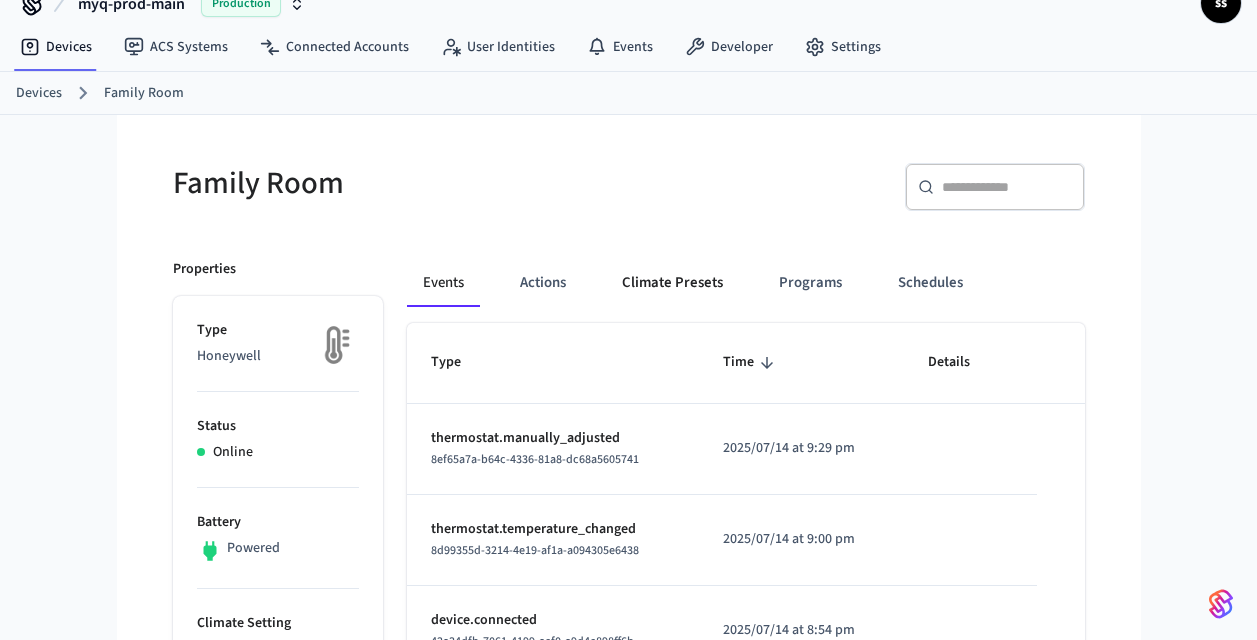 click on "Climate Presets" at bounding box center (672, 283) 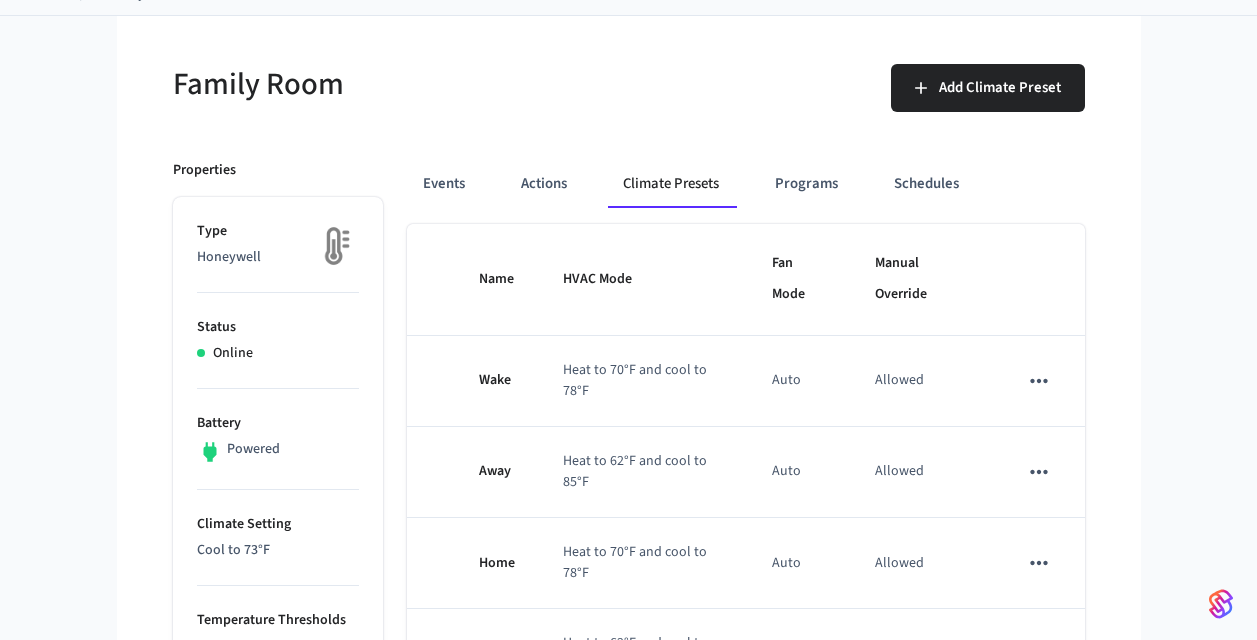 scroll, scrollTop: 133, scrollLeft: 0, axis: vertical 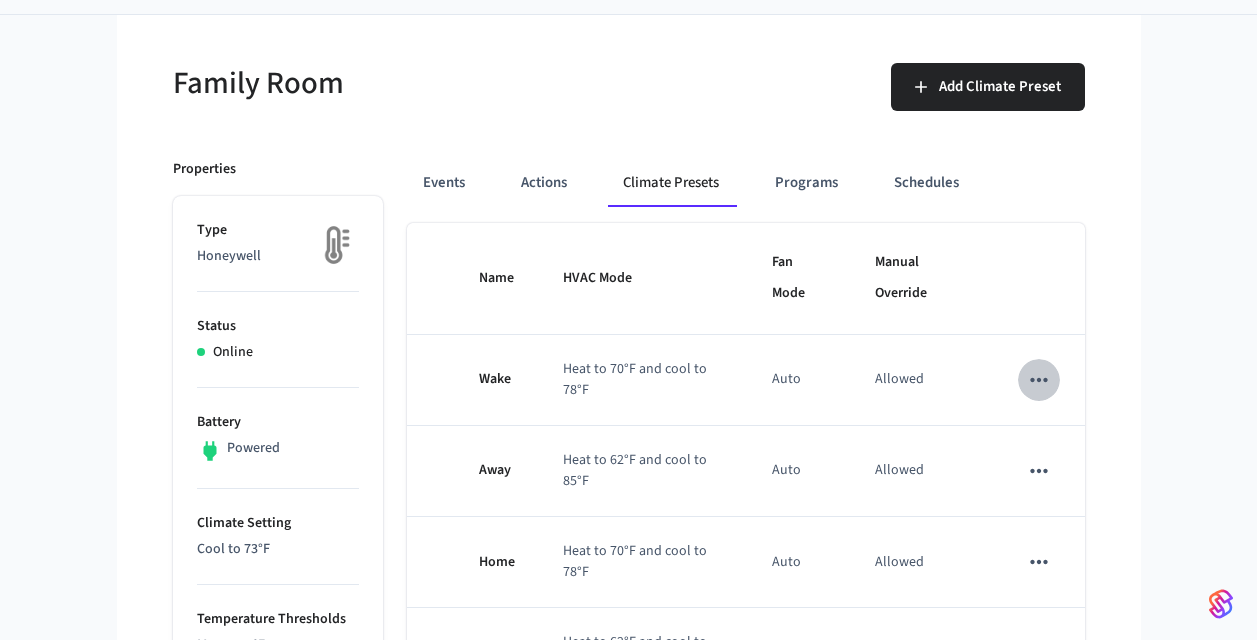 click 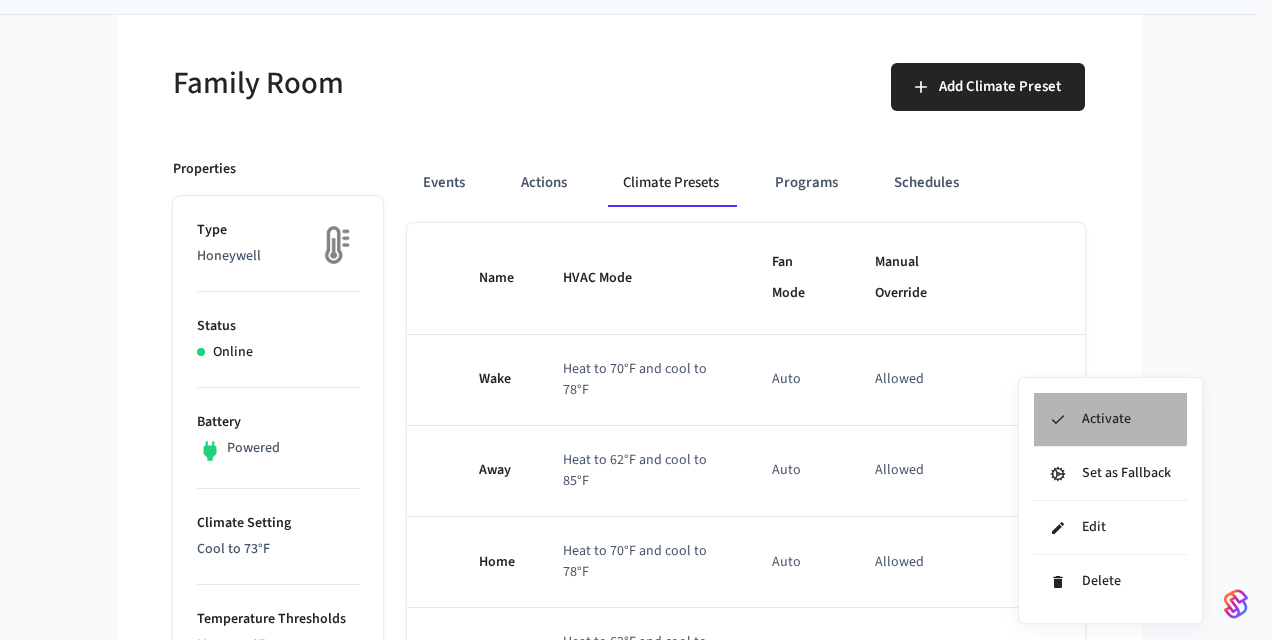 click on "Activate" at bounding box center [1110, 420] 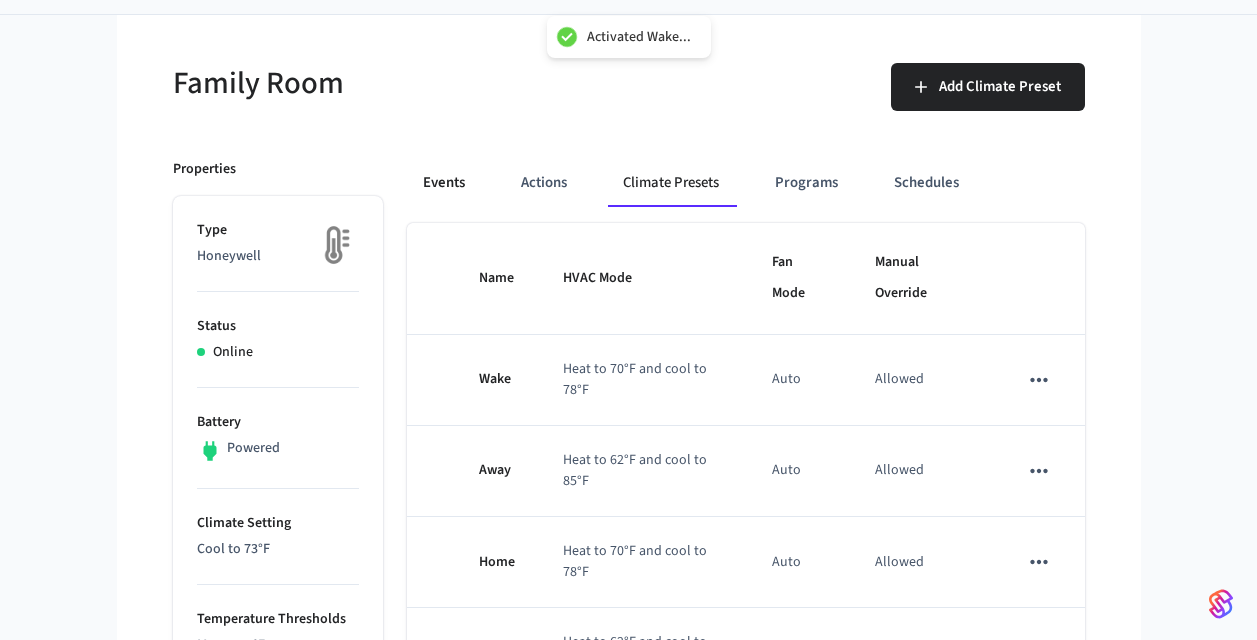 click on "Events" at bounding box center (444, 183) 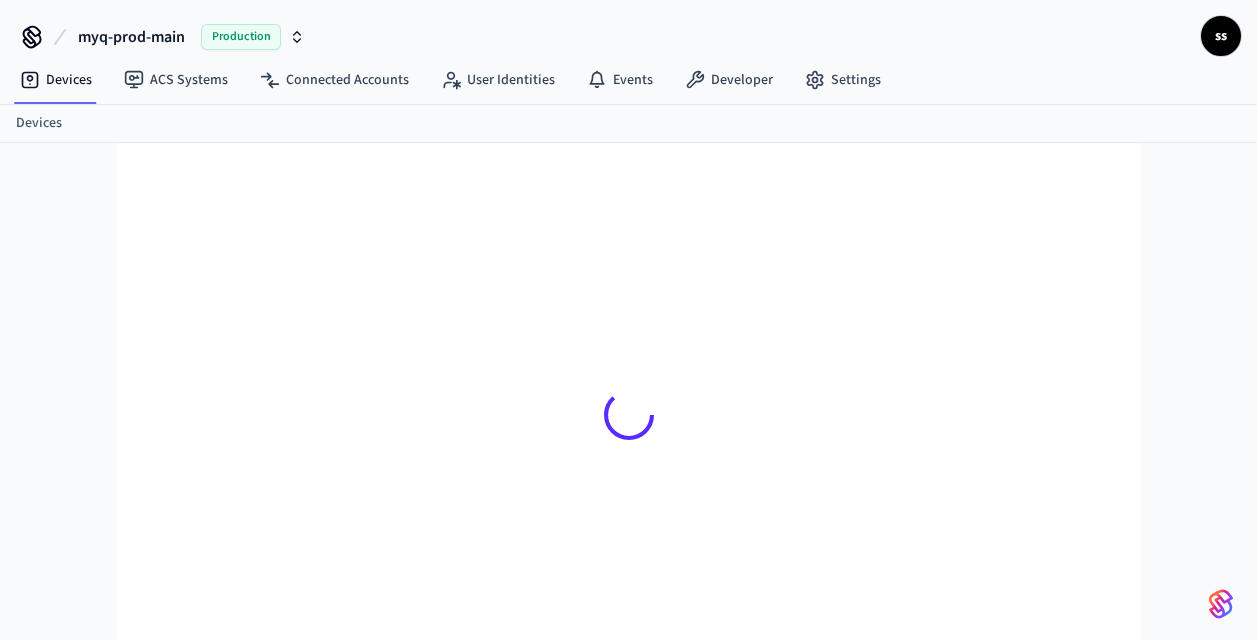 scroll, scrollTop: 0, scrollLeft: 0, axis: both 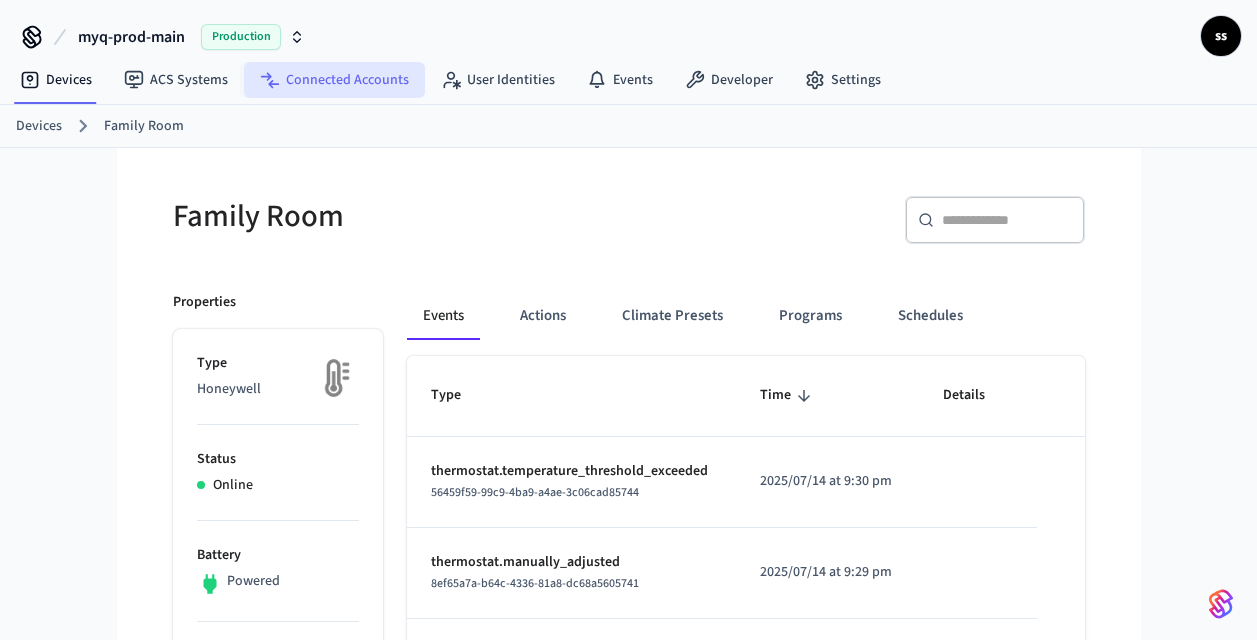 click on "Connected Accounts" at bounding box center [334, 80] 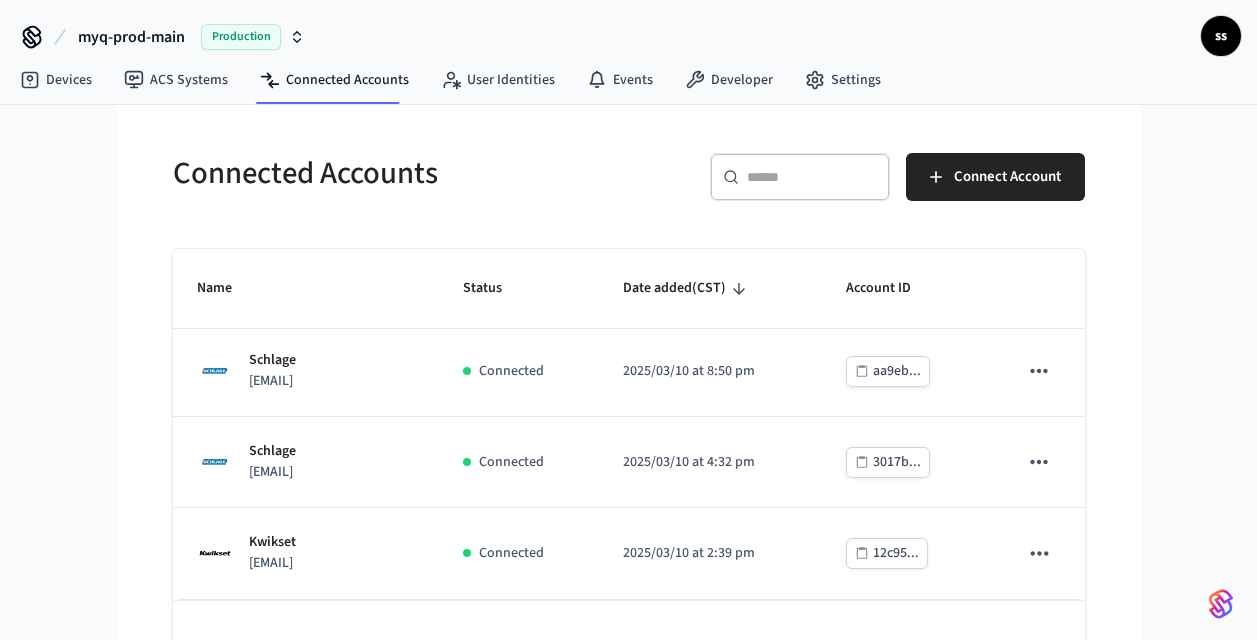 scroll, scrollTop: 663, scrollLeft: 0, axis: vertical 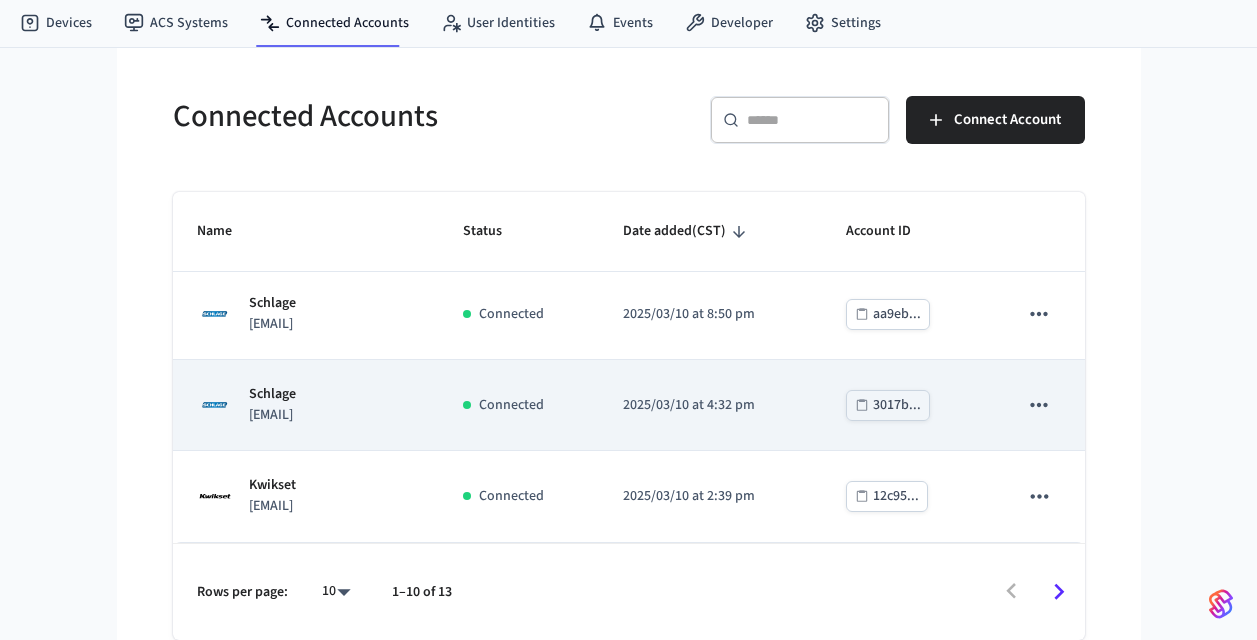 click on "Schlage [EMAIL]" at bounding box center (306, 405) 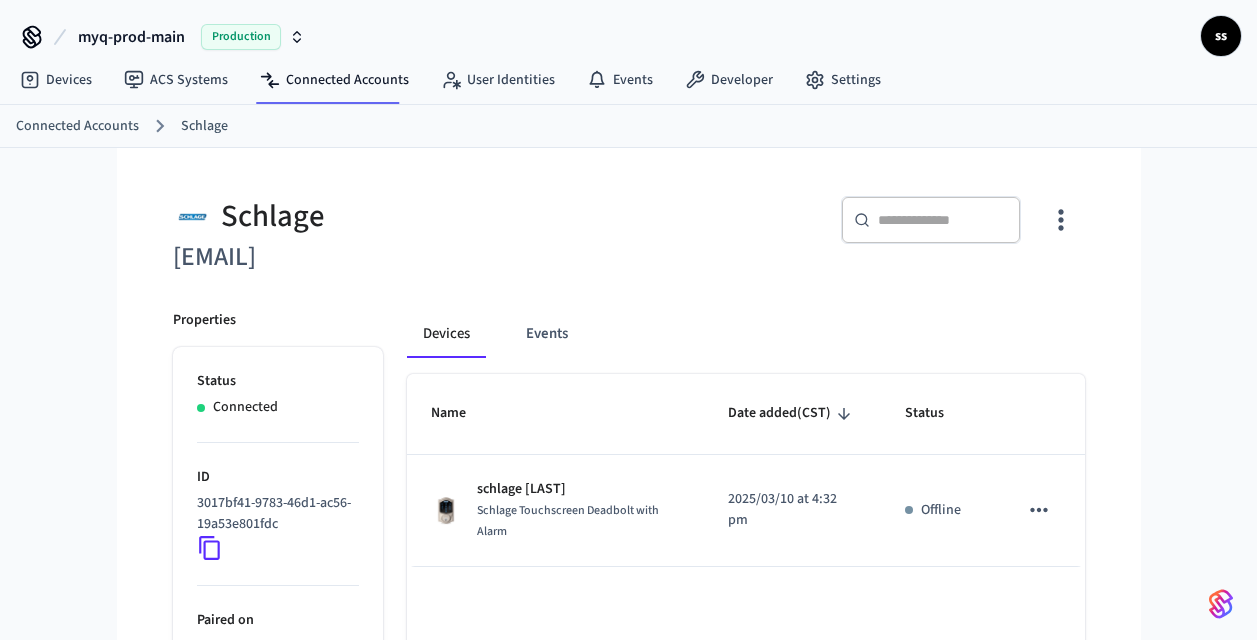 scroll, scrollTop: 1, scrollLeft: 0, axis: vertical 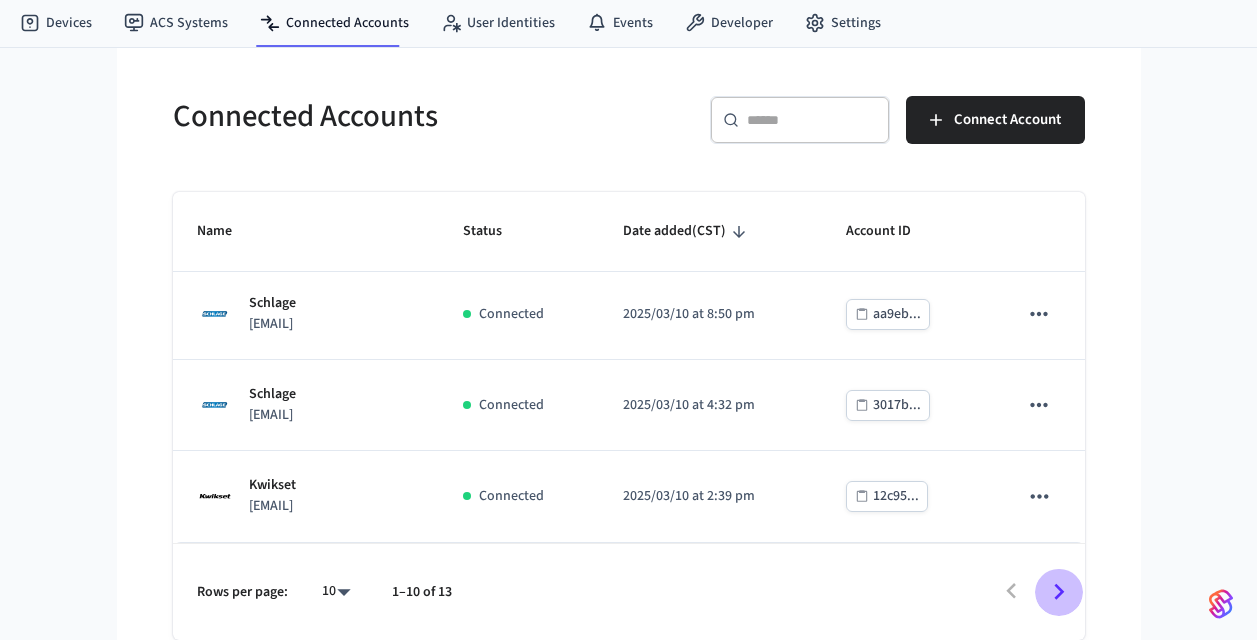 click 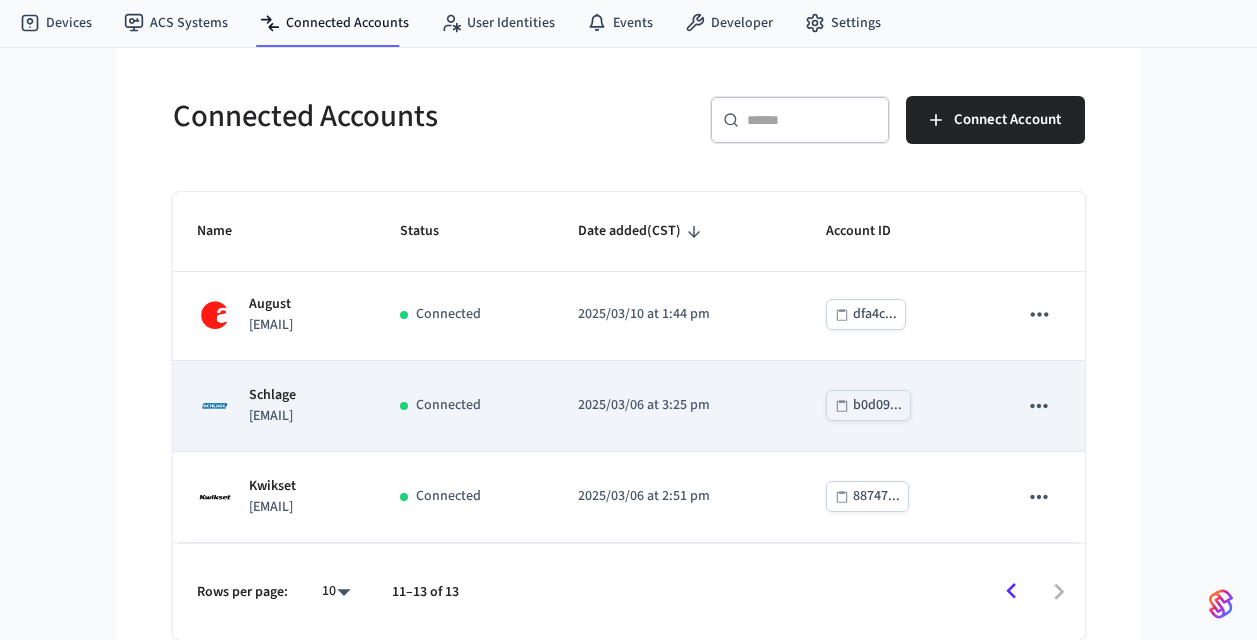 click on "[BRAND] [NAME]@[DOMAIN]" at bounding box center [274, 406] 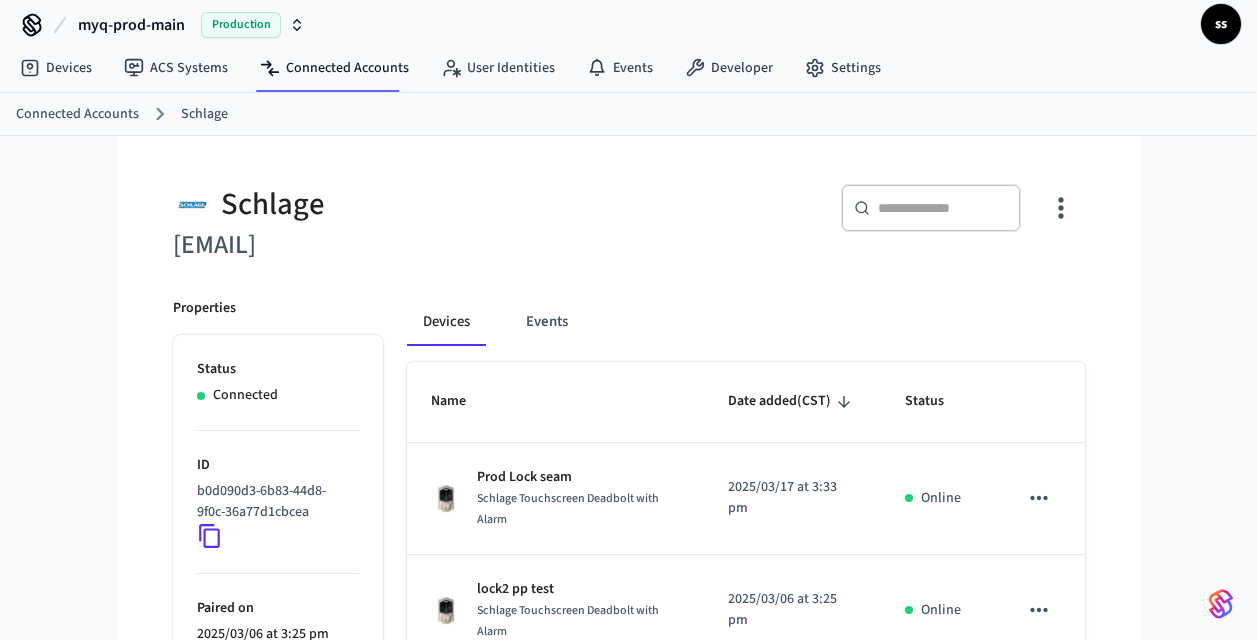 scroll, scrollTop: 0, scrollLeft: 0, axis: both 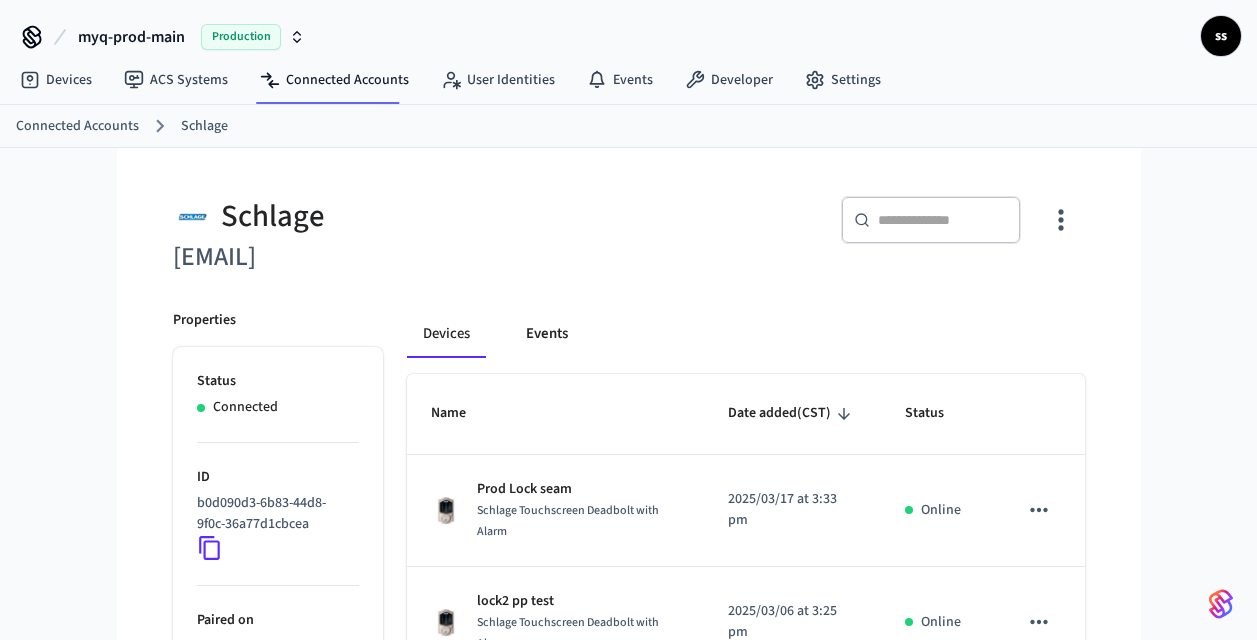click on "Events" at bounding box center [547, 334] 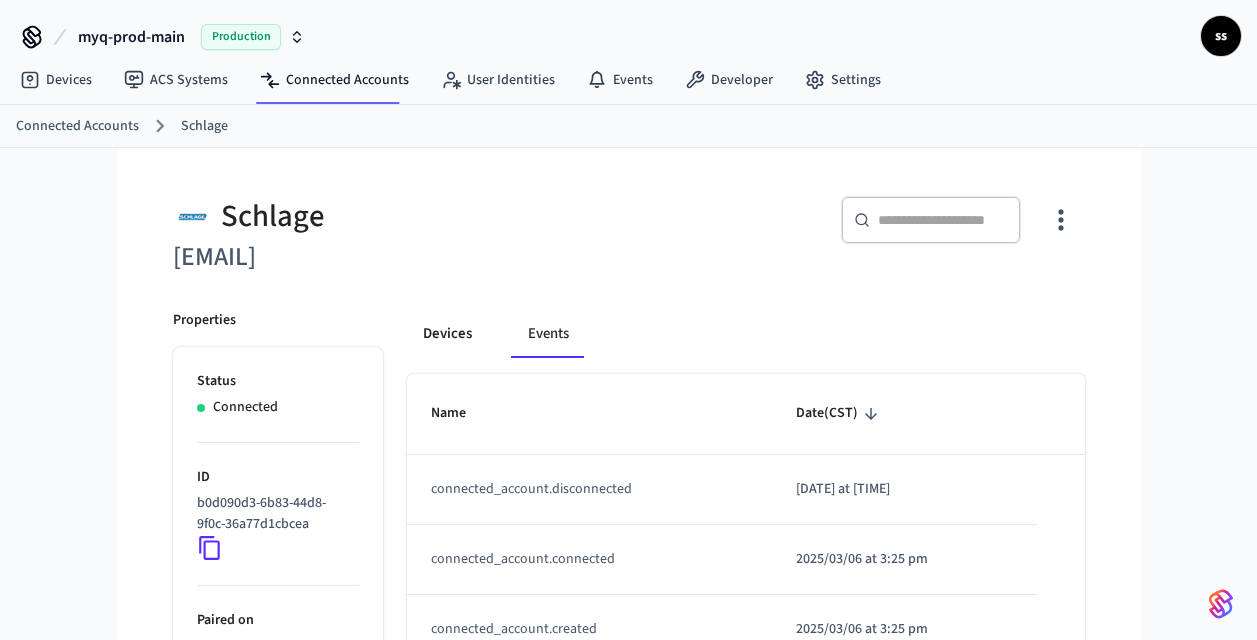 click on "Devices" at bounding box center [447, 334] 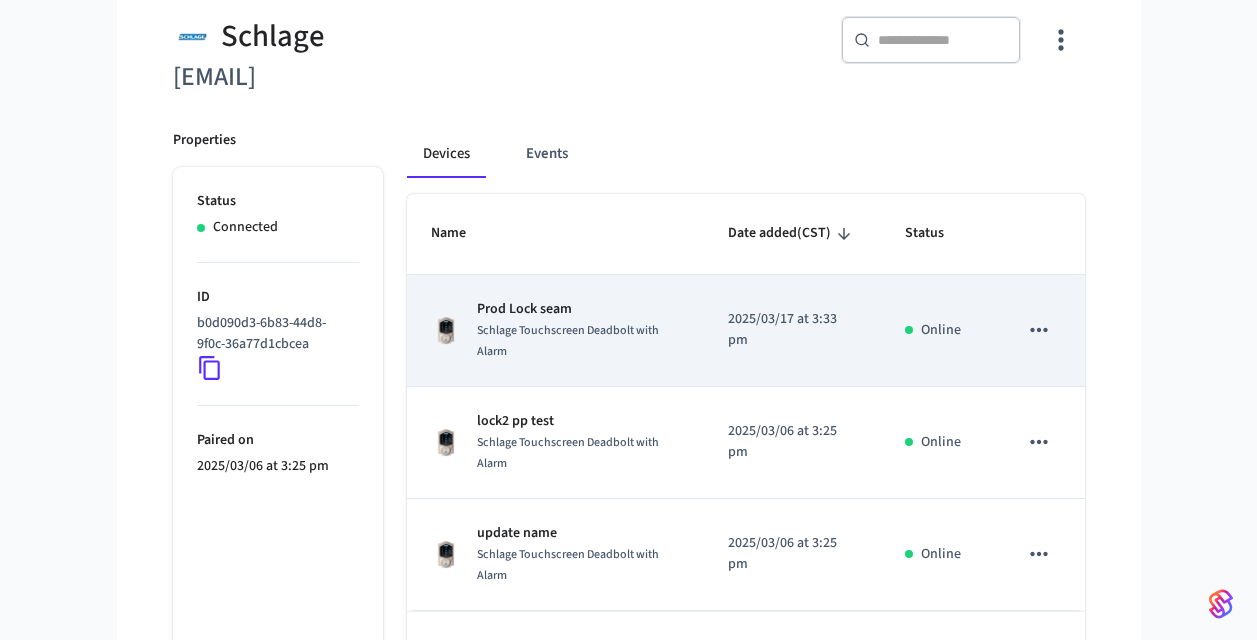 scroll, scrollTop: 178, scrollLeft: 0, axis: vertical 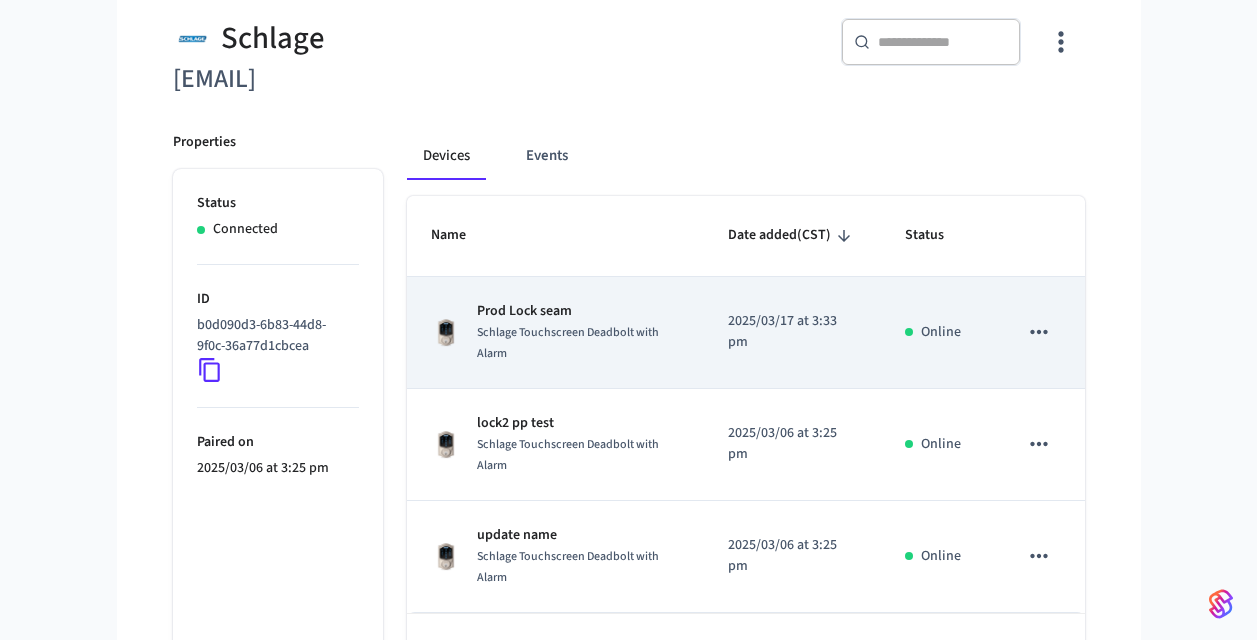 click on "Prod Lock seam Schlage Touchscreen Deadbolt with Alarm" at bounding box center [556, 333] 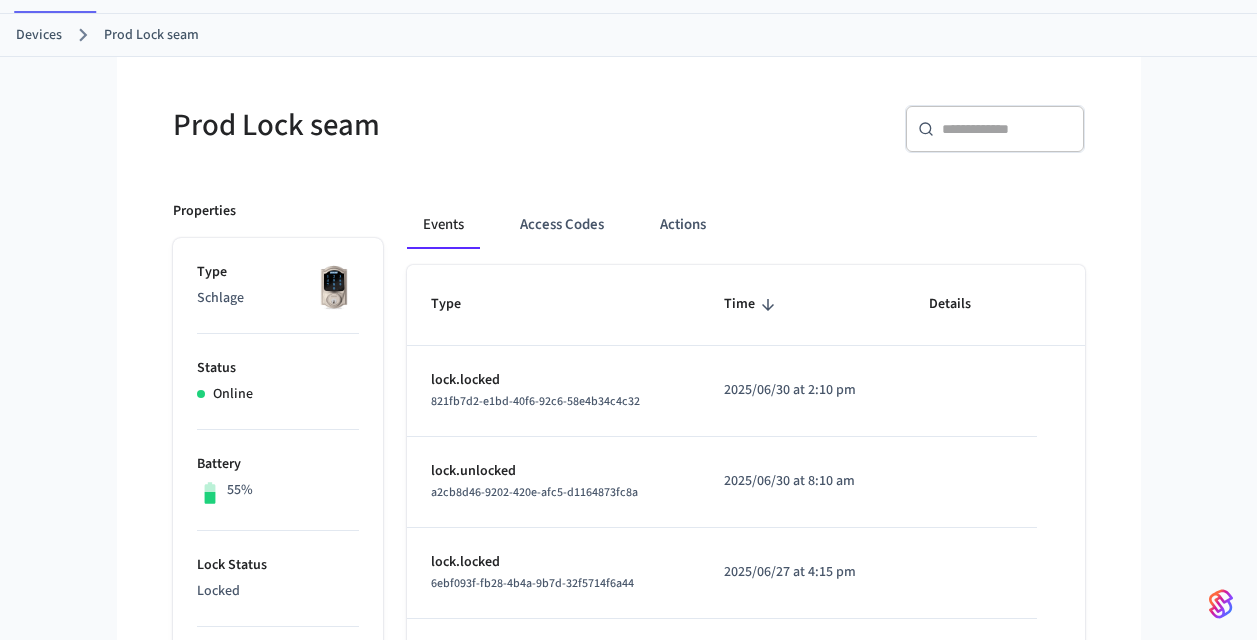 scroll, scrollTop: 93, scrollLeft: 0, axis: vertical 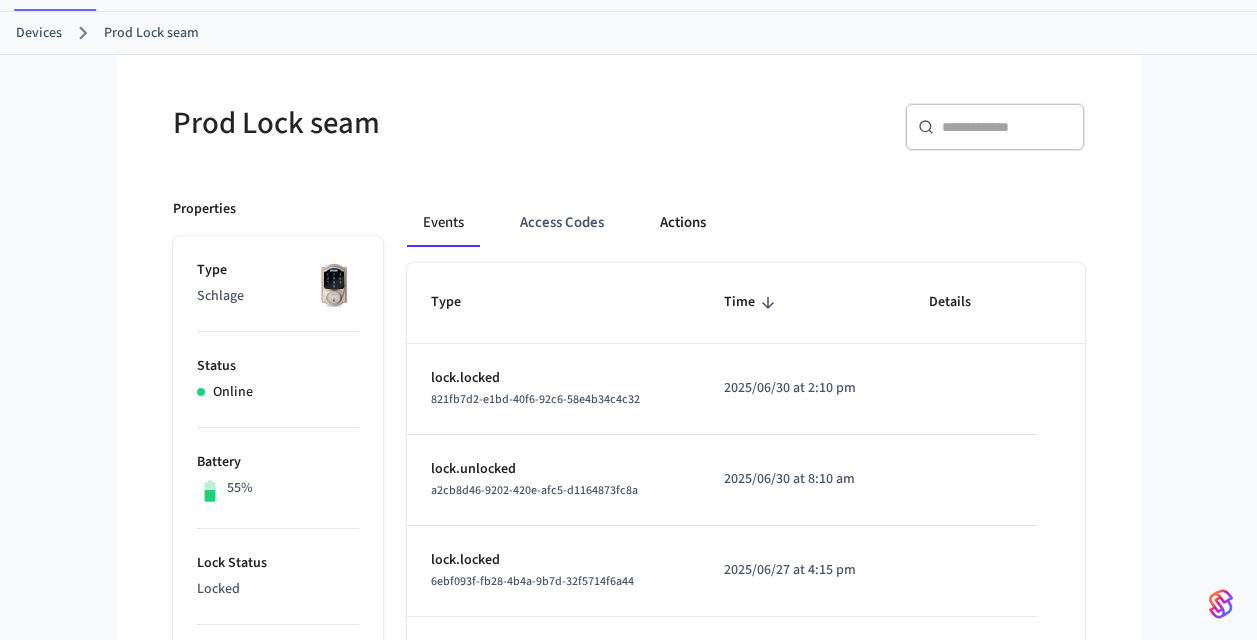 click on "Actions" at bounding box center [683, 223] 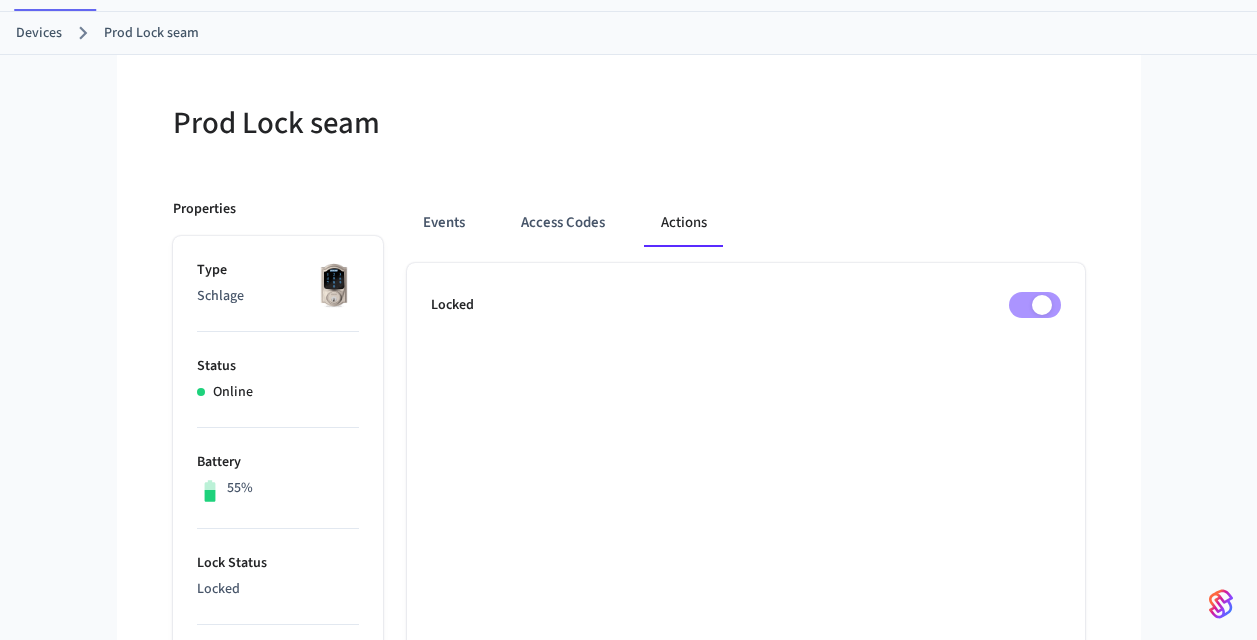 scroll, scrollTop: 0, scrollLeft: 0, axis: both 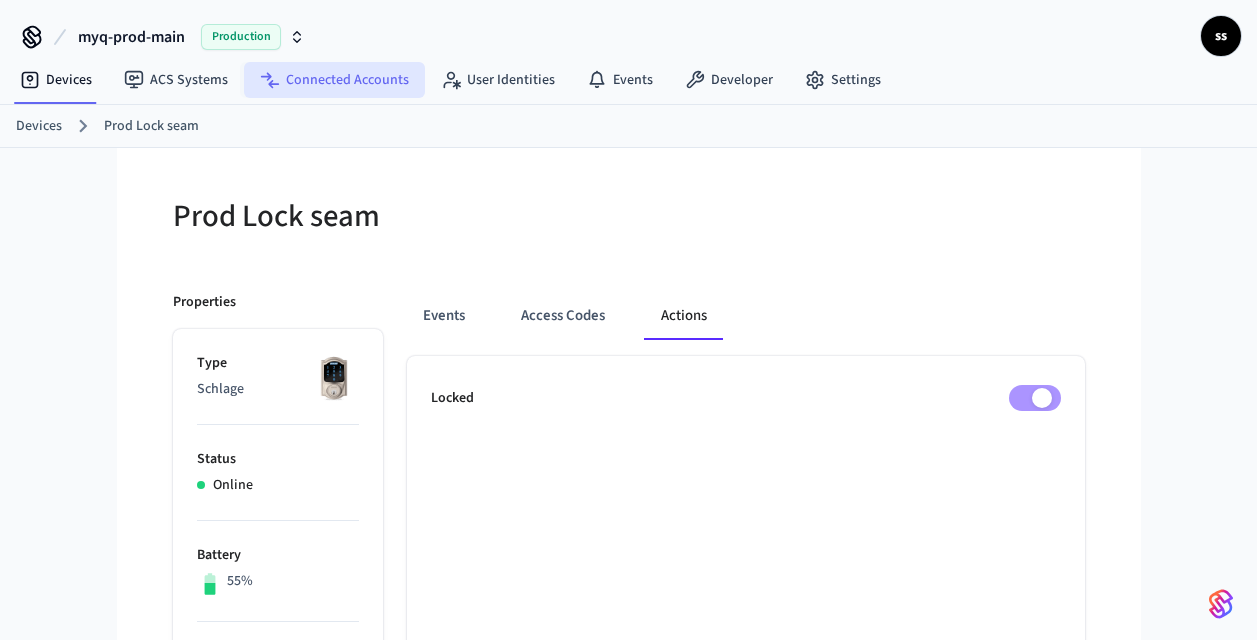 click on "Connected Accounts" at bounding box center [334, 80] 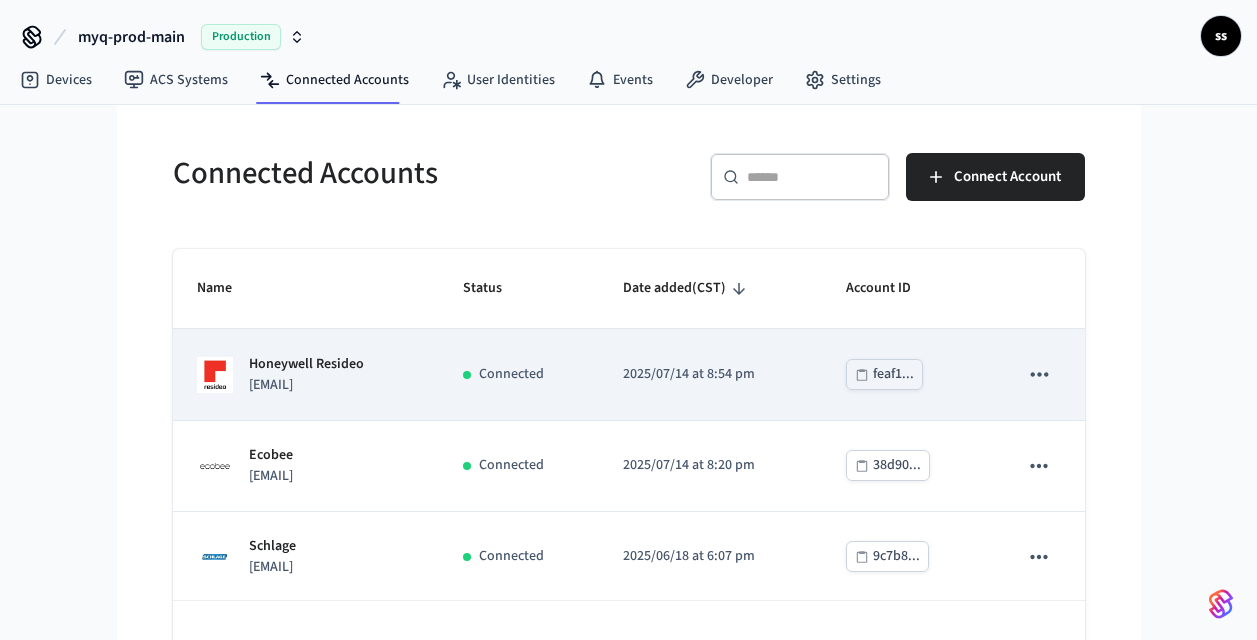 click on "Honeywell Resideo sukanyaqadev+2@gmail.com" at bounding box center [306, 374] 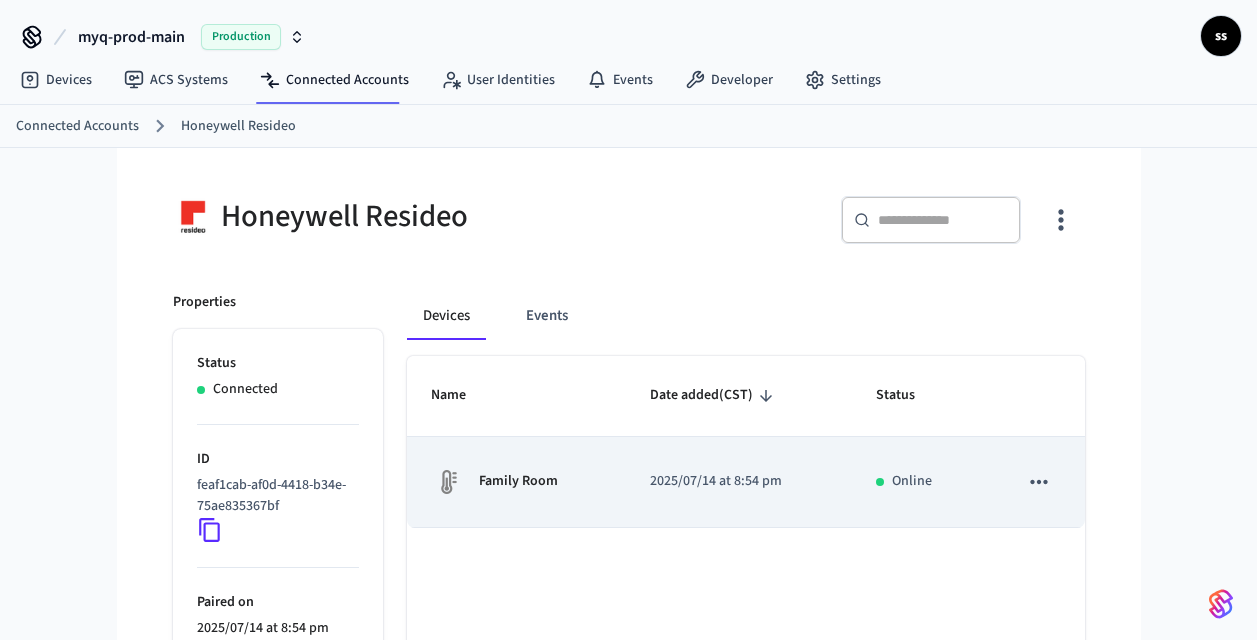 click on "Family Room" at bounding box center [518, 481] 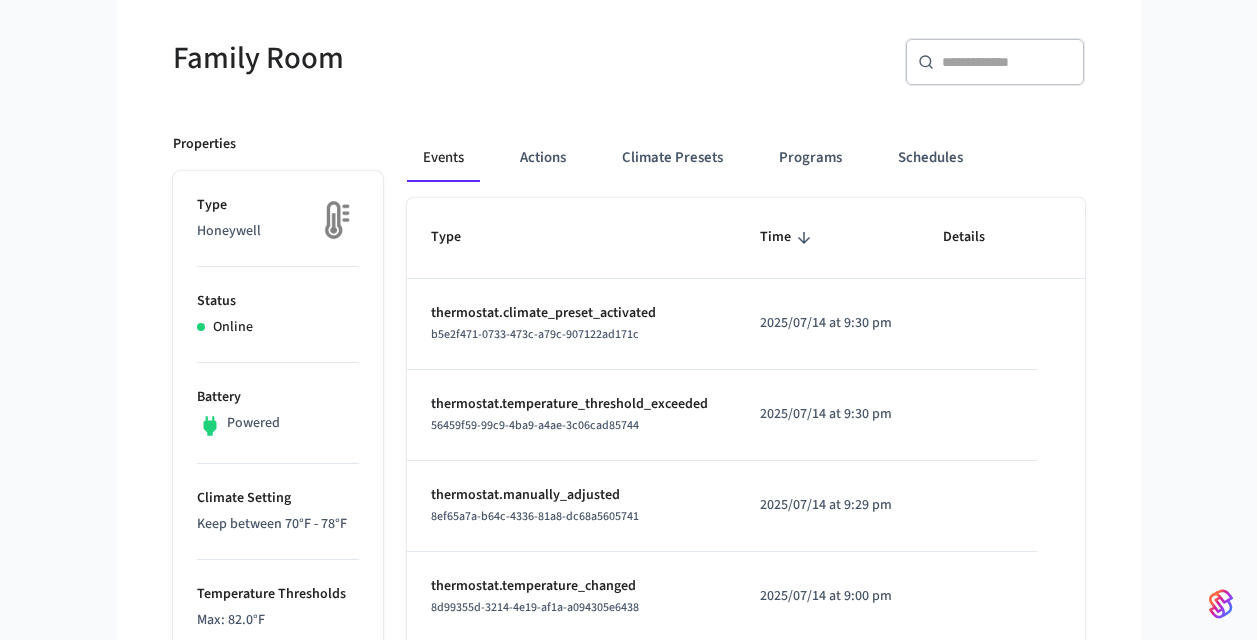 scroll, scrollTop: 0, scrollLeft: 0, axis: both 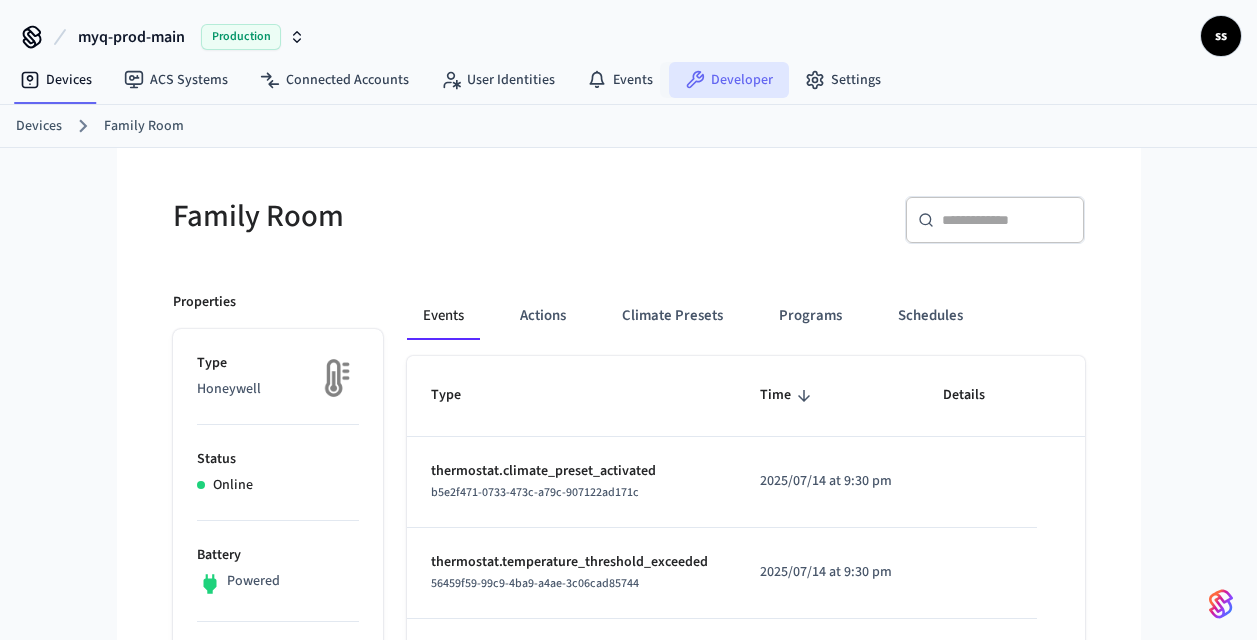 click on "Developer" at bounding box center (729, 80) 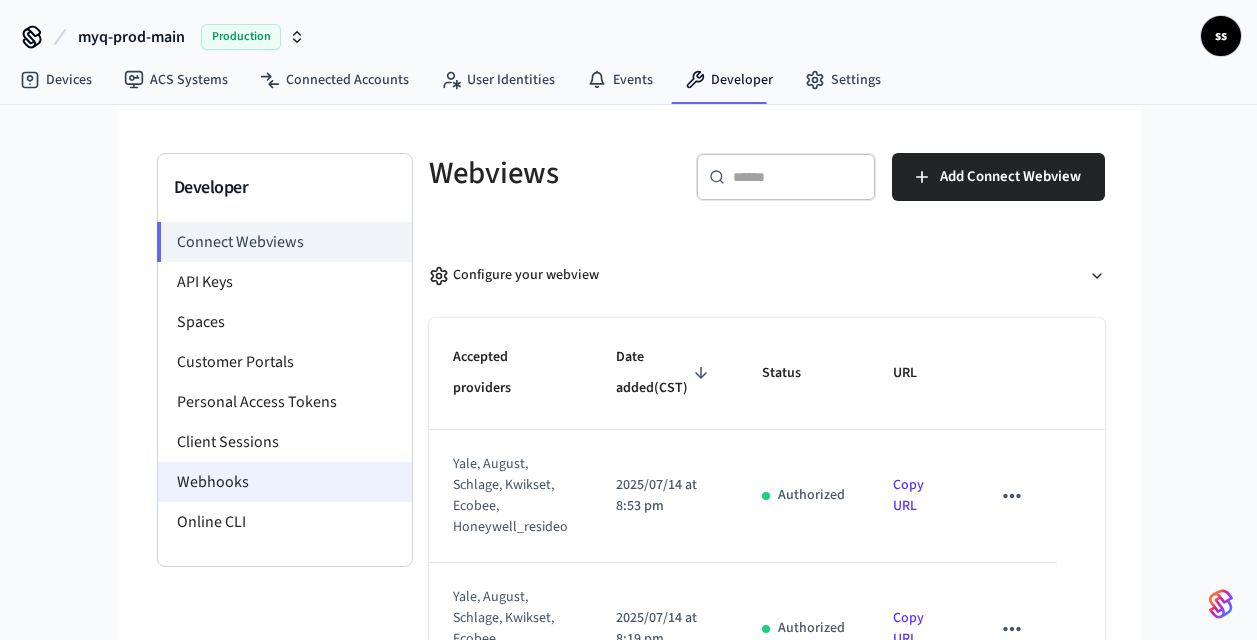 click on "Webhooks" at bounding box center (285, 482) 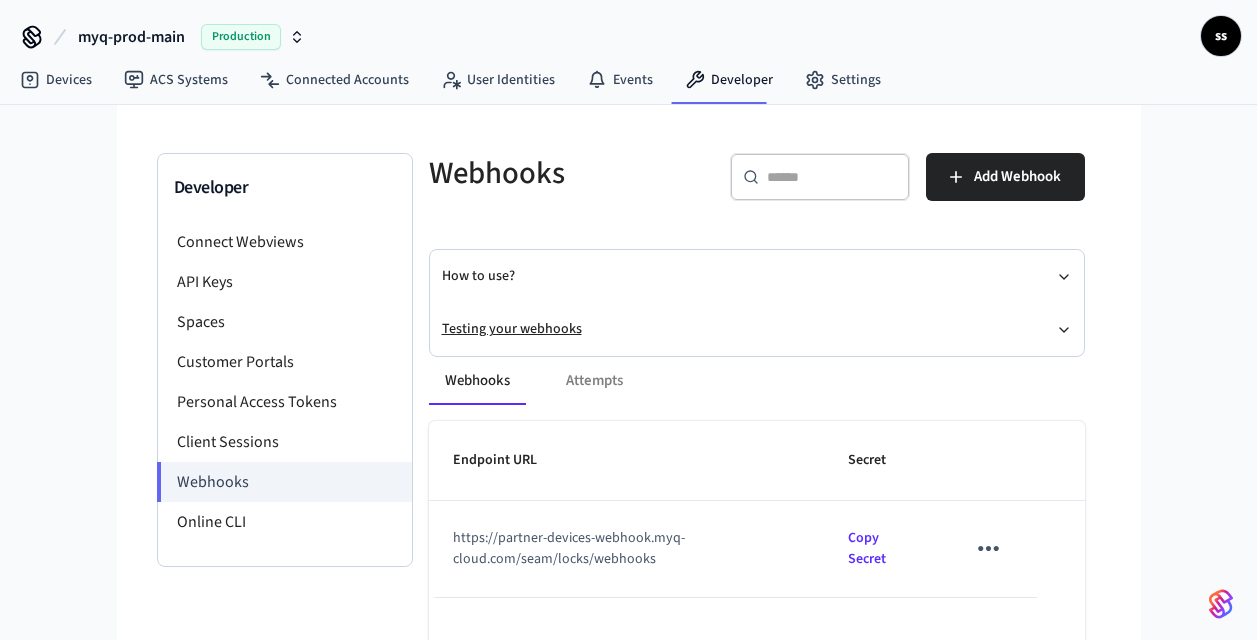 click on "Testing your webhooks" at bounding box center (757, 329) 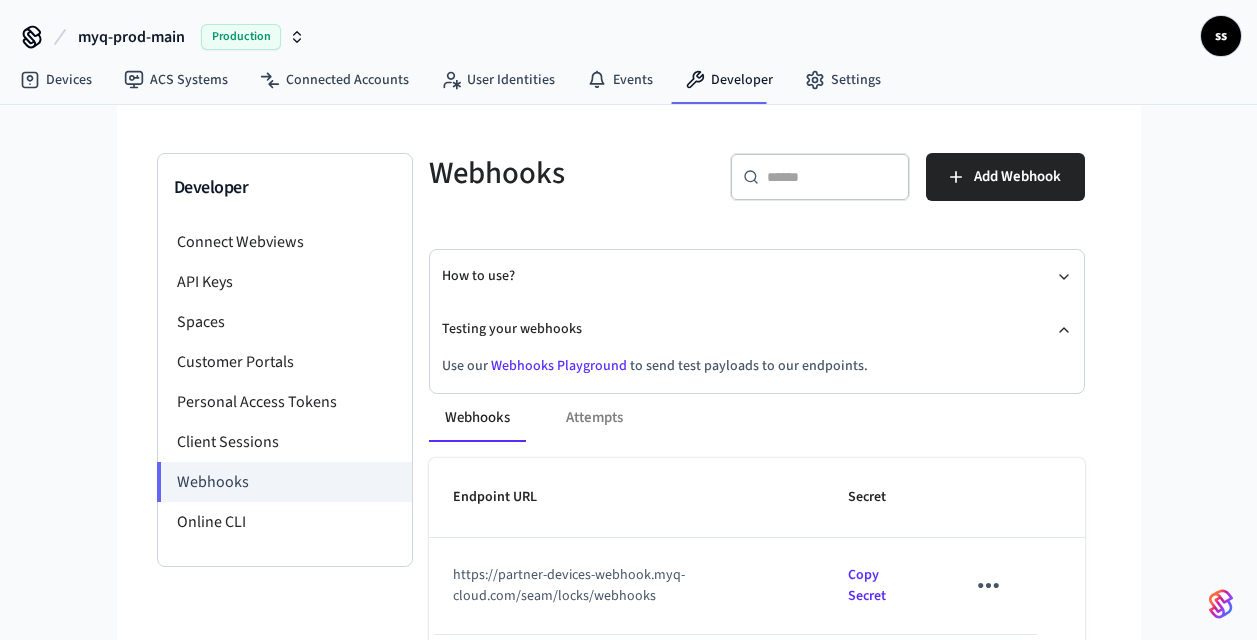 click on "Webhooks Playground" at bounding box center [559, 366] 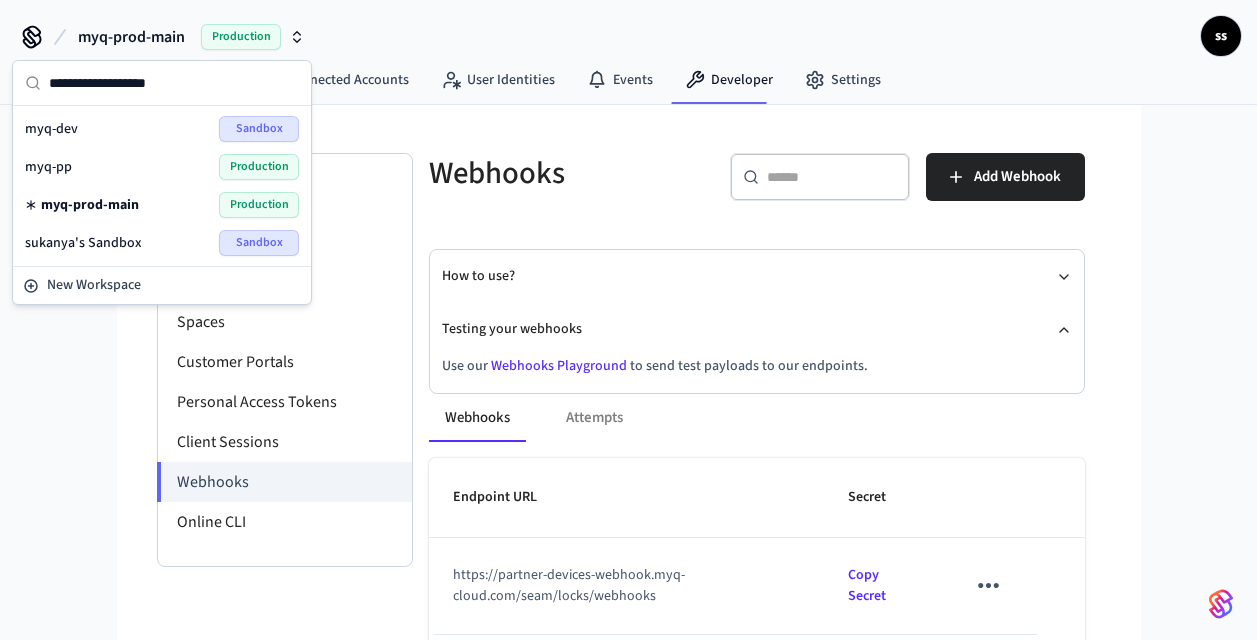 click on "myq-pp Production" at bounding box center [162, 167] 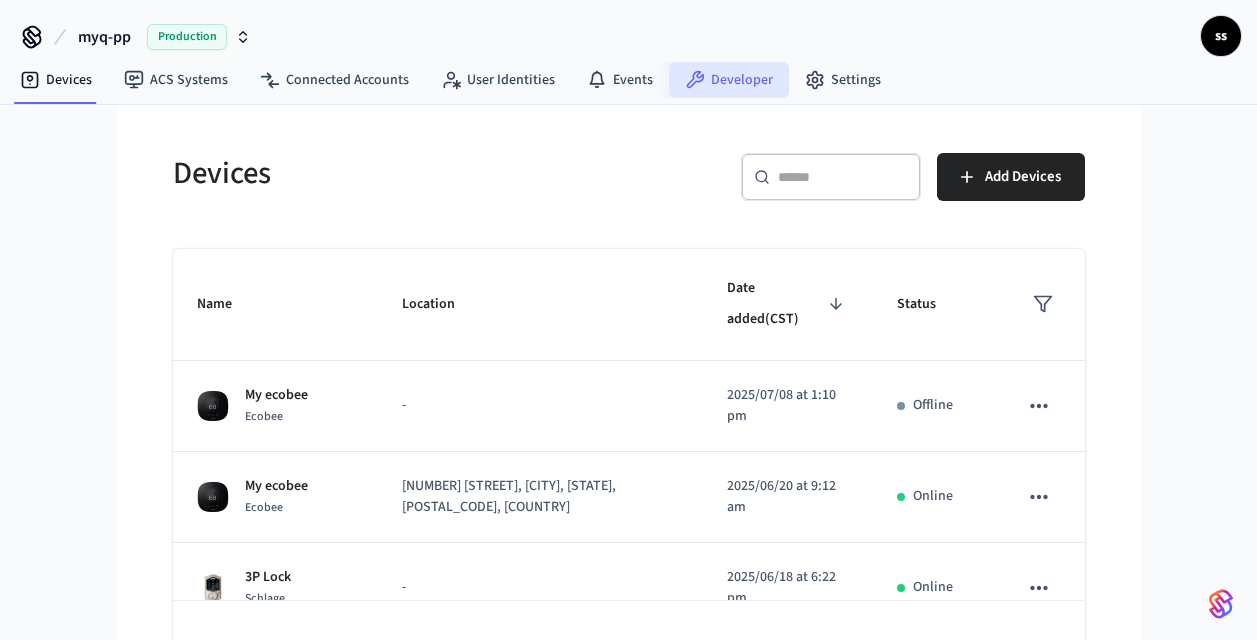 click on "Developer" at bounding box center [729, 80] 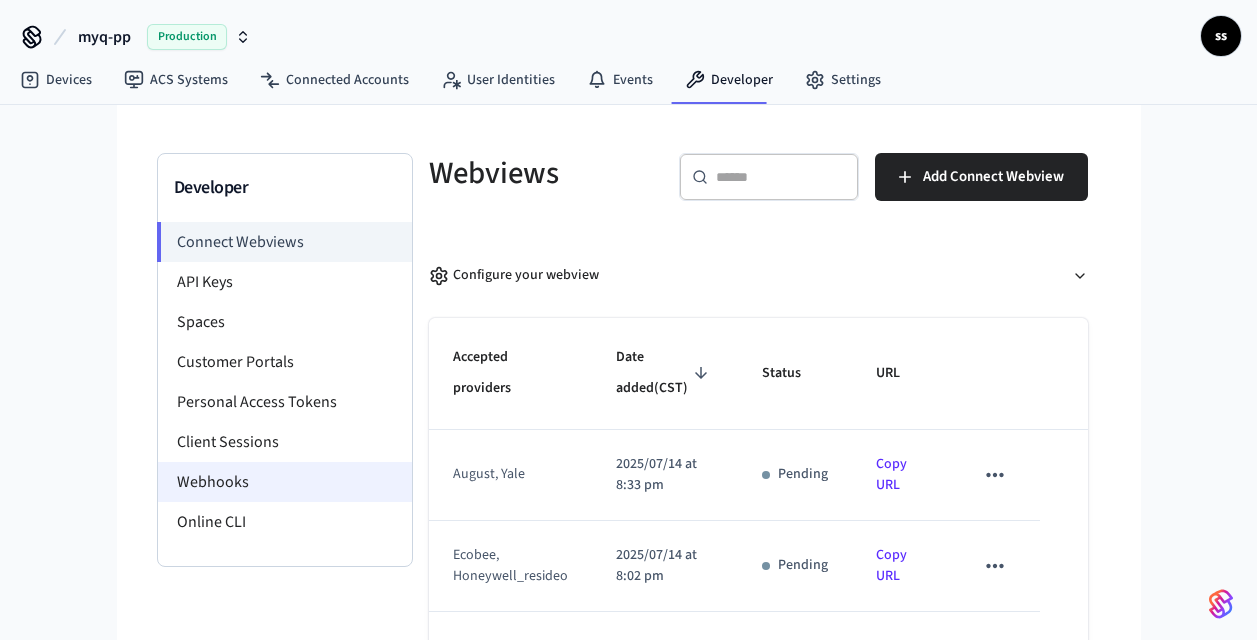 click on "Webhooks" at bounding box center (285, 482) 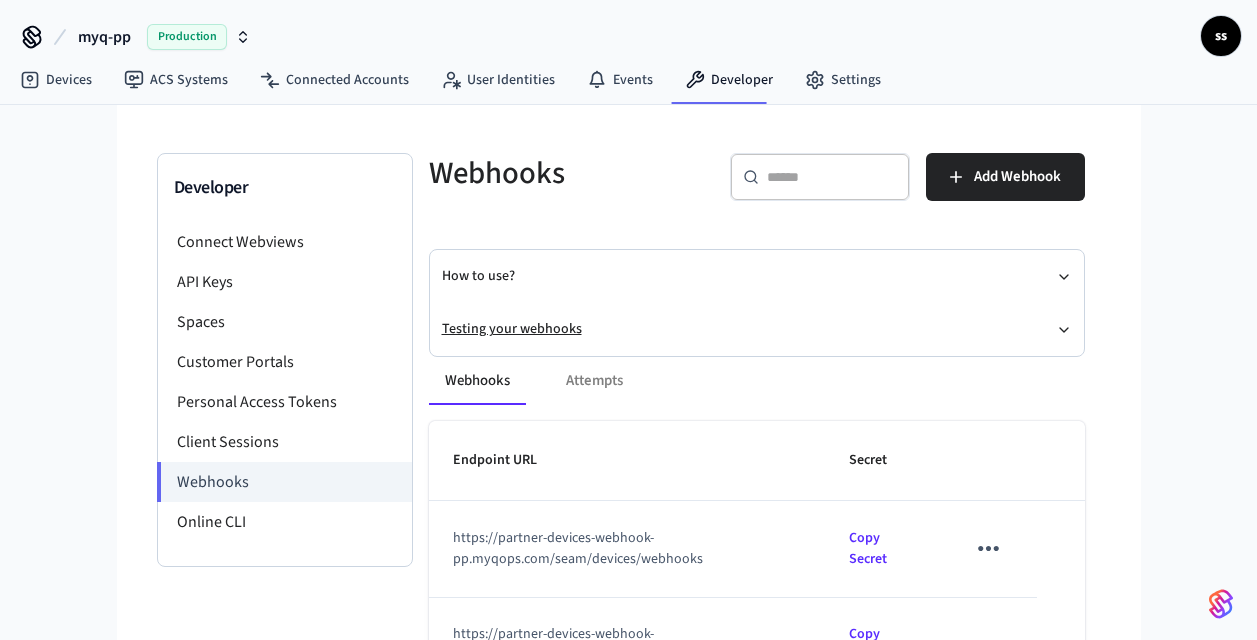 click on "Testing your webhooks" at bounding box center [757, 329] 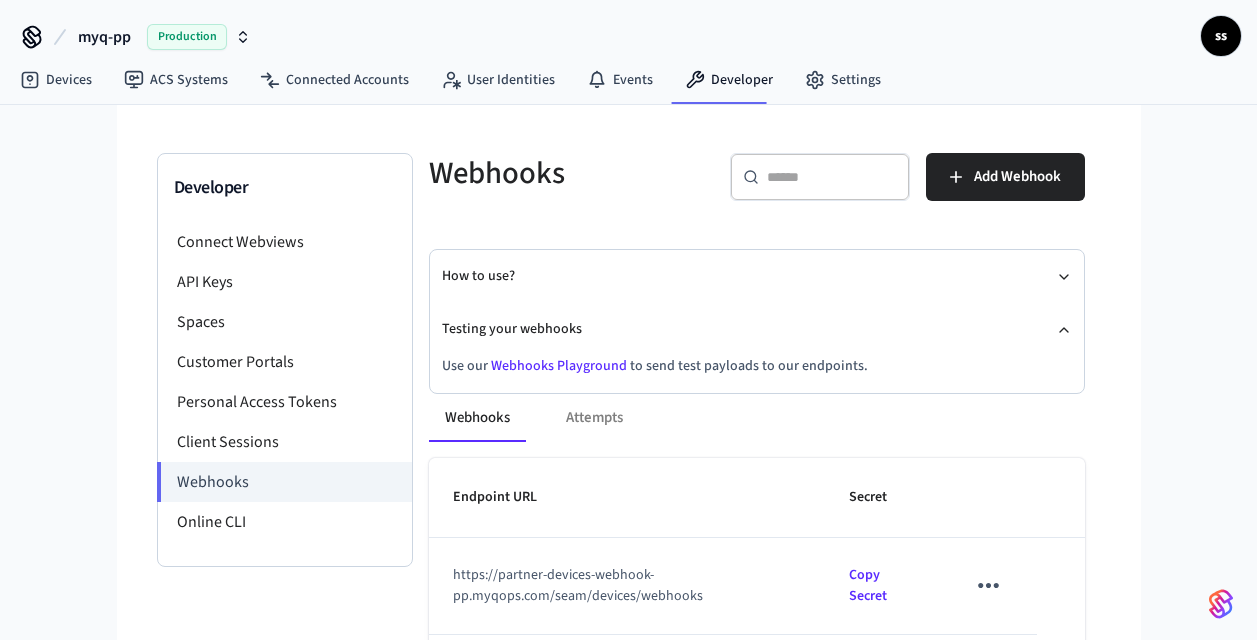 click on "Webhooks Playground" at bounding box center (559, 366) 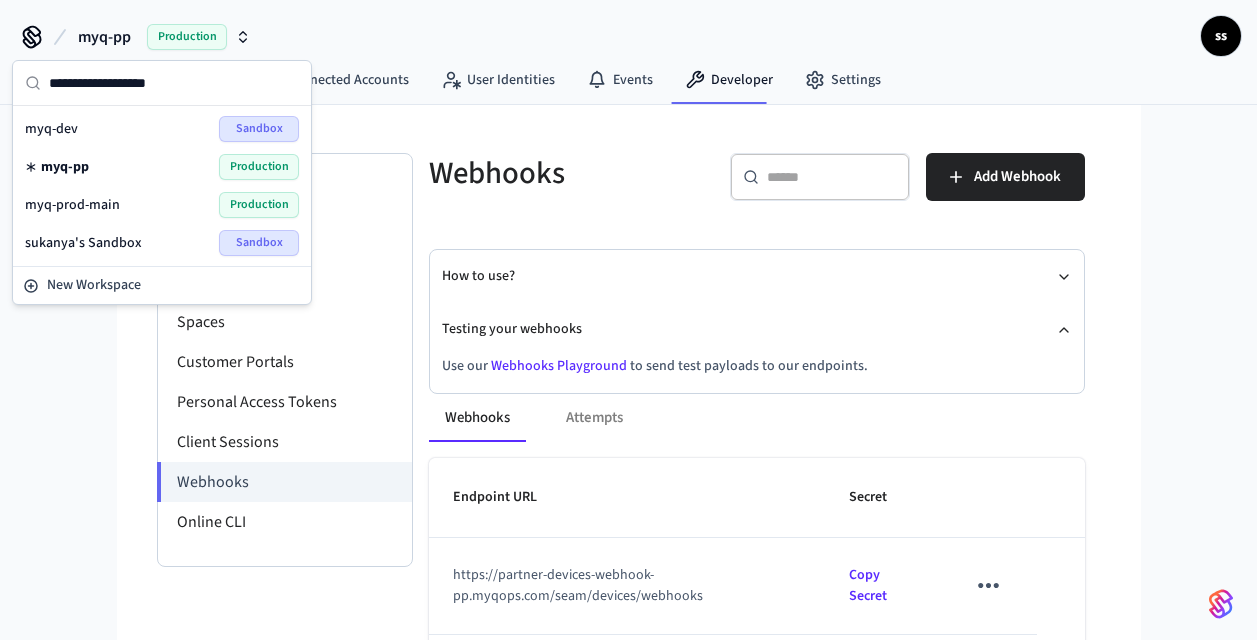 click on "myq-prod-main Production" at bounding box center (162, 205) 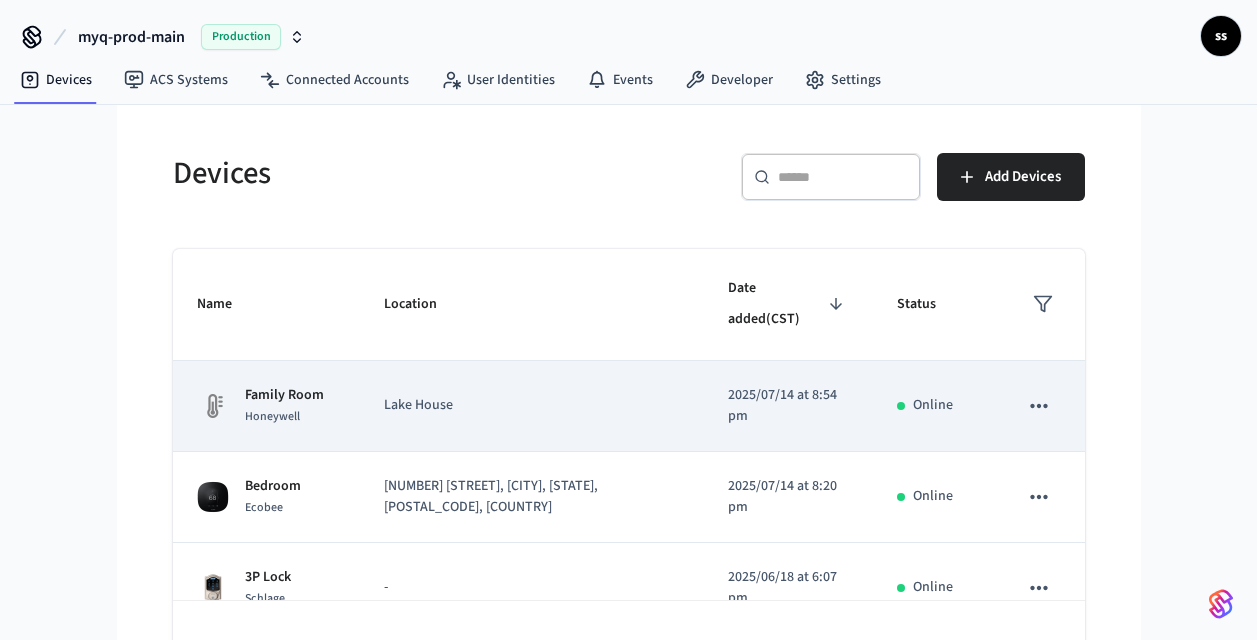 click on "Family Room Honeywell" at bounding box center [267, 406] 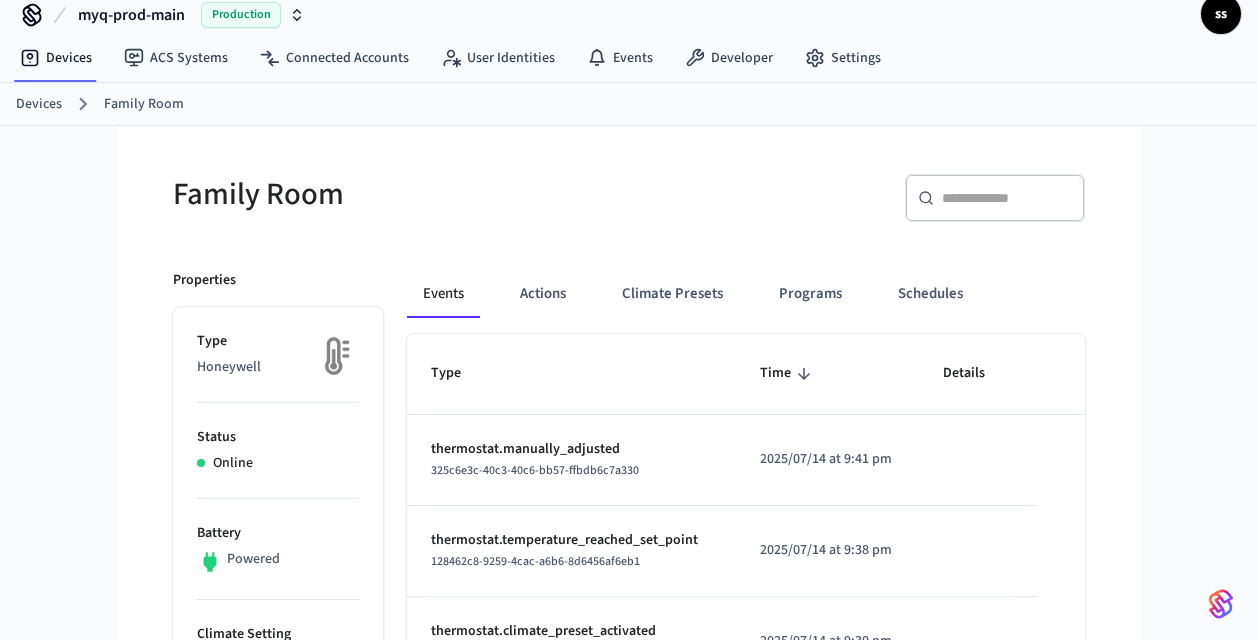 scroll, scrollTop: 0, scrollLeft: 0, axis: both 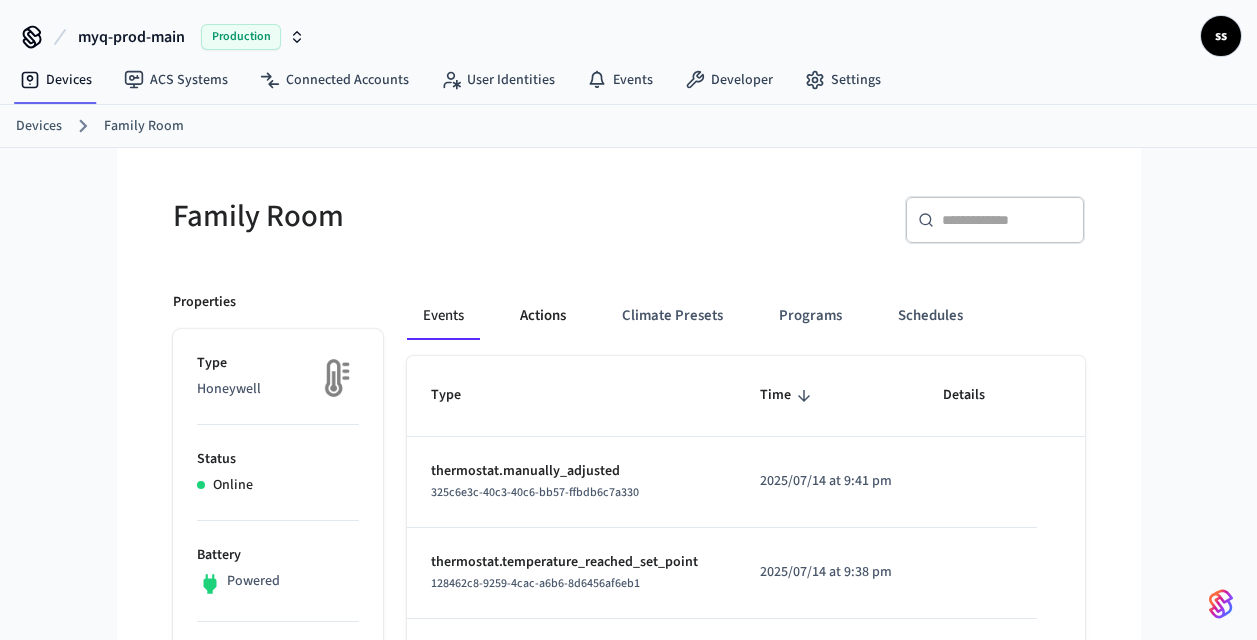click on "Actions" at bounding box center [543, 316] 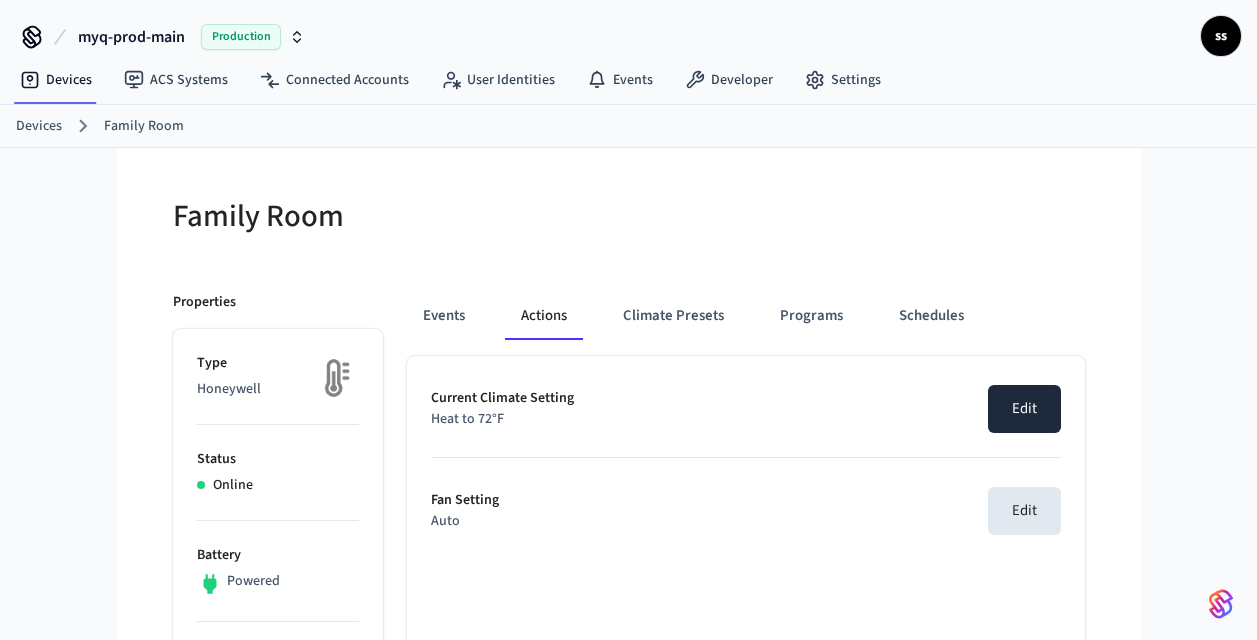 click on "Edit" at bounding box center [1024, 409] 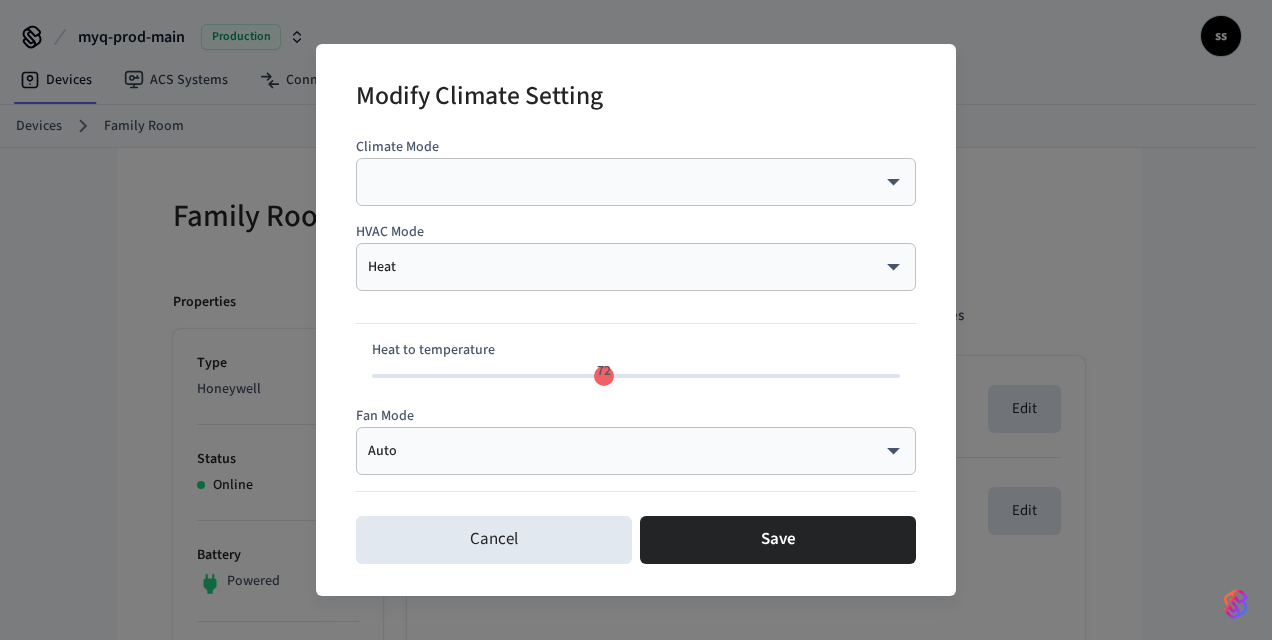 click on "Heat **** ​" at bounding box center (636, 267) 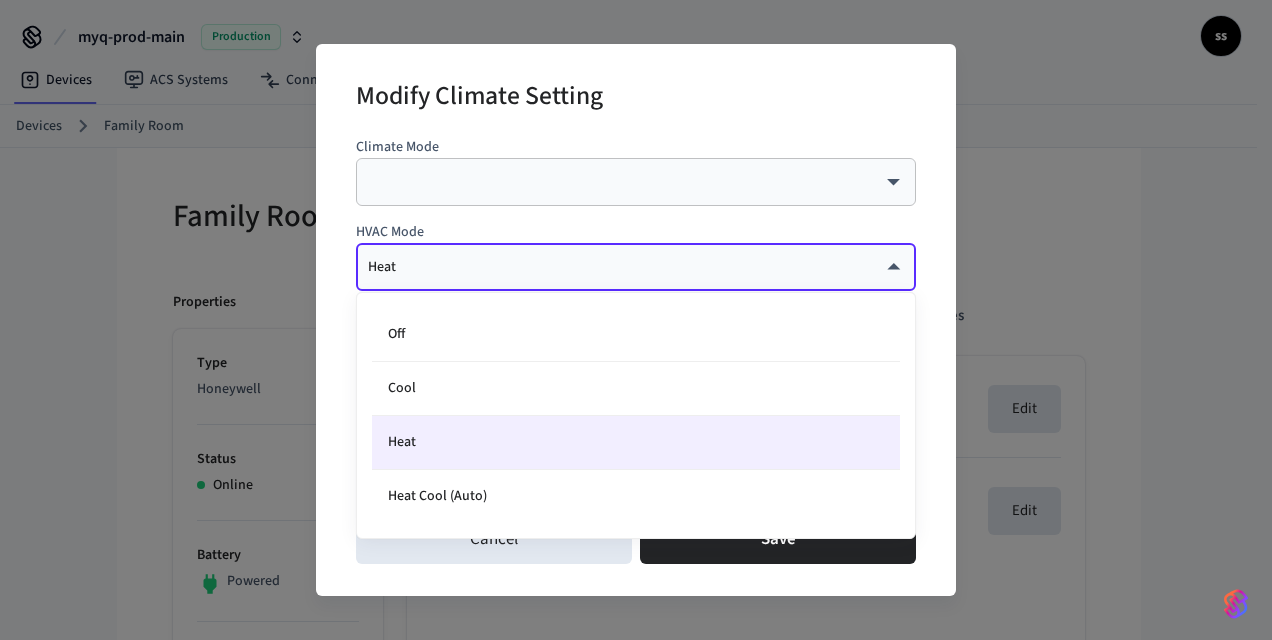 click on "myq-prod-main Production ss Devices ACS Systems Connected Accounts User Identities Events Developer Settings Devices Family Room Family Room Properties Type Honeywell Status Online Battery Powered Climate Setting Heat to 72°F Temperature Thresholds Max: 82.0°F Edit Delete Fan Setting Auto Equipment Status Cooling Current Temperature 88°F Current Humidity 45% Location Lake House Capabilities thermostat ID 62c33a90-57ee-42a7-8b85-285a8a9f38db Paired on ( CST ) 2025/07/14 at 8:54 pm Connected account feaf1cab-af0d-4418-b34e-75ae835367bf Warnings Current temperature (31.11°C) has exceeded the upper limit of 27.78°C Events Actions Climate Presets Programs Schedules Current Climate Setting Heat to 72°F Edit Fan Setting Auto Edit 7 /devices/get 7 /connected_accounts/list 7 /acs/systems/list 16 /devices/list 8 /devices/unmanaged/list 5 /access_codes/list 5 /access_codes/unmanaged/list Family Room | Devices | Seam Modify Climate Setting Climate Mode ​ ​ HVAC Mode Heat **** ​ Heat to temperature 72 Fan Mode" at bounding box center (636, 976) 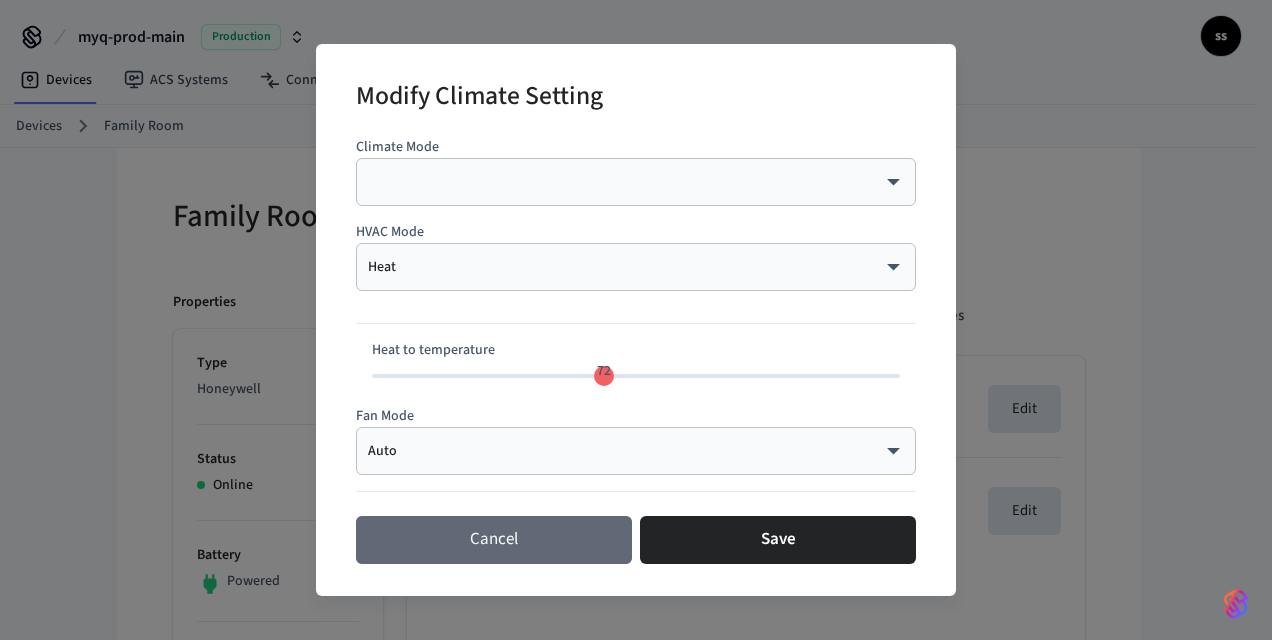click on "Cancel" at bounding box center (494, 540) 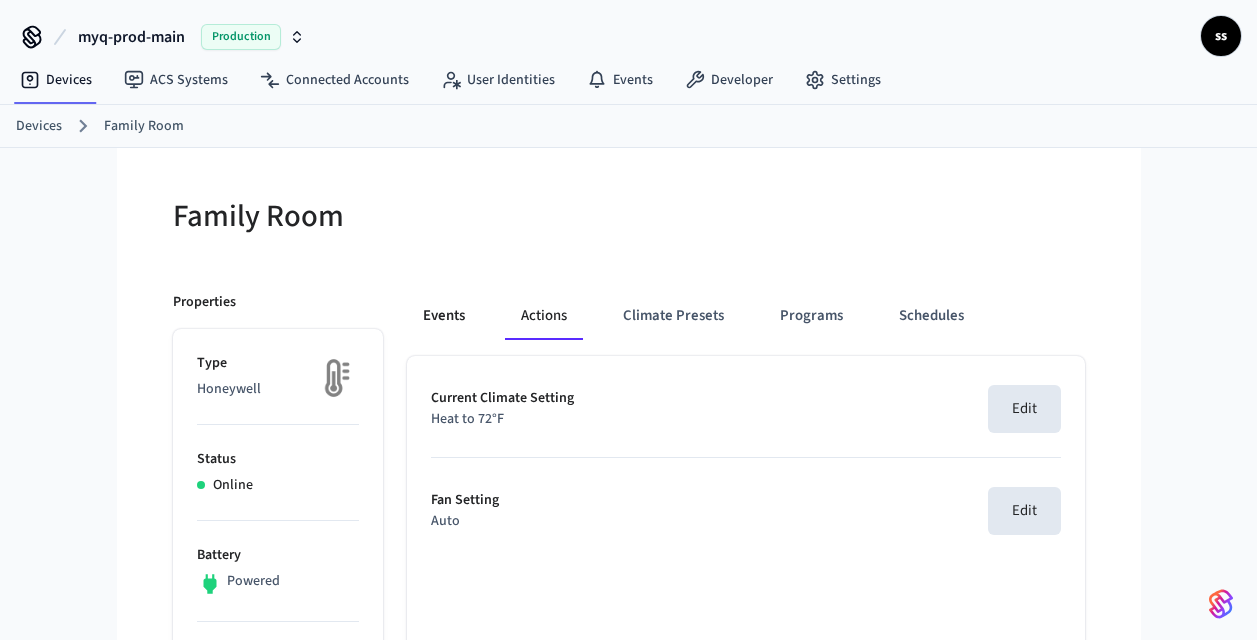 click on "Events" at bounding box center (444, 316) 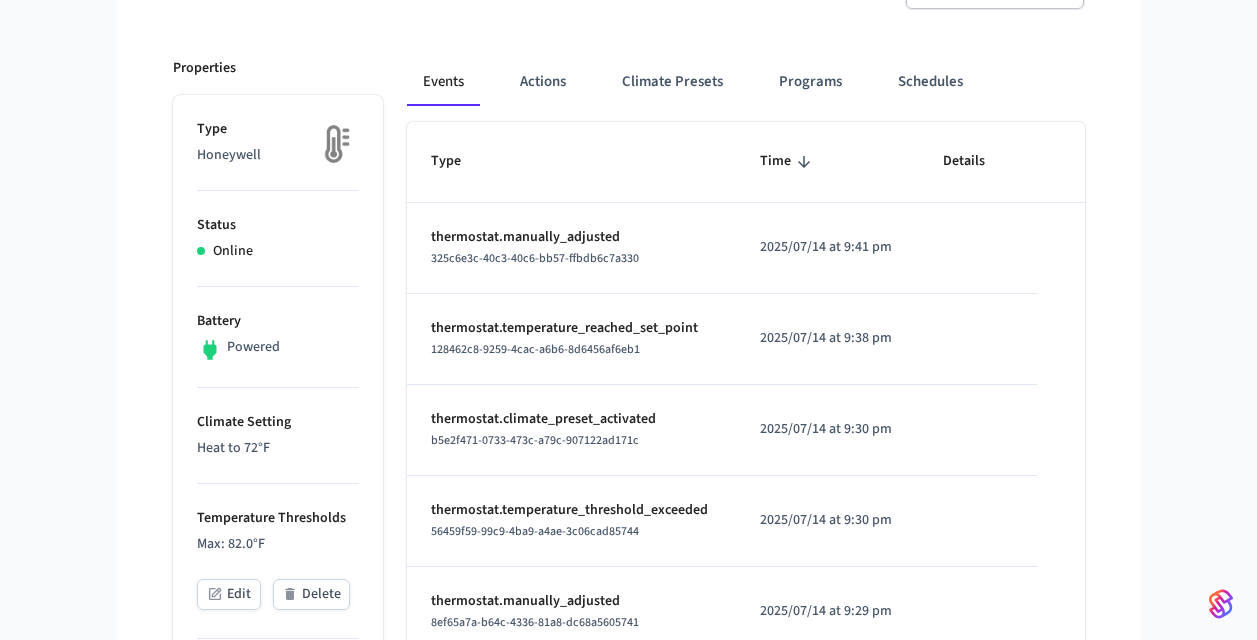 scroll, scrollTop: 235, scrollLeft: 0, axis: vertical 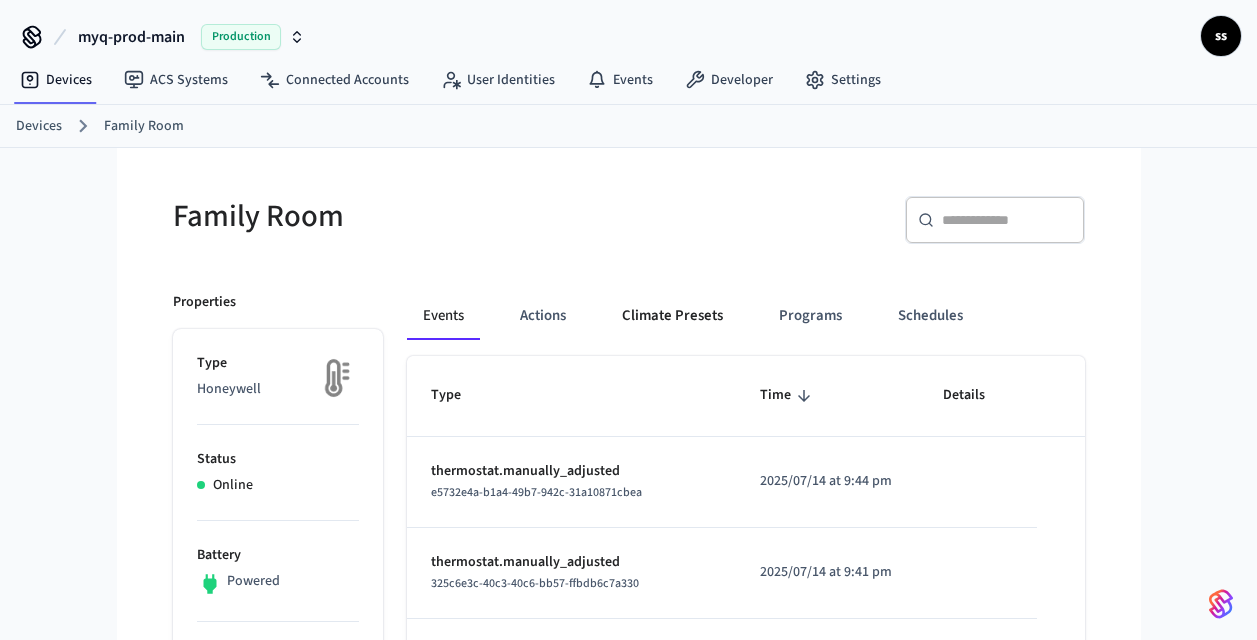 click on "Climate Presets" at bounding box center [672, 316] 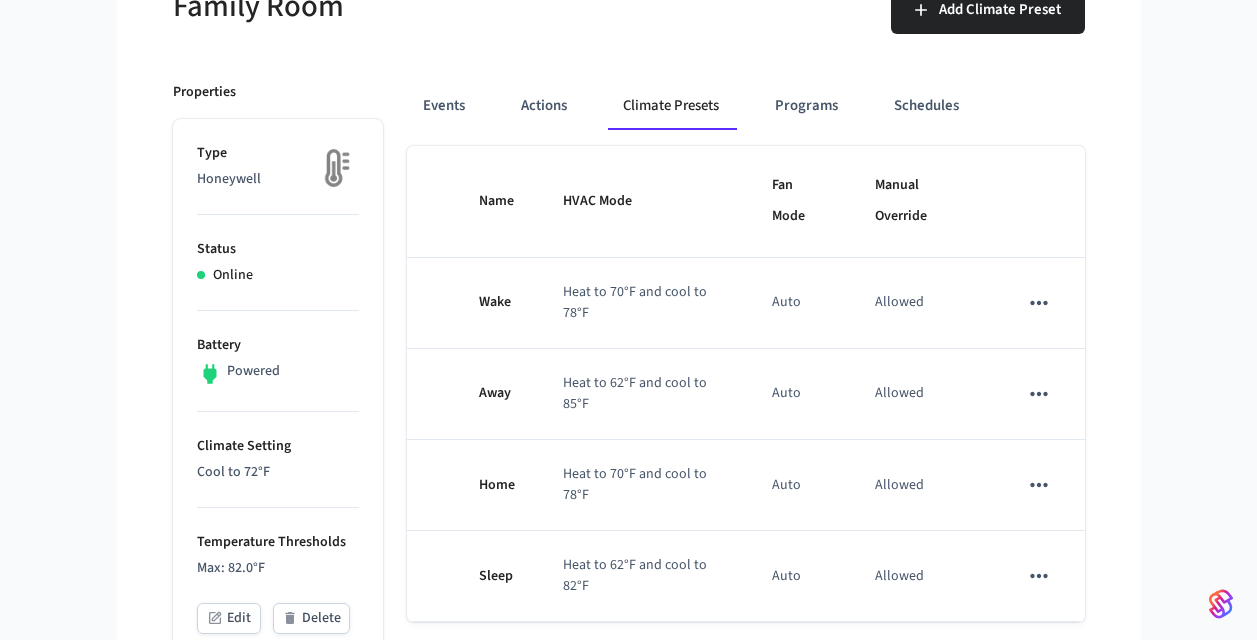 scroll, scrollTop: 213, scrollLeft: 0, axis: vertical 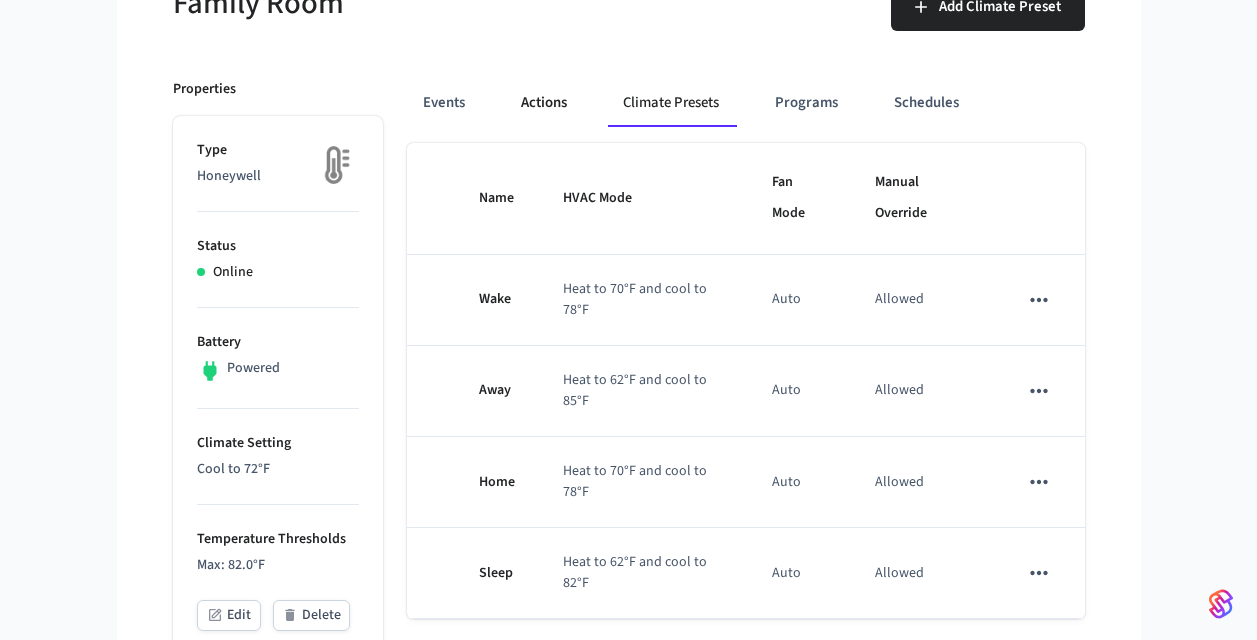 click on "Actions" at bounding box center [544, 103] 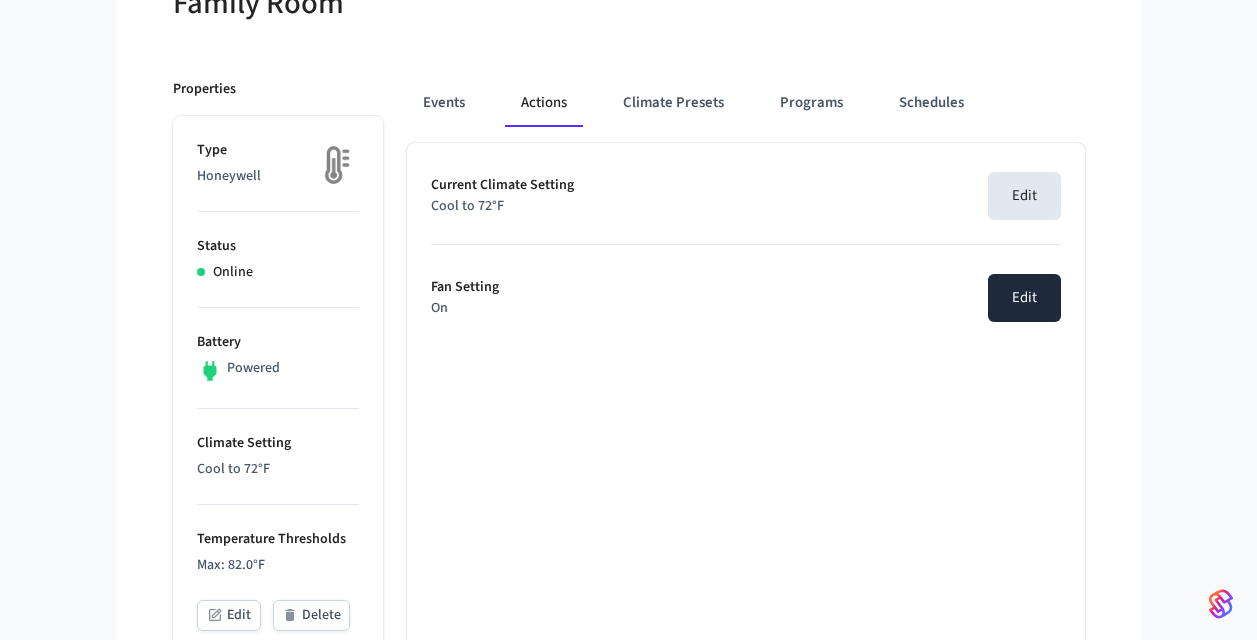 click on "Edit" at bounding box center (1024, 298) 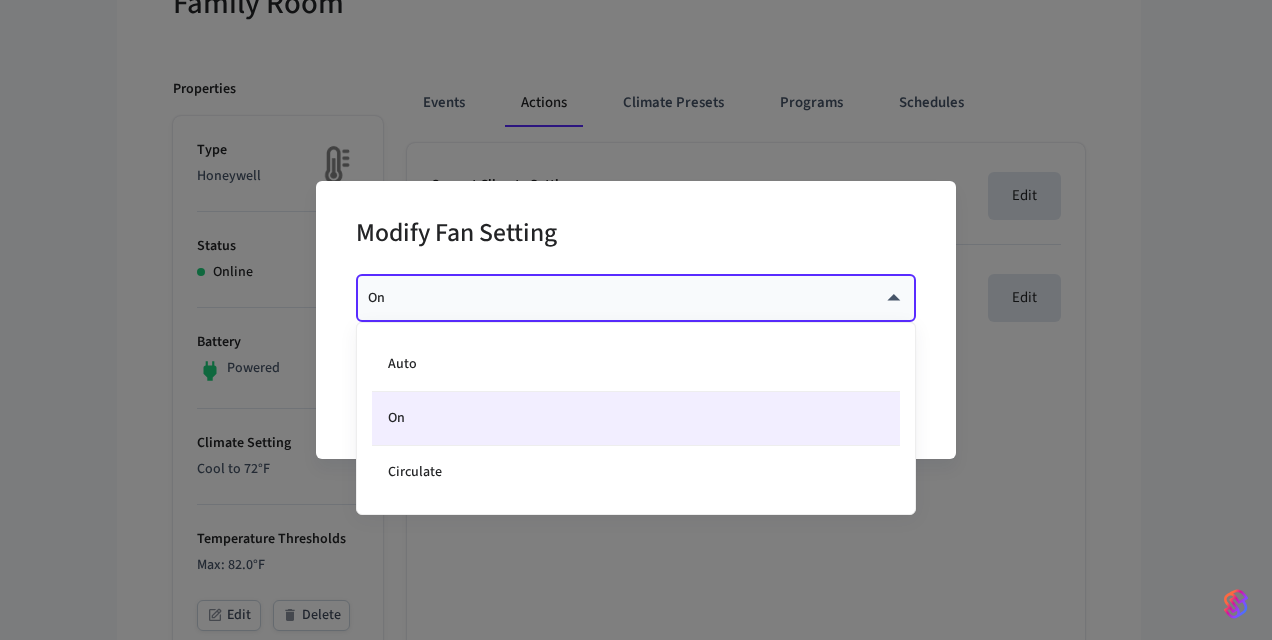 click on "myq-prod-main Production ss Devices ACS Systems Connected Accounts User Identities Events Developer Settings Devices Family Room Family Room Properties Type Honeywell Status Online Battery Powered Climate Setting Cool to 72°F Temperature Thresholds Max: 82.0°F Edit Delete Fan Setting On Equipment Status Off Current Temperature 87°F Current Humidity 46% Location Lake House Capabilities thermostat ID 62c33a90-57ee-42a7-8b85-285a8a9f38db Paired on ( CST ) 2025/07/14 at 8:54 pm Connected account feaf1cab-af0d-4418-b34e-75ae835367bf Warnings Current temperature (31.11°C) has exceeded the upper limit of 27.78°C Events Actions Climate Presets Programs Schedules Current Climate Setting Cool to 72°F Edit Fan Setting On Edit 3 /devices/get /workspaces/9656ea0d-51cd-49b4-b850-8cdd949e351e/devices/62c33a90-57ee-42a7-8b85-285a8a9f38db Modify Fan Setting On ** ​ Cancel Save Auto On Circulate" at bounding box center [636, 763] 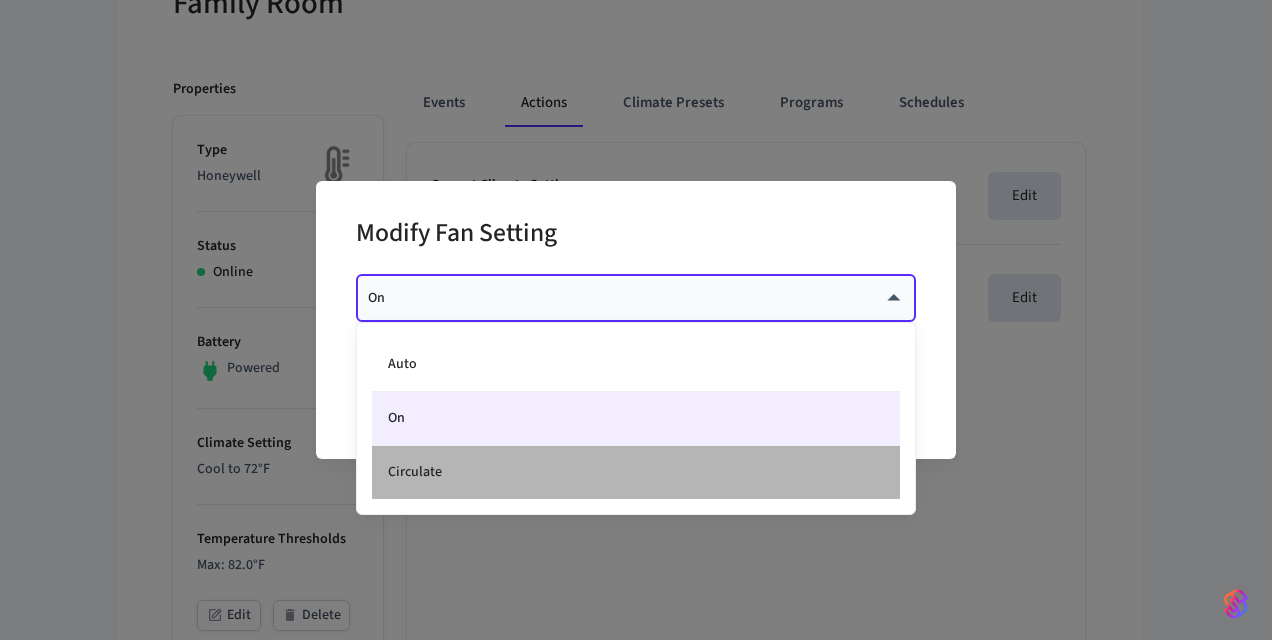 click on "Circulate" at bounding box center [636, 472] 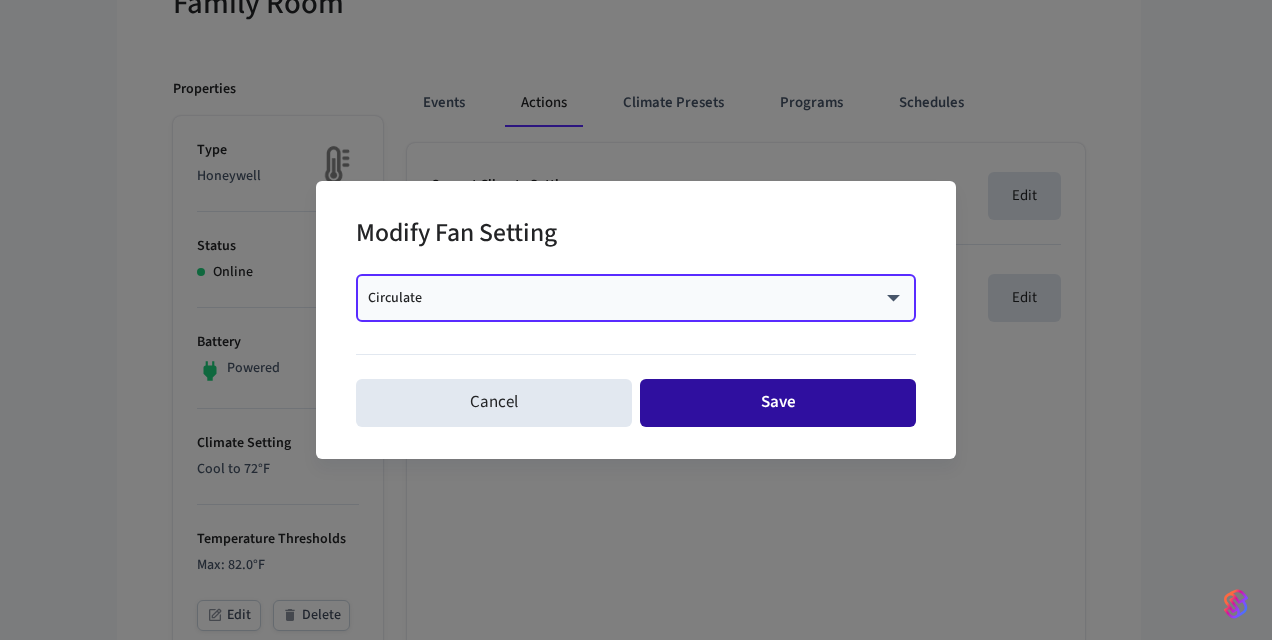 click on "Save" at bounding box center (778, 403) 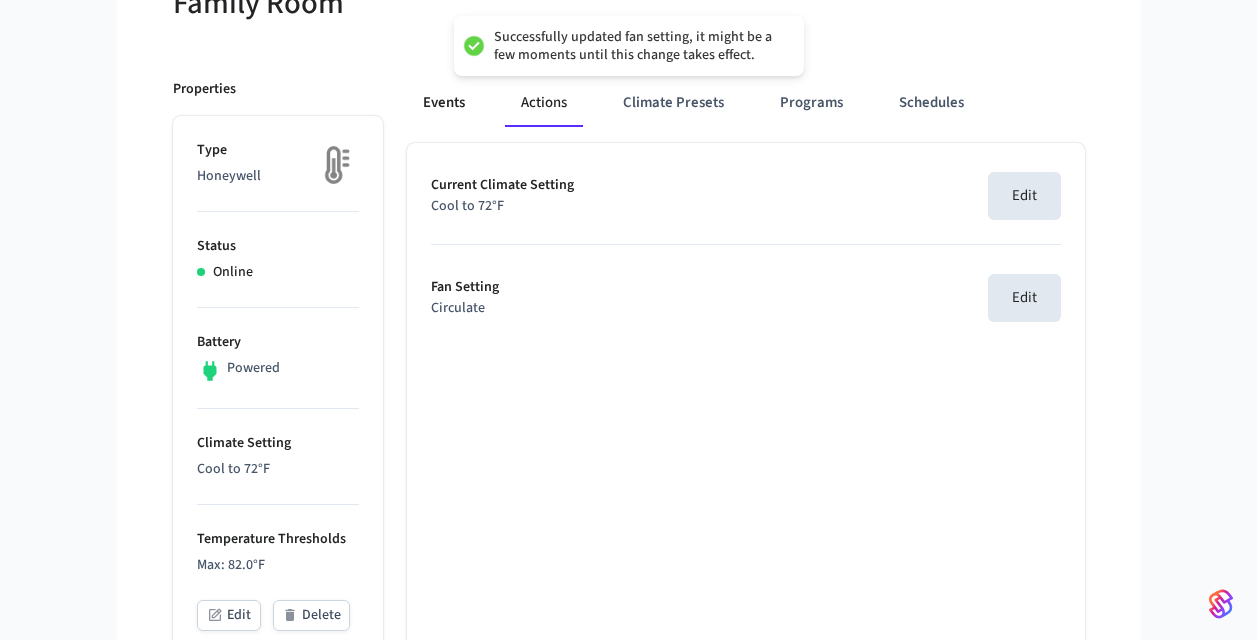 click on "Events" at bounding box center [444, 103] 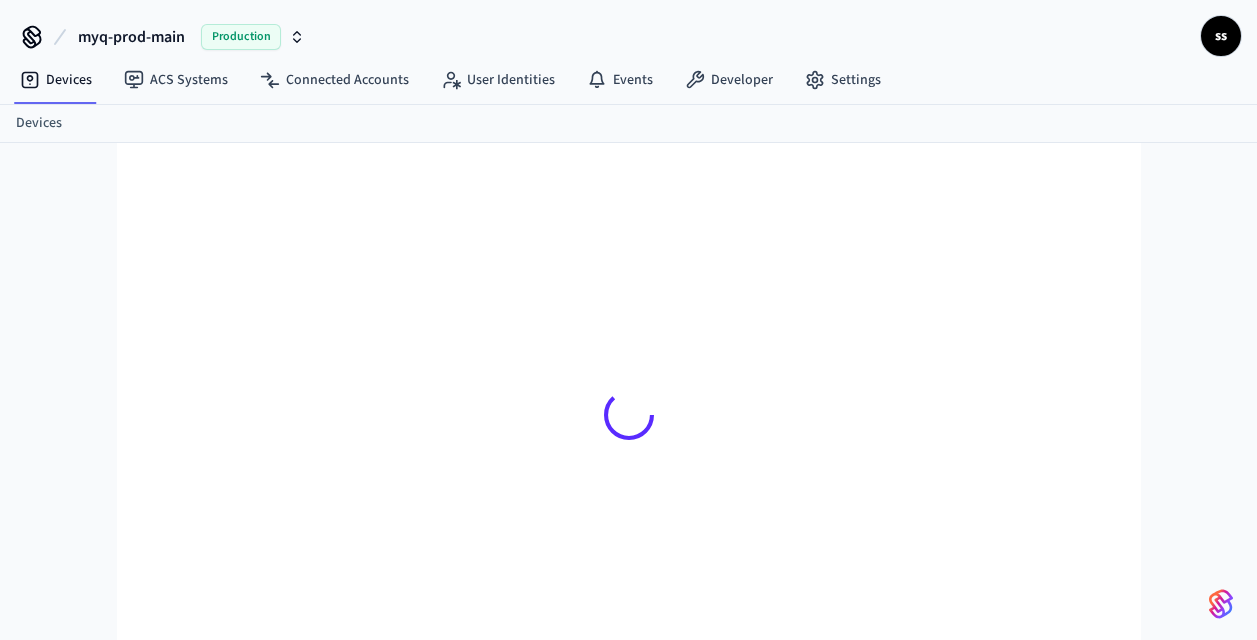 scroll, scrollTop: 0, scrollLeft: 0, axis: both 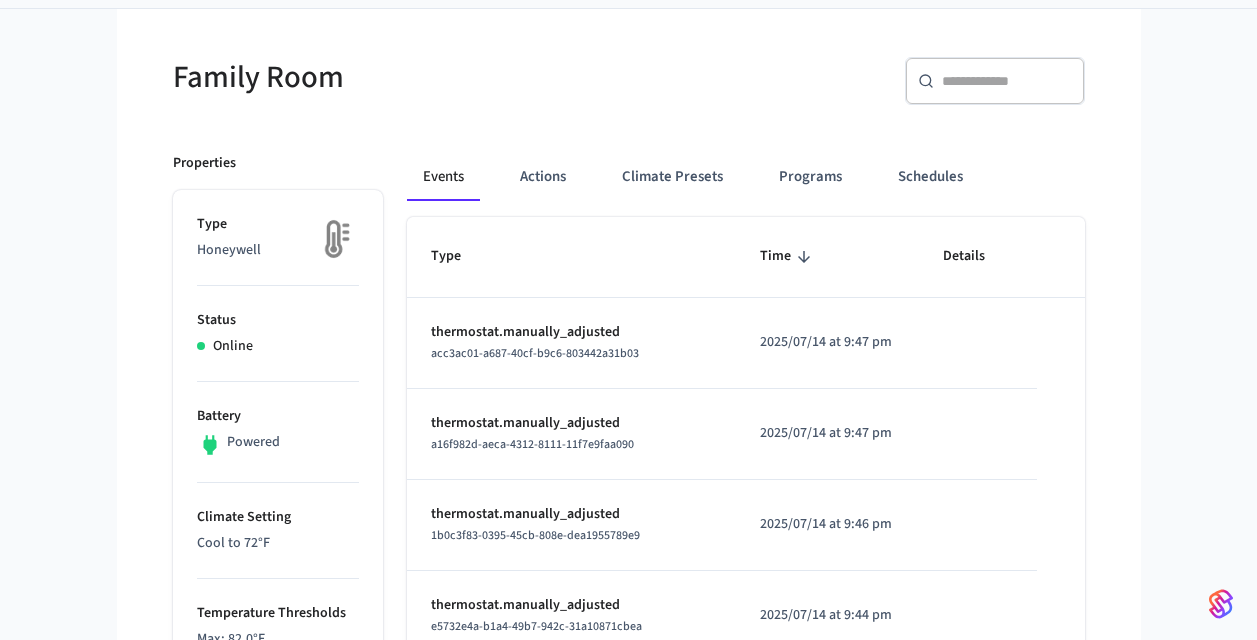click on "thermostat.manually_adjusted [UUID]" at bounding box center (572, 434) 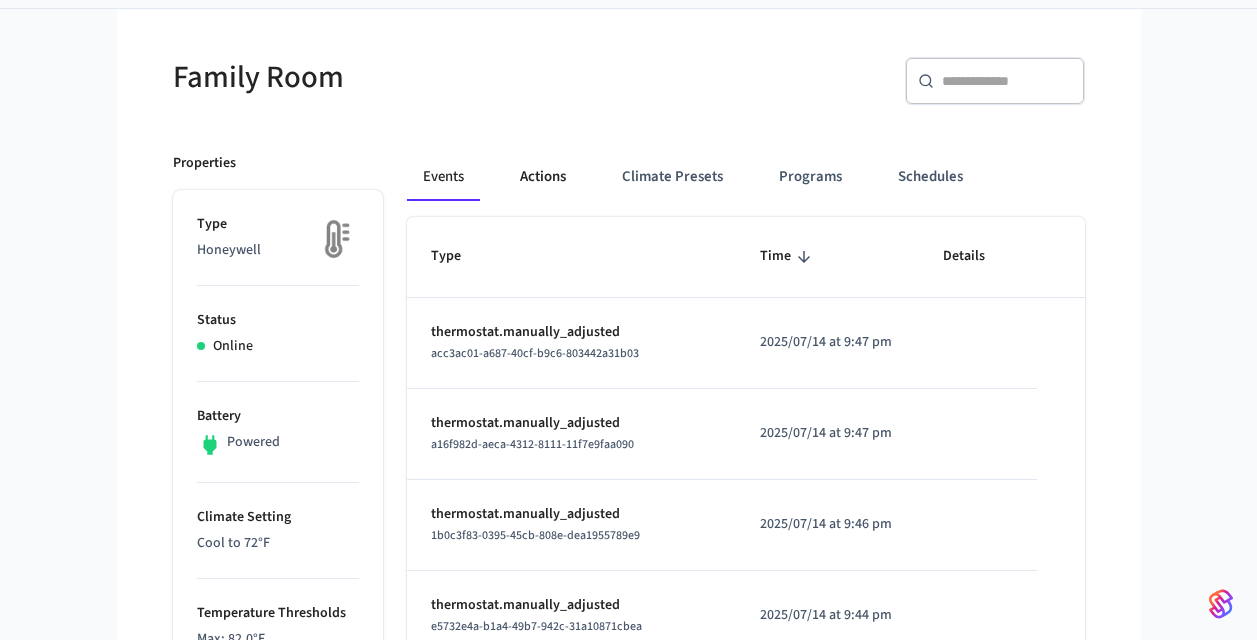 click on "Actions" at bounding box center [543, 177] 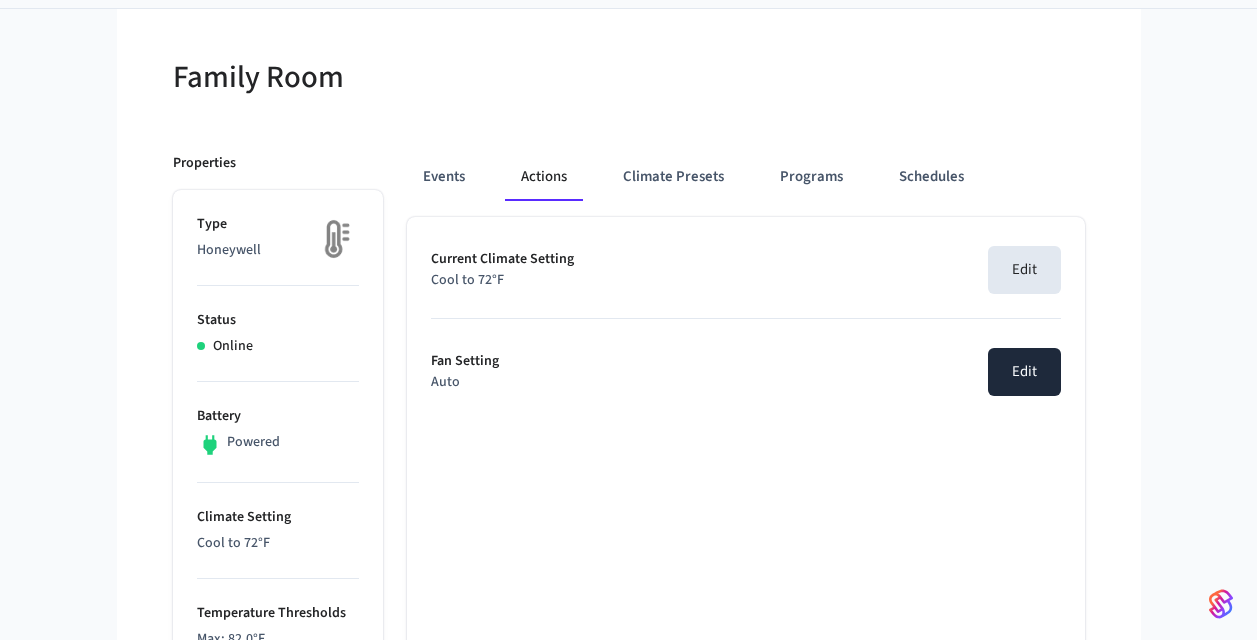 click on "Edit" at bounding box center [1024, 372] 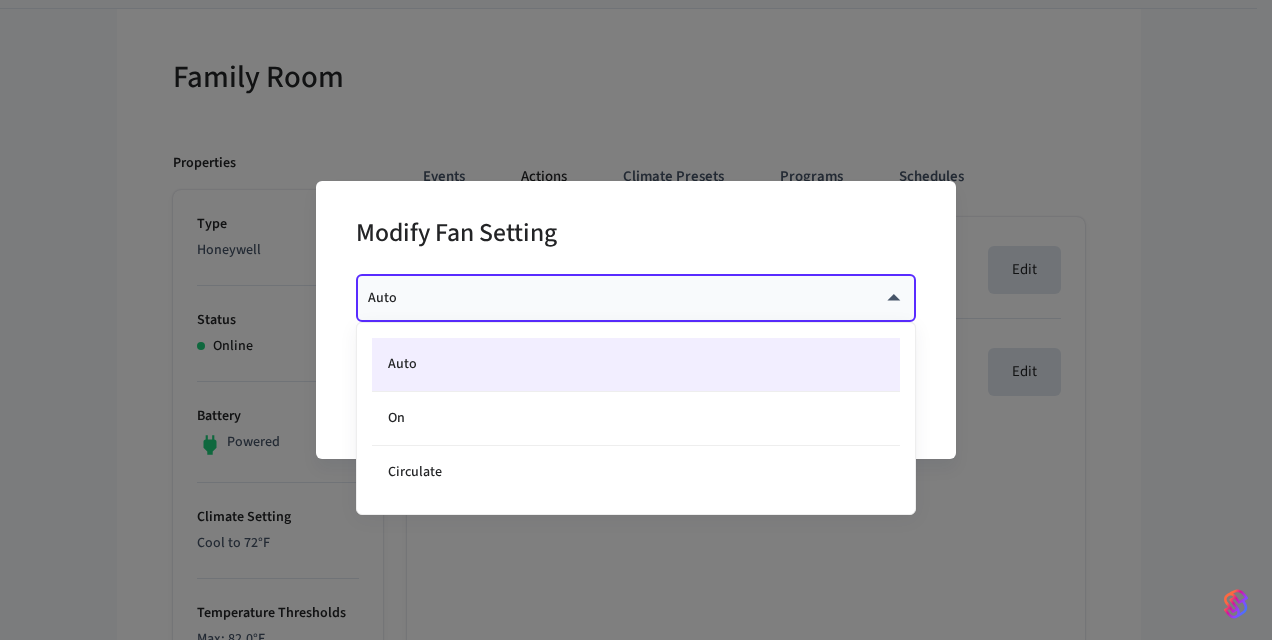 click on "myq-prod-main Production ss Devices ACS Systems Connected Accounts User Identities Events Developer Settings Devices Family Room Family Room Properties Type Honeywell Status Online Battery Powered Climate Setting Cool to 72°F Temperature Thresholds Max: 82.0°F Edit Delete Fan Setting Auto Equipment Status Cooling Current Temperature 87°F Current Humidity 46% Location [LOCATION] Capabilities thermostat ID [UUID] Paired on ( [TIMEZONE] ) [DATE] at [TIME] Connected account [UUID] Warnings Current temperature (31.11°C) has exceeded the upper limit of 27.78°C Events Actions Climate Presets Programs Schedules Current Climate Setting Cool to 72°F Edit Fan Setting Auto Edit 2 /devices/get /workspaces/[UUID]/devices/[UUID] Modify Fan Setting Auto ********* ​ Cancel Save Auto On Circulate" at bounding box center [636, 837] 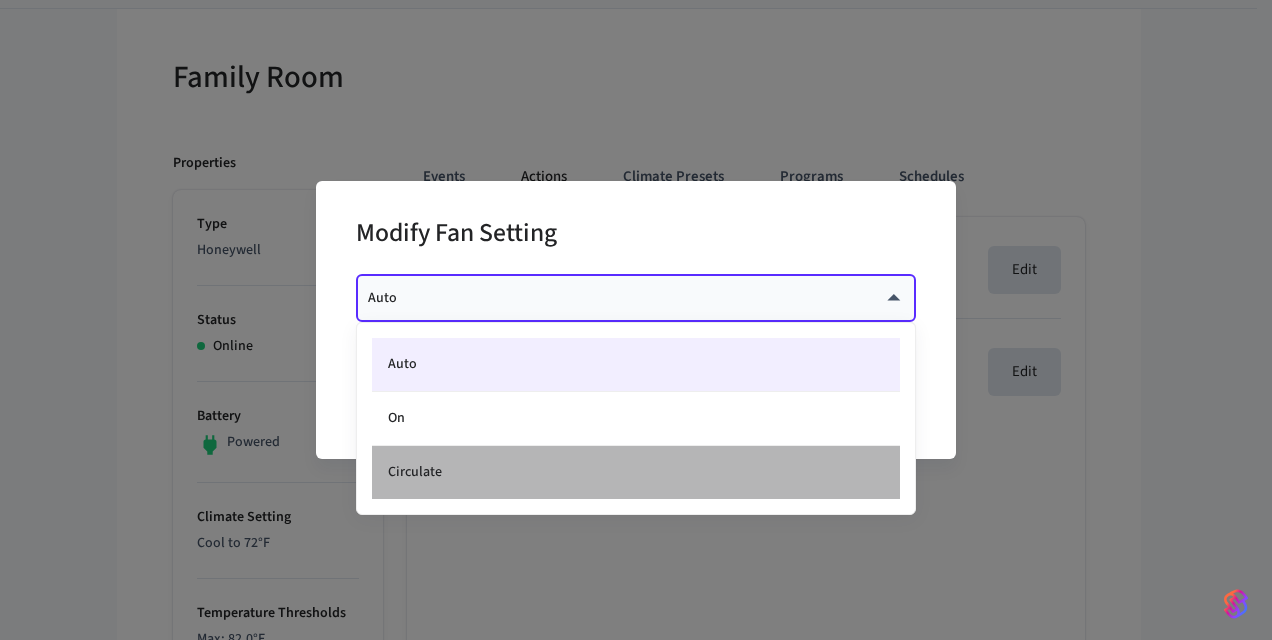 drag, startPoint x: 379, startPoint y: 470, endPoint x: 458, endPoint y: 471, distance: 79.00633 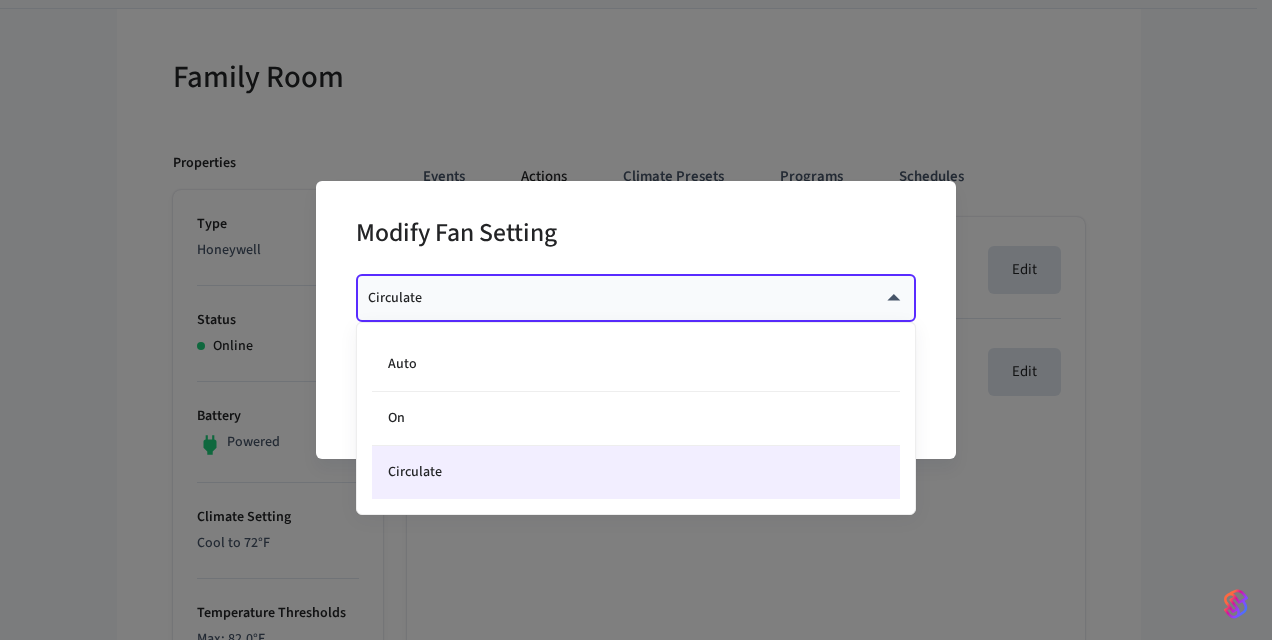 drag, startPoint x: 423, startPoint y: 296, endPoint x: 376, endPoint y: 298, distance: 47.042534 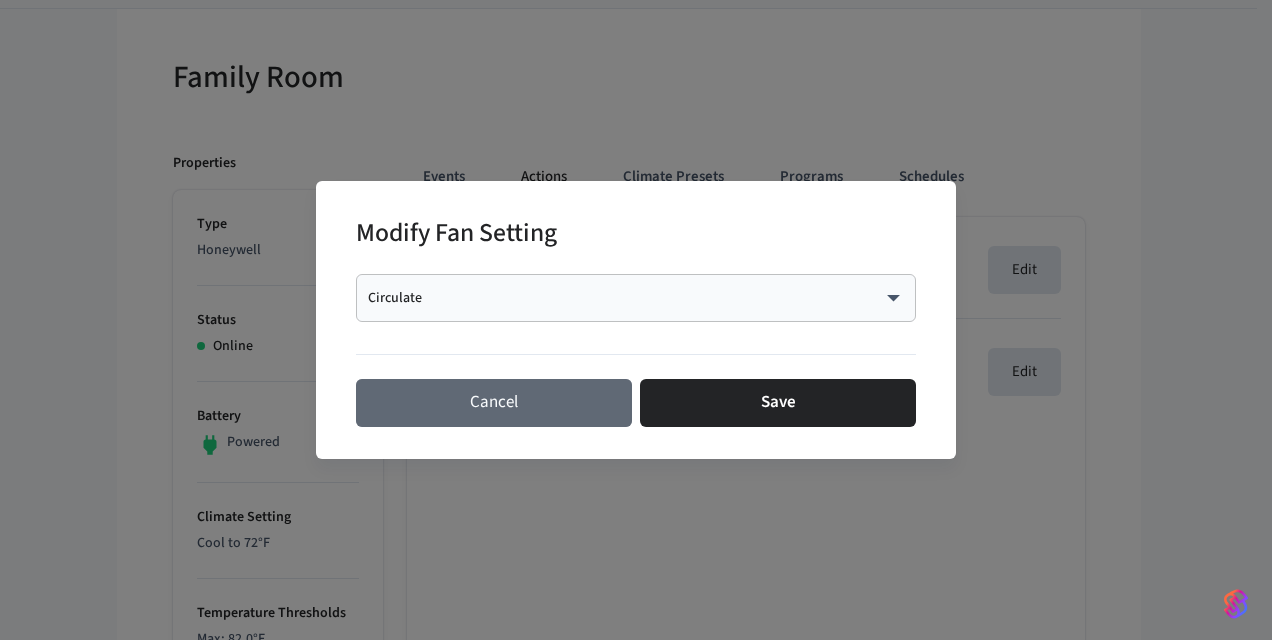 click on "Cancel" at bounding box center (494, 403) 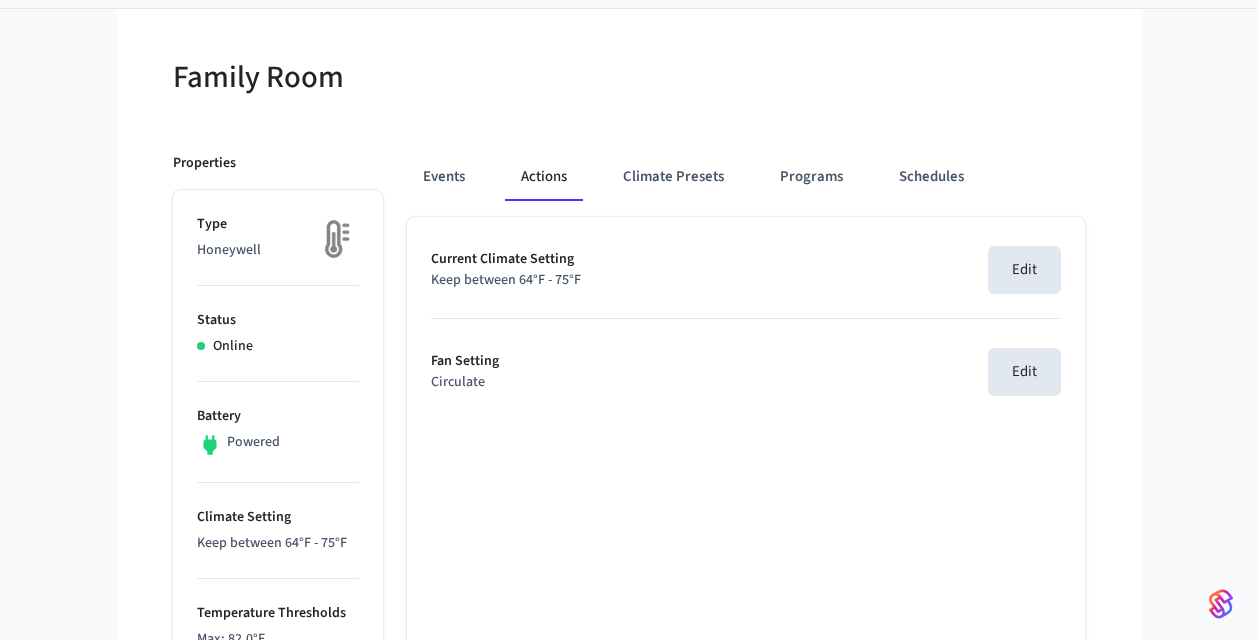scroll, scrollTop: 0, scrollLeft: 0, axis: both 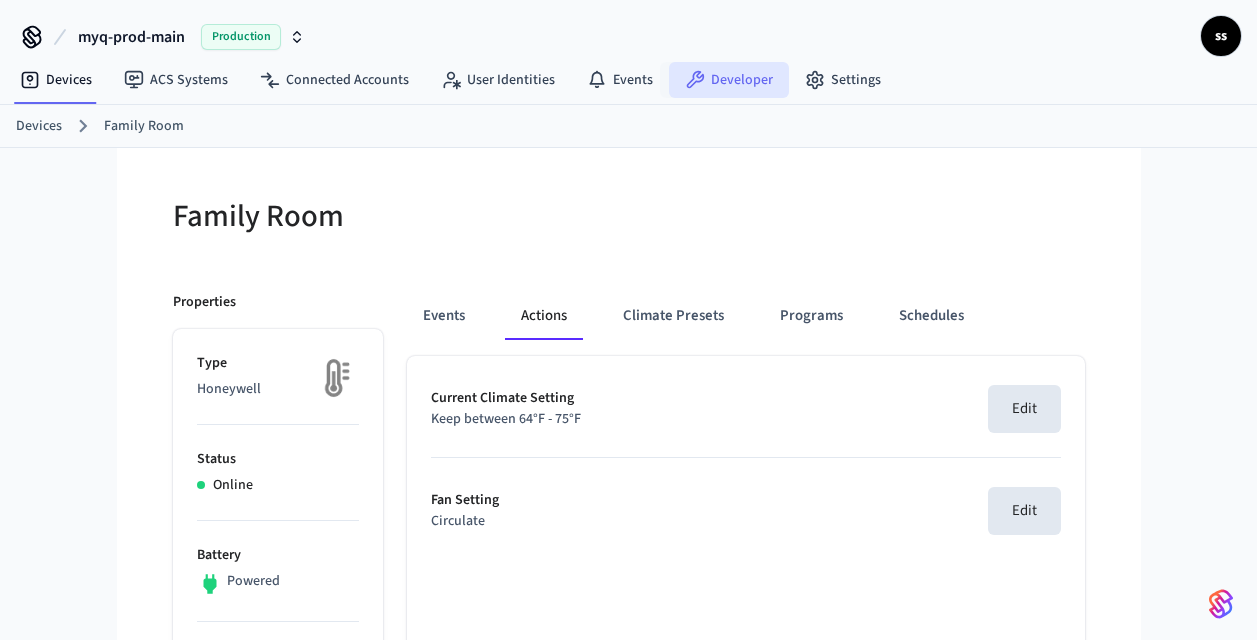 click on "Developer" at bounding box center [729, 80] 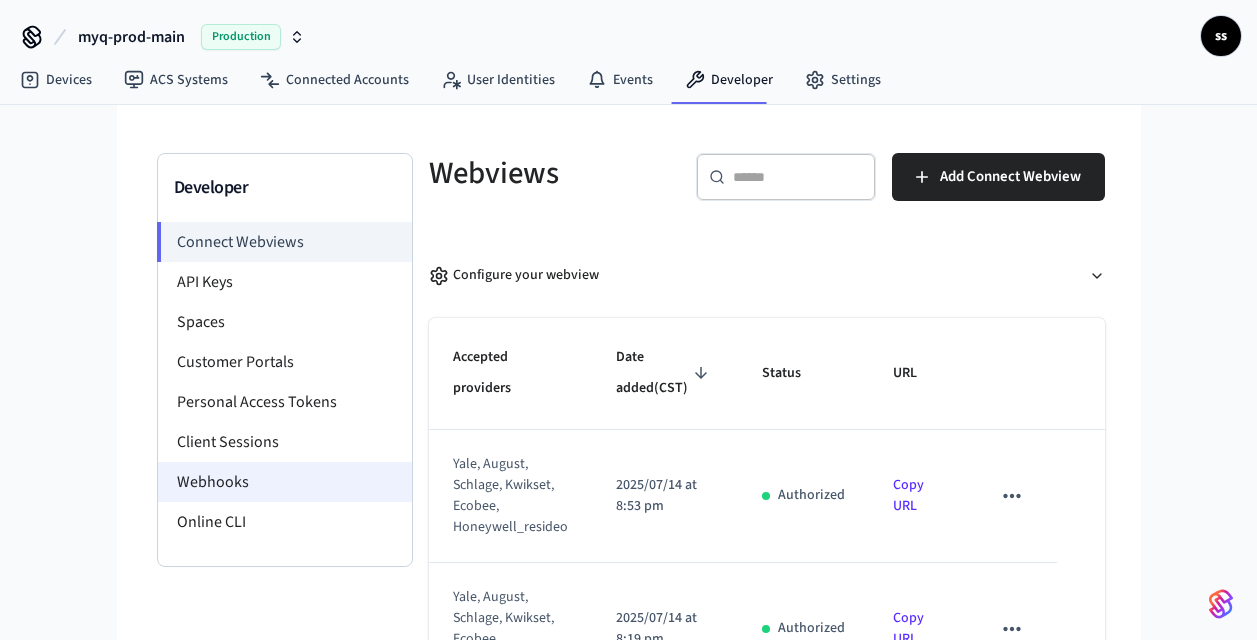 click on "Webhooks" at bounding box center (285, 482) 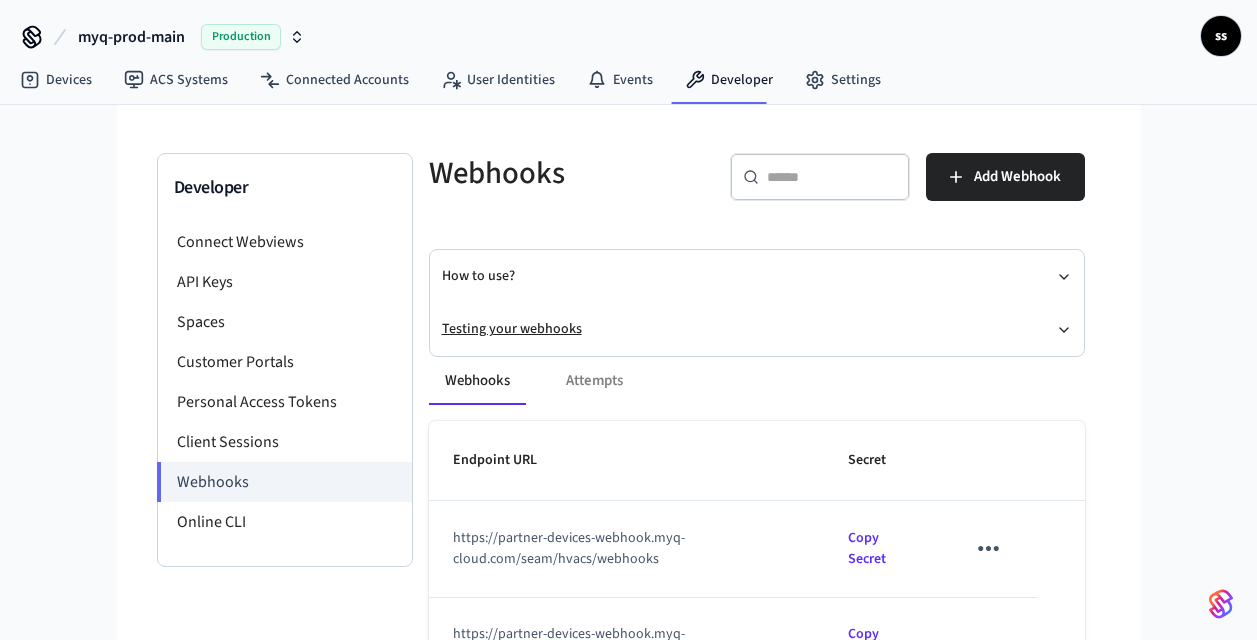 click on "Testing your webhooks" at bounding box center (757, 329) 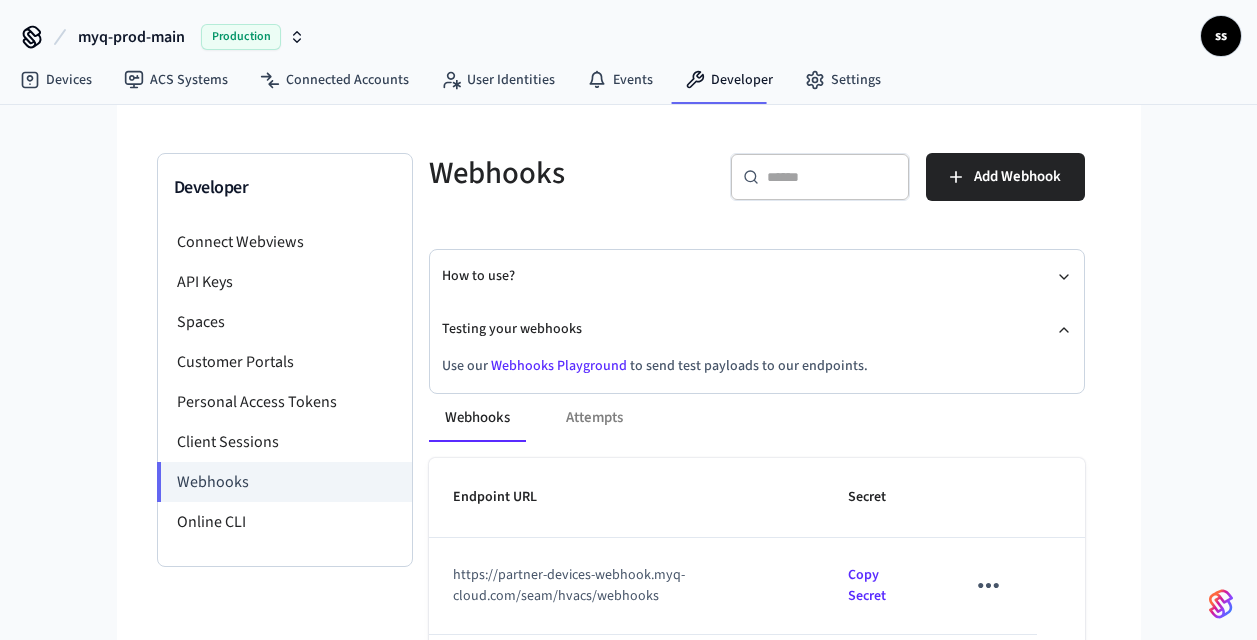 click on "Webhooks Playground" at bounding box center [559, 366] 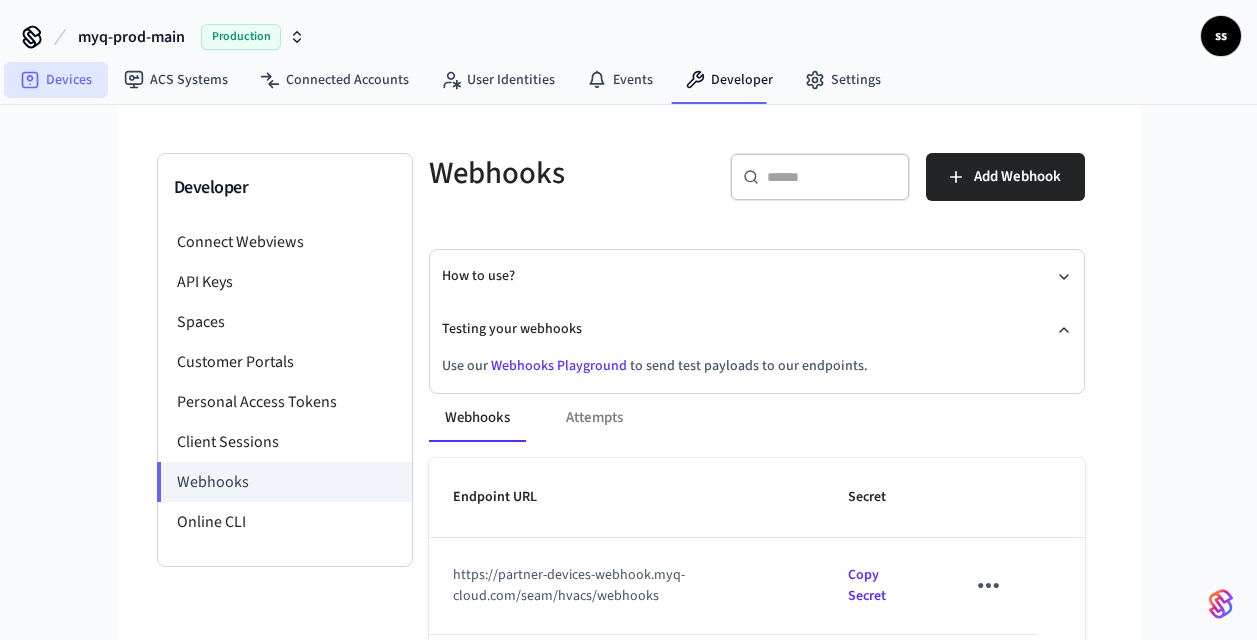 click on "Devices" at bounding box center [56, 80] 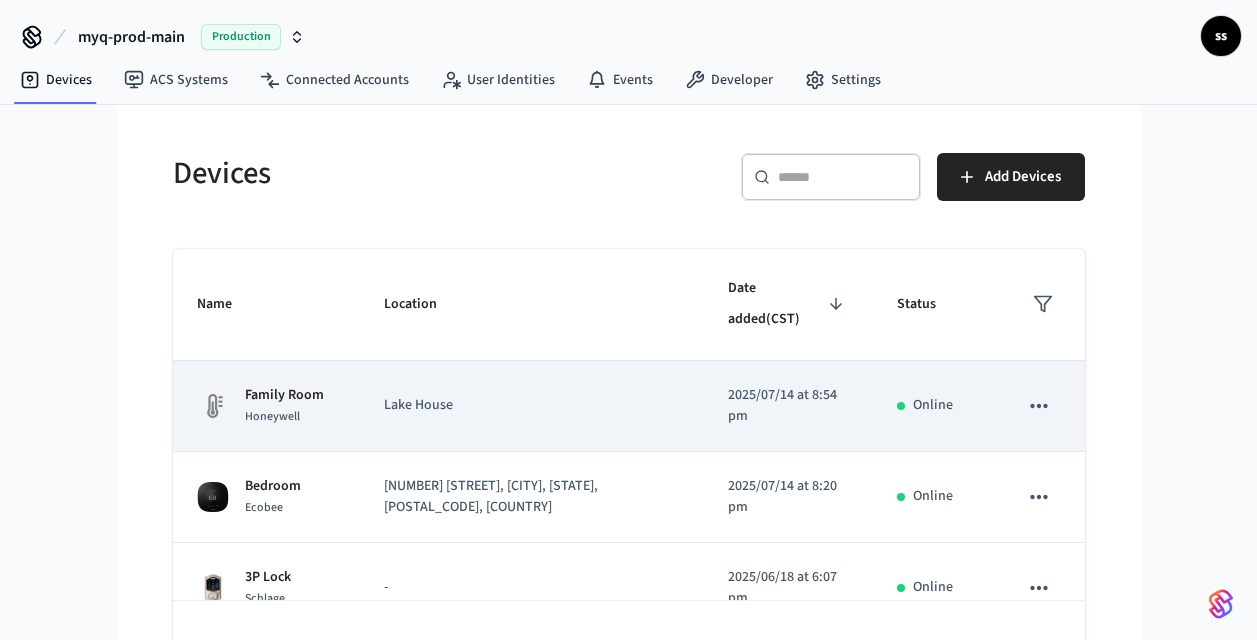 click on "Lake House" at bounding box center (532, 405) 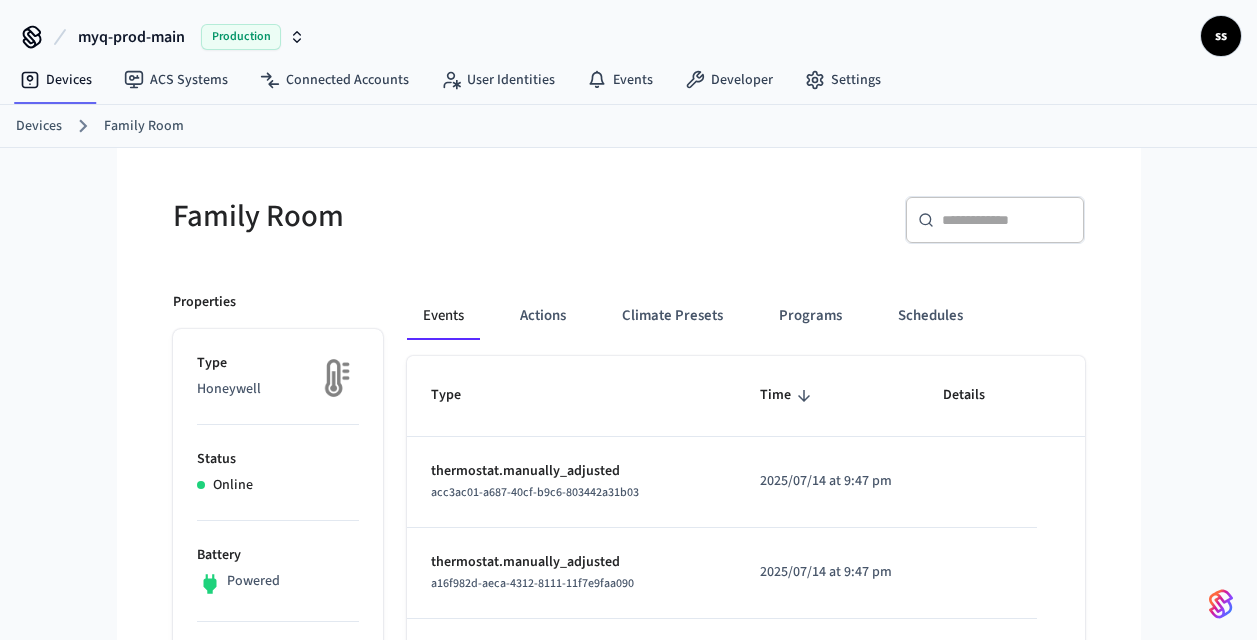 click on "myq-prod-main Production" at bounding box center (191, 37) 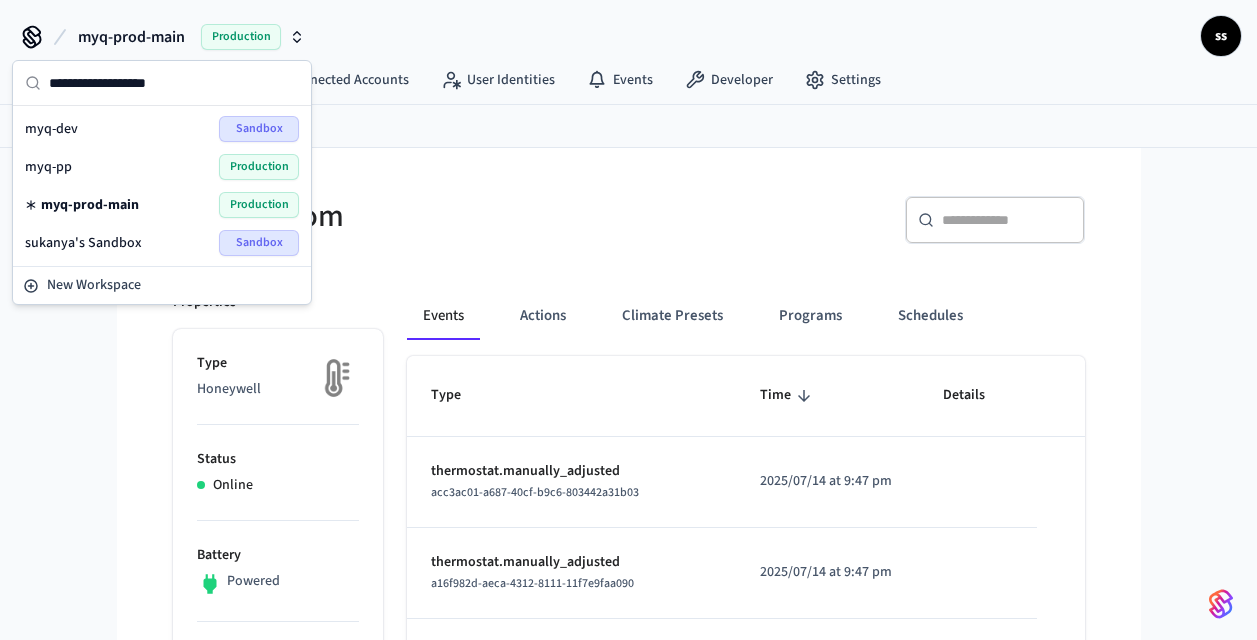 click on "myq-pp Production" at bounding box center (162, 167) 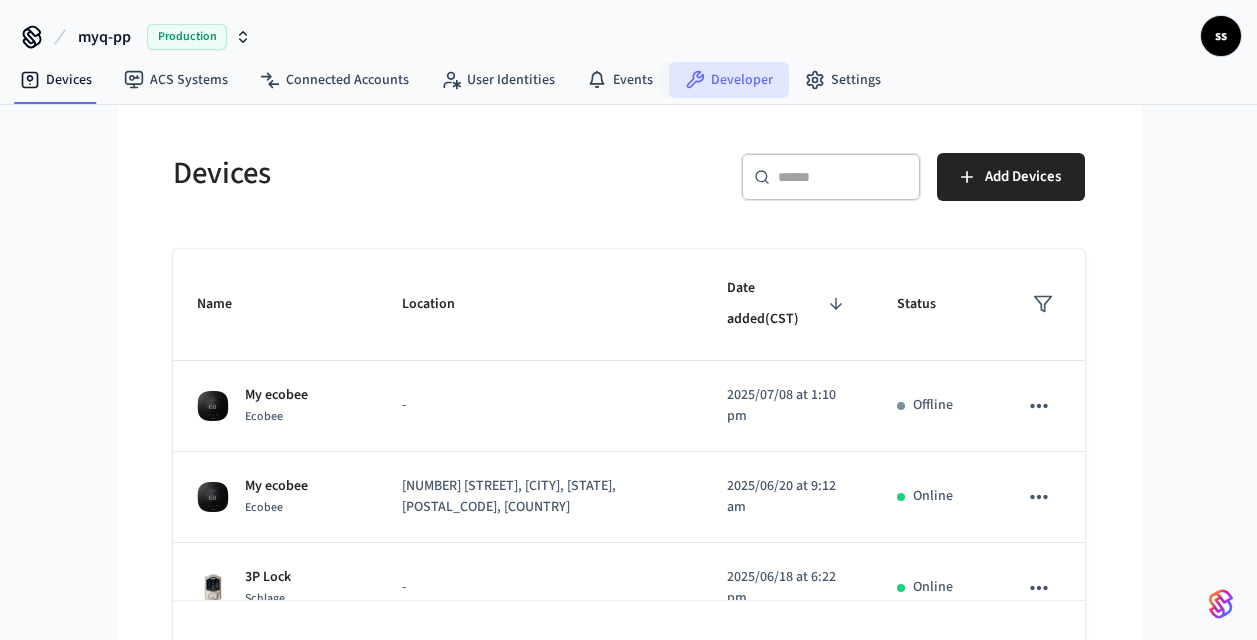 click on "Developer" at bounding box center [729, 80] 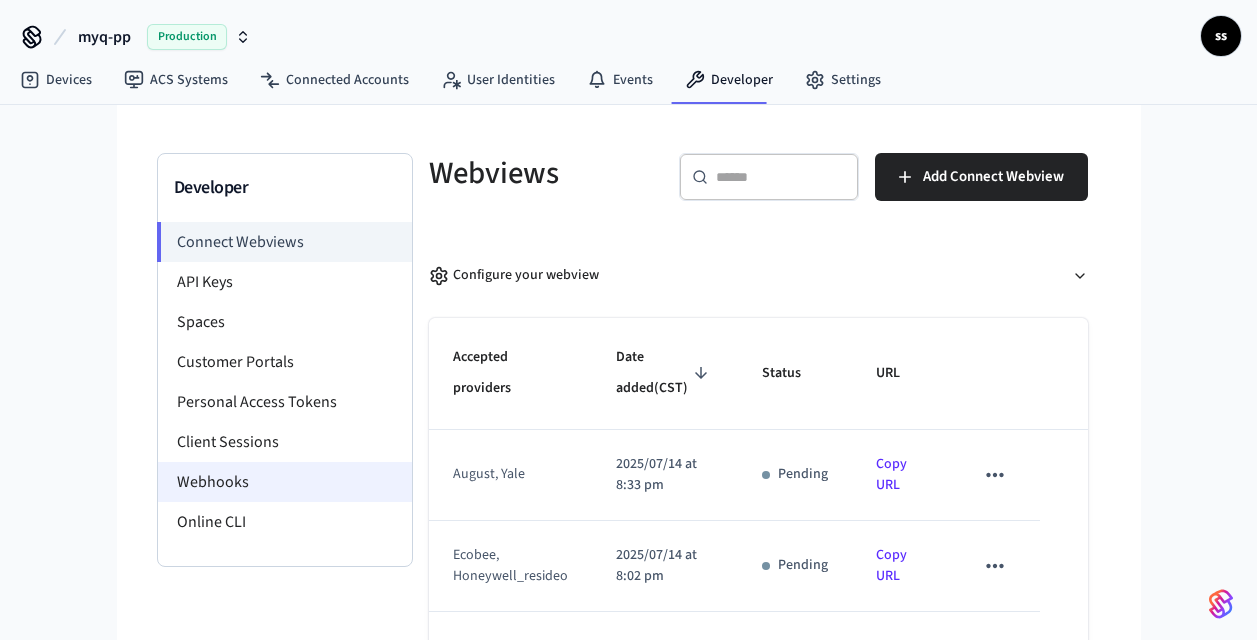click on "Webhooks" at bounding box center (285, 482) 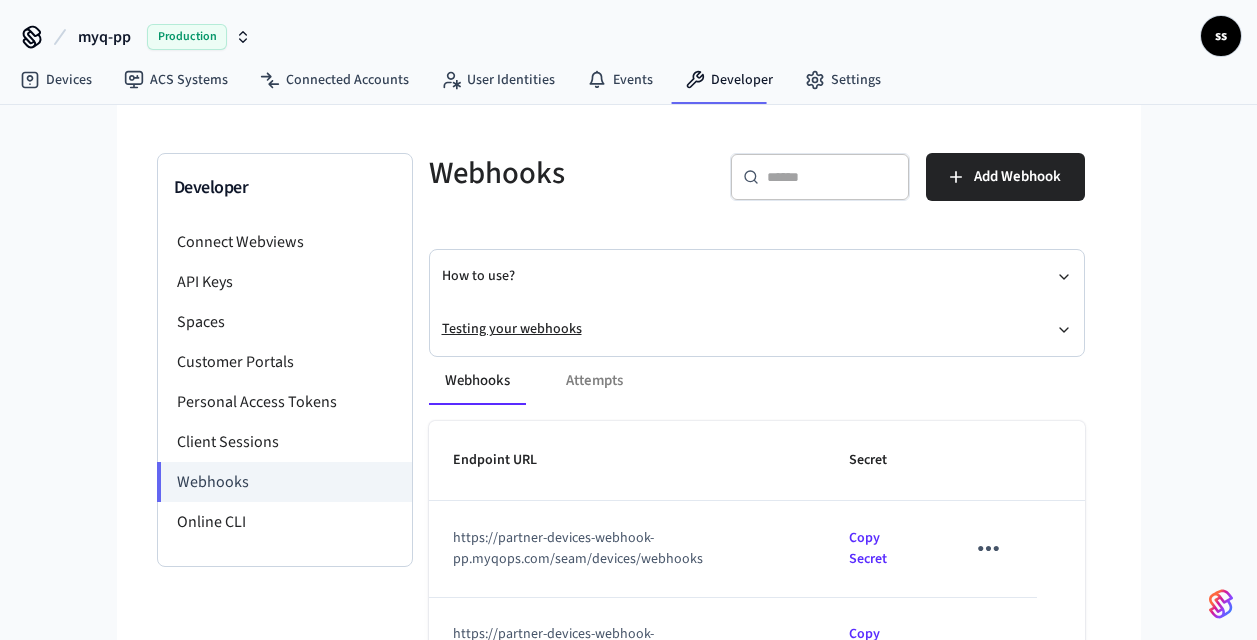 click on "Testing your webhooks" at bounding box center [757, 329] 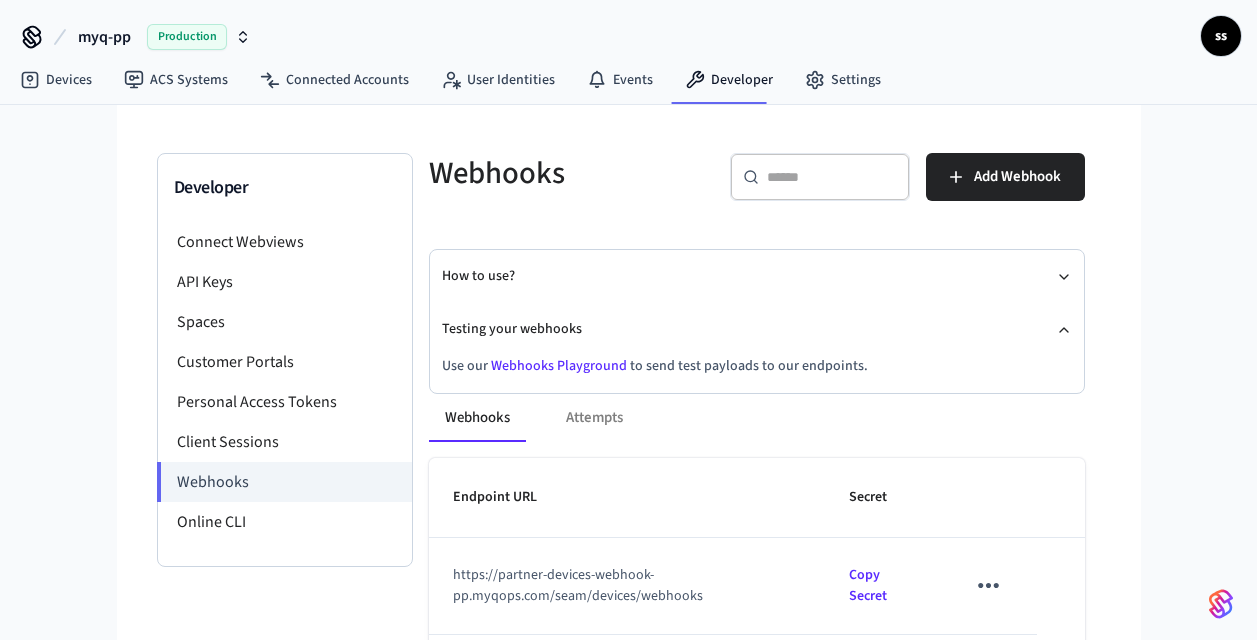 click on "Webhooks Playground" at bounding box center [559, 366] 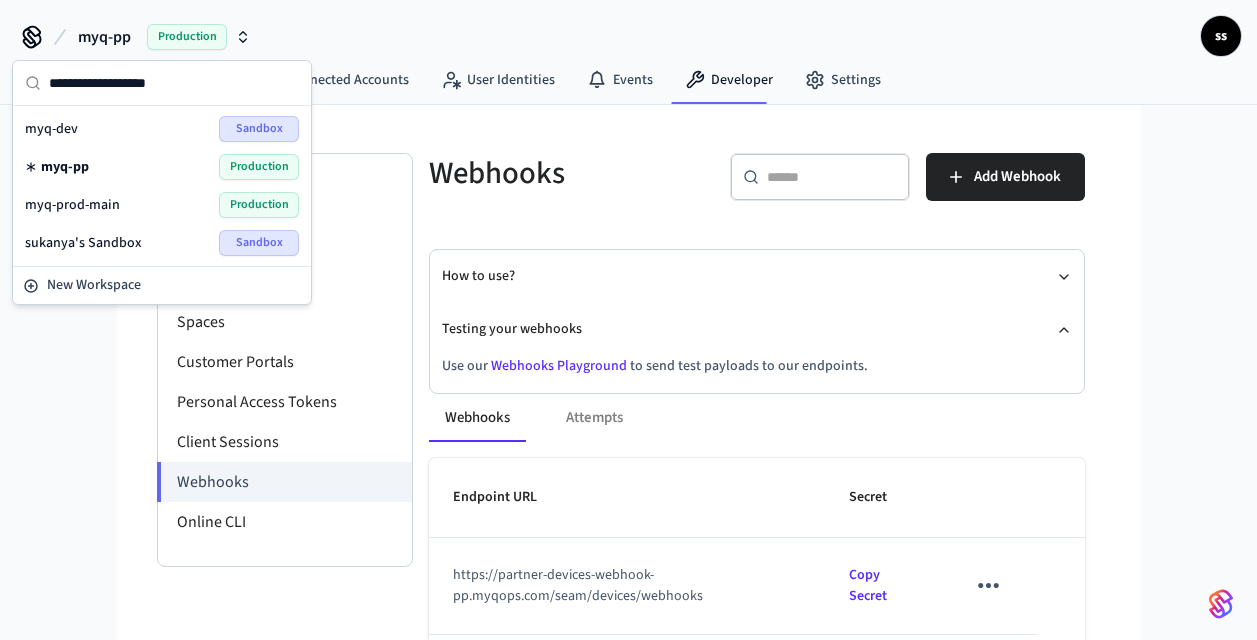 click on "myq-prod-main Production" at bounding box center [162, 205] 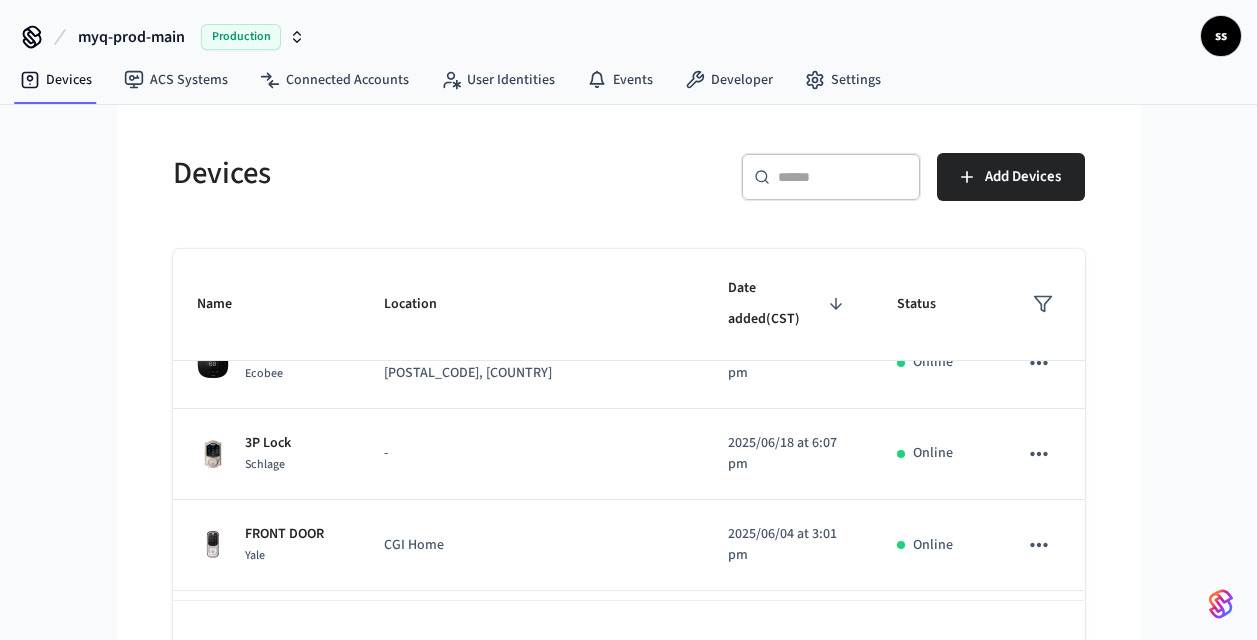 scroll, scrollTop: 135, scrollLeft: 0, axis: vertical 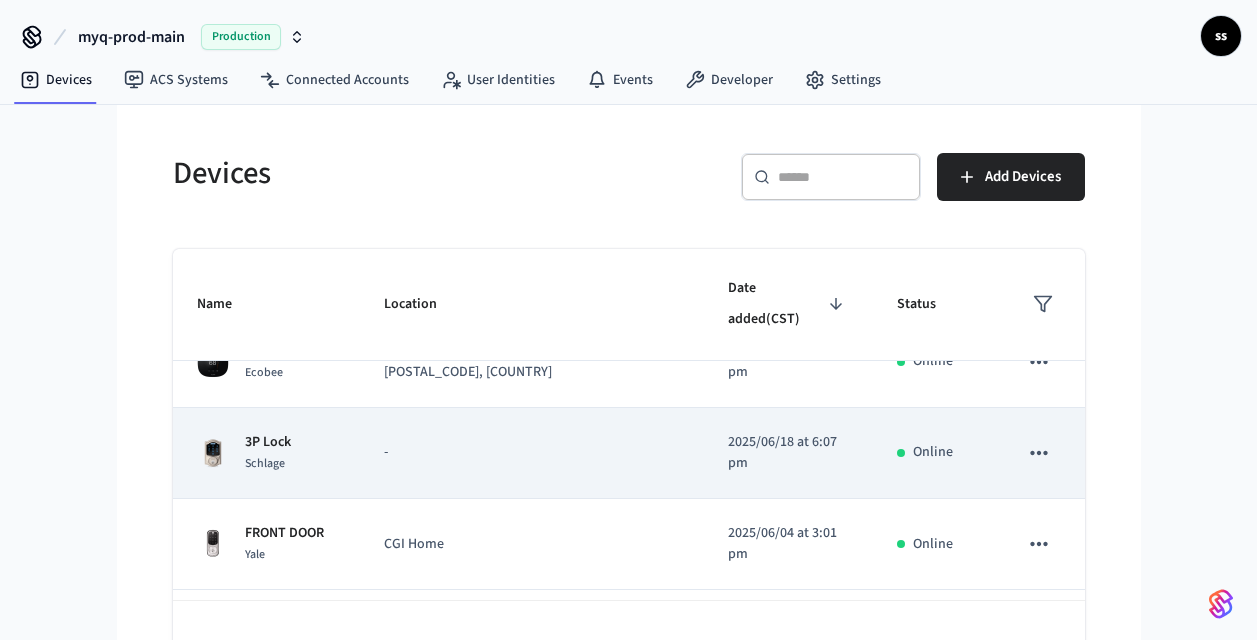 click on "-" at bounding box center (532, 452) 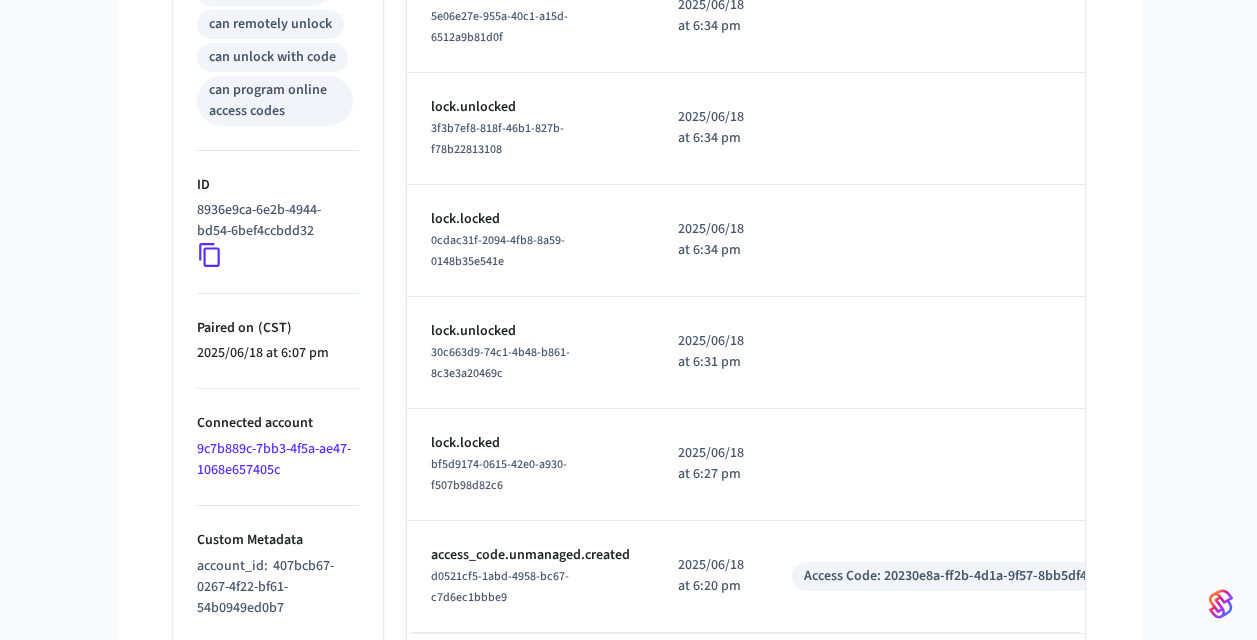 scroll, scrollTop: 989, scrollLeft: 0, axis: vertical 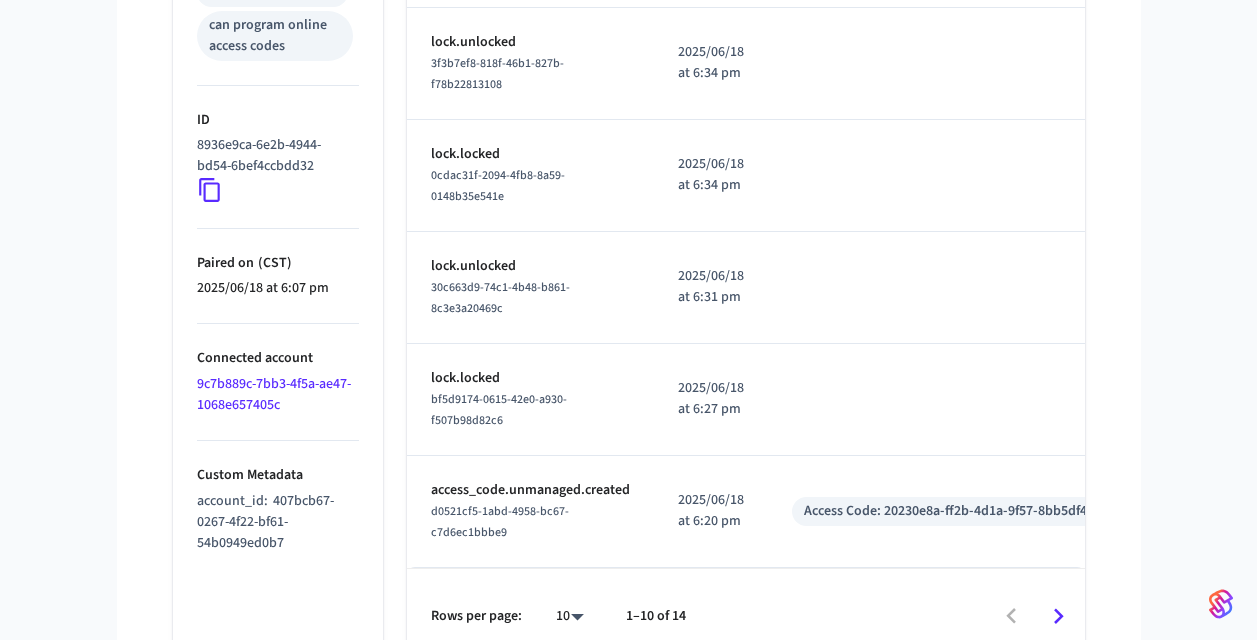 click on "9c7b889c-7bb3-4f5a-ae47-1068e657405c" at bounding box center [274, 394] 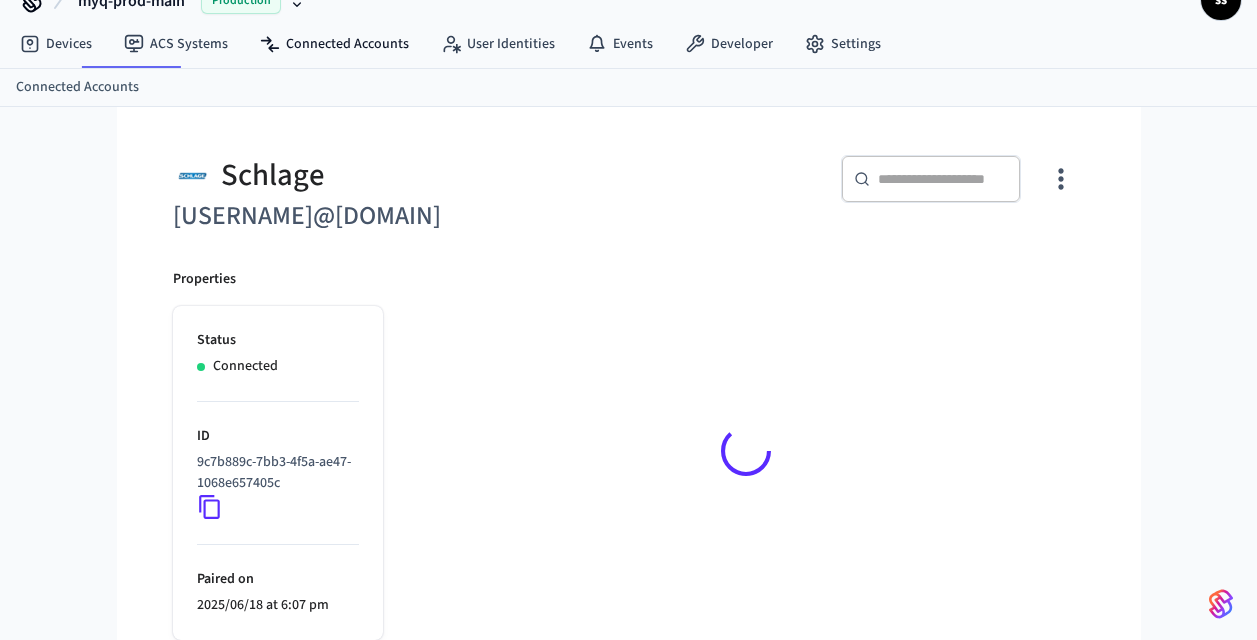 scroll, scrollTop: 0, scrollLeft: 0, axis: both 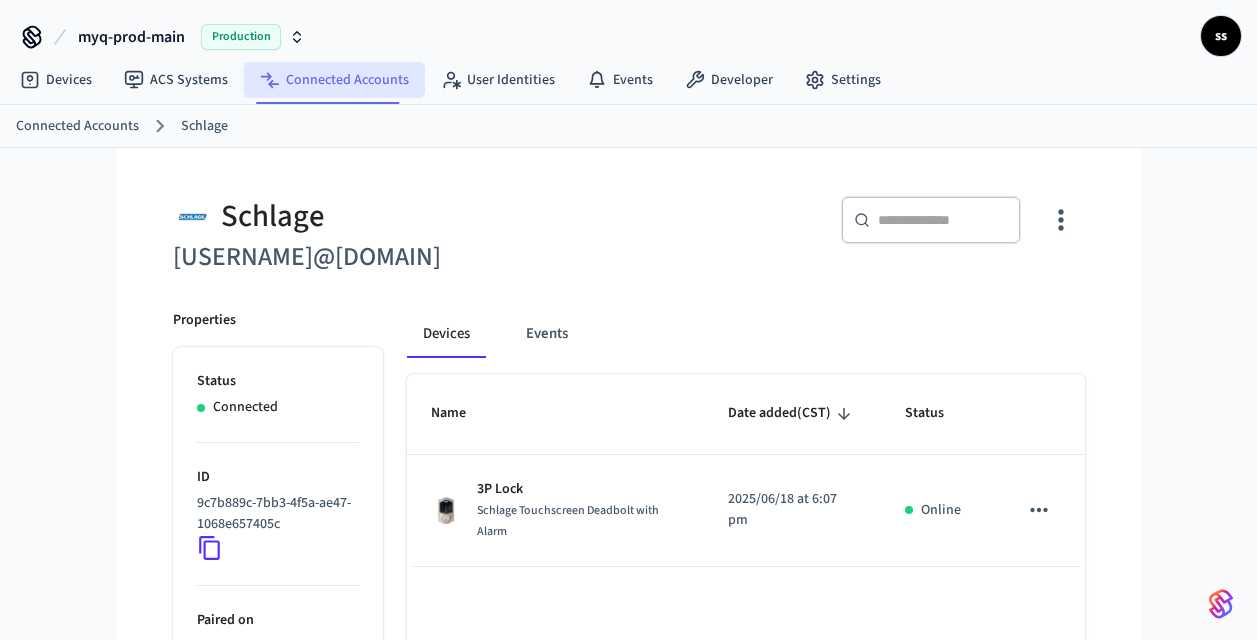click on "Connected Accounts" at bounding box center (334, 80) 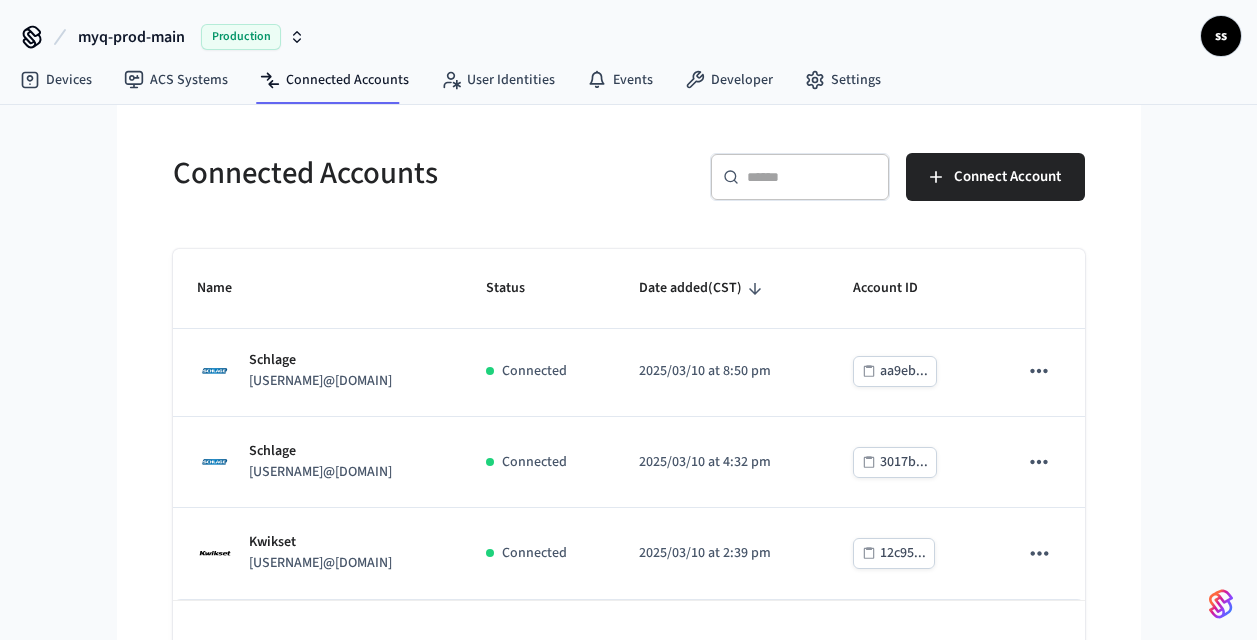 scroll, scrollTop: 662, scrollLeft: 0, axis: vertical 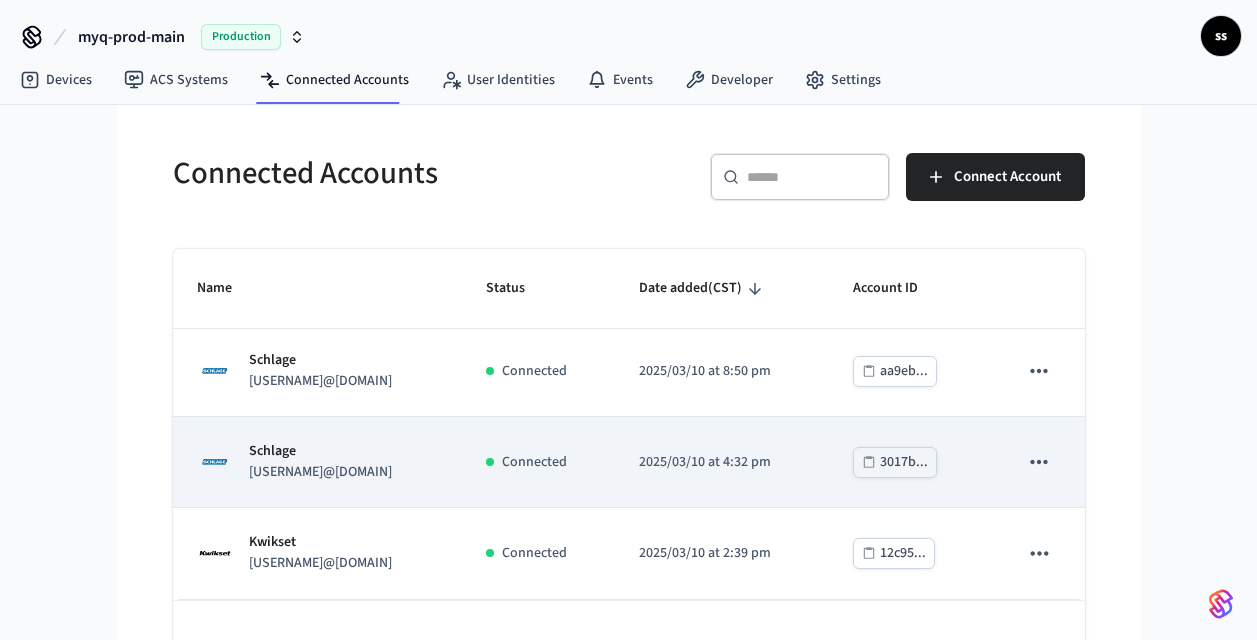 click on "Schlage schlage2@chamberlain.mailosaur.net" at bounding box center [317, 462] 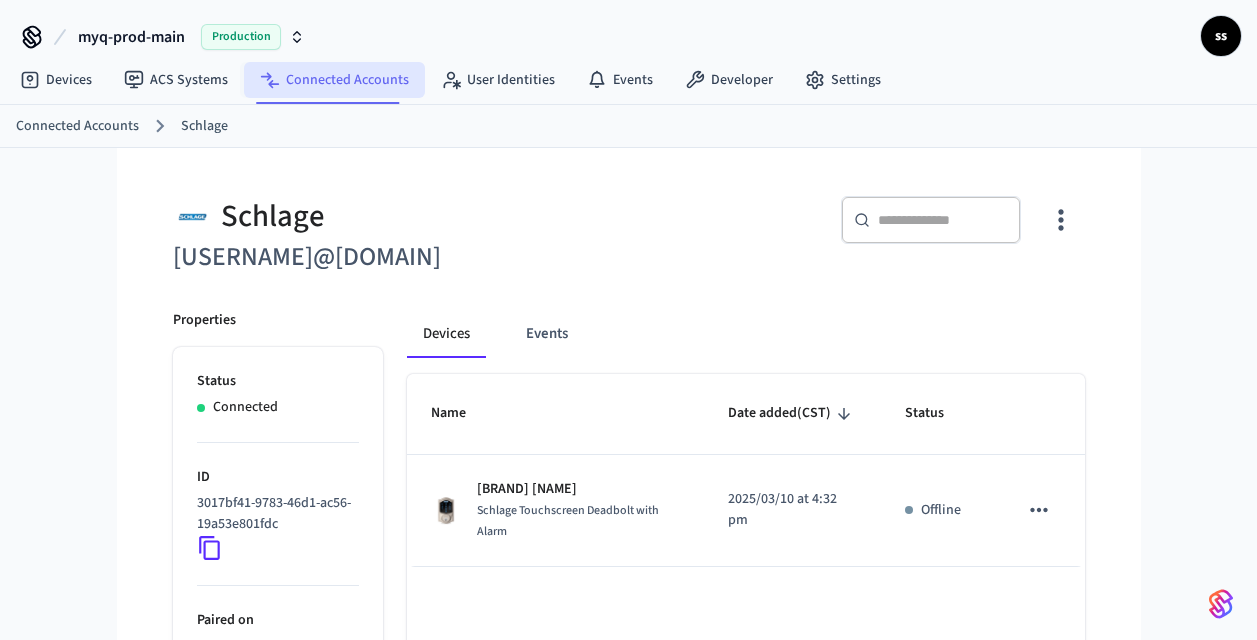 click on "Connected Accounts" at bounding box center (334, 80) 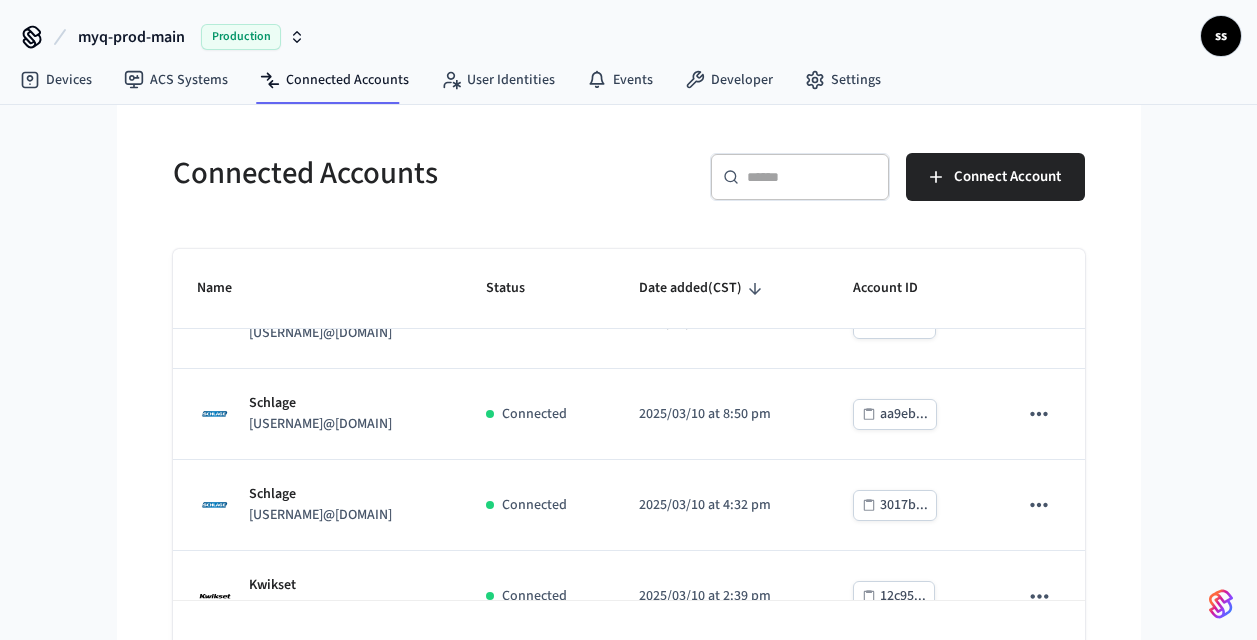 scroll, scrollTop: 662, scrollLeft: 0, axis: vertical 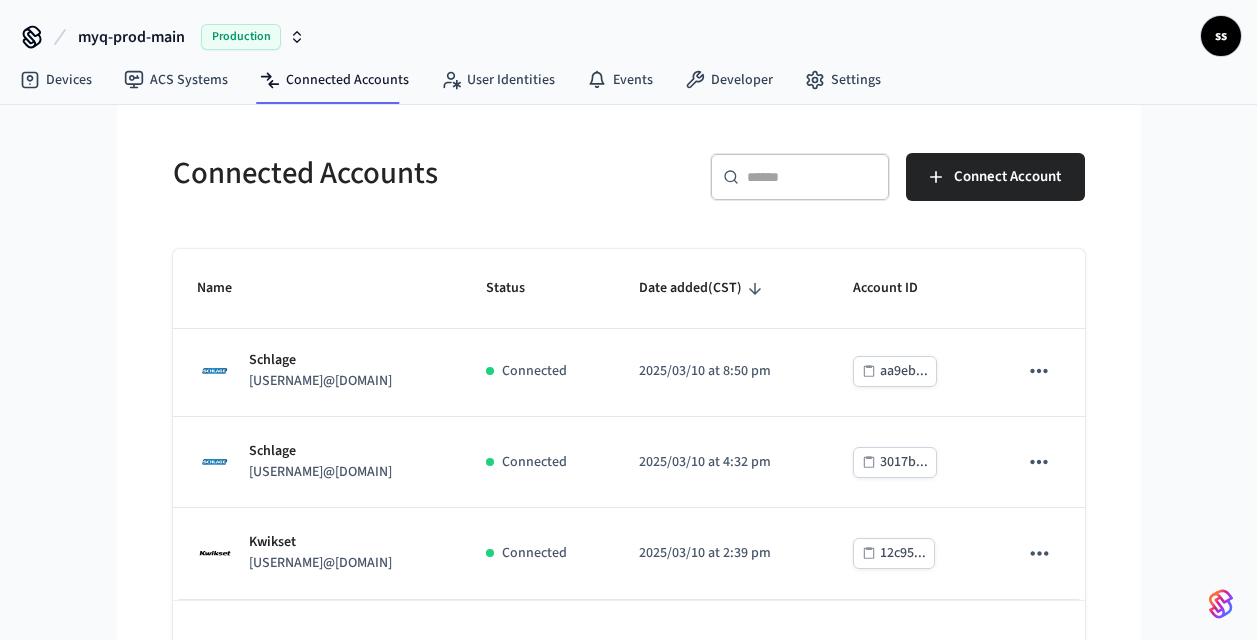 click on "Connected" at bounding box center (538, 553) 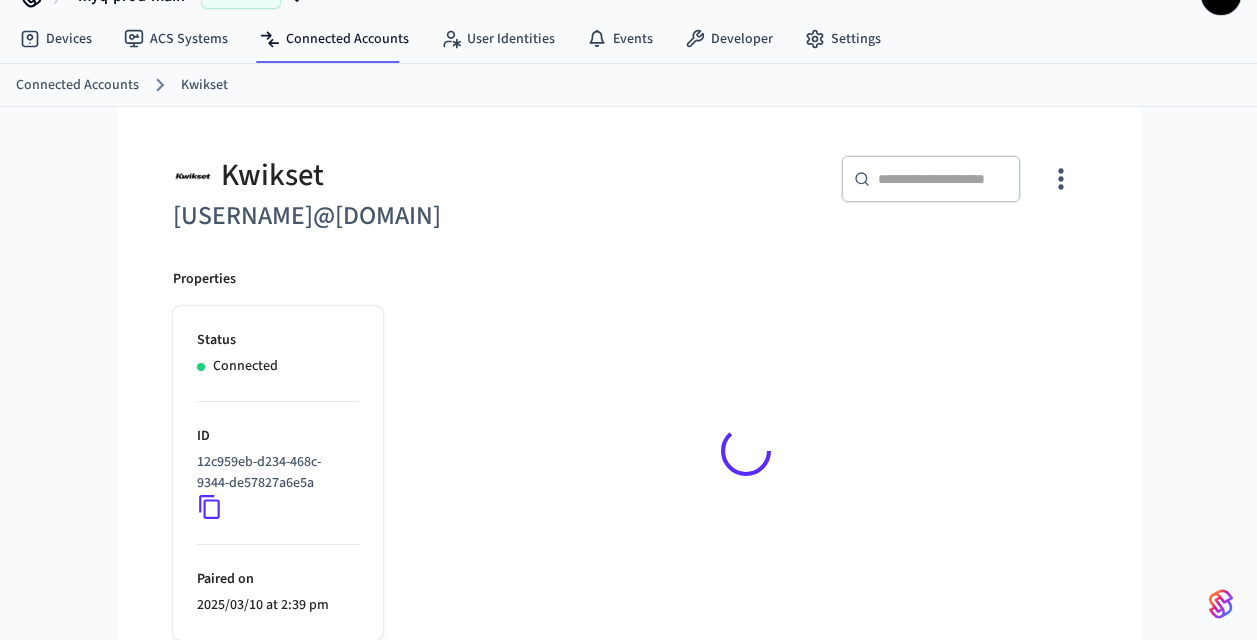 scroll, scrollTop: 182, scrollLeft: 0, axis: vertical 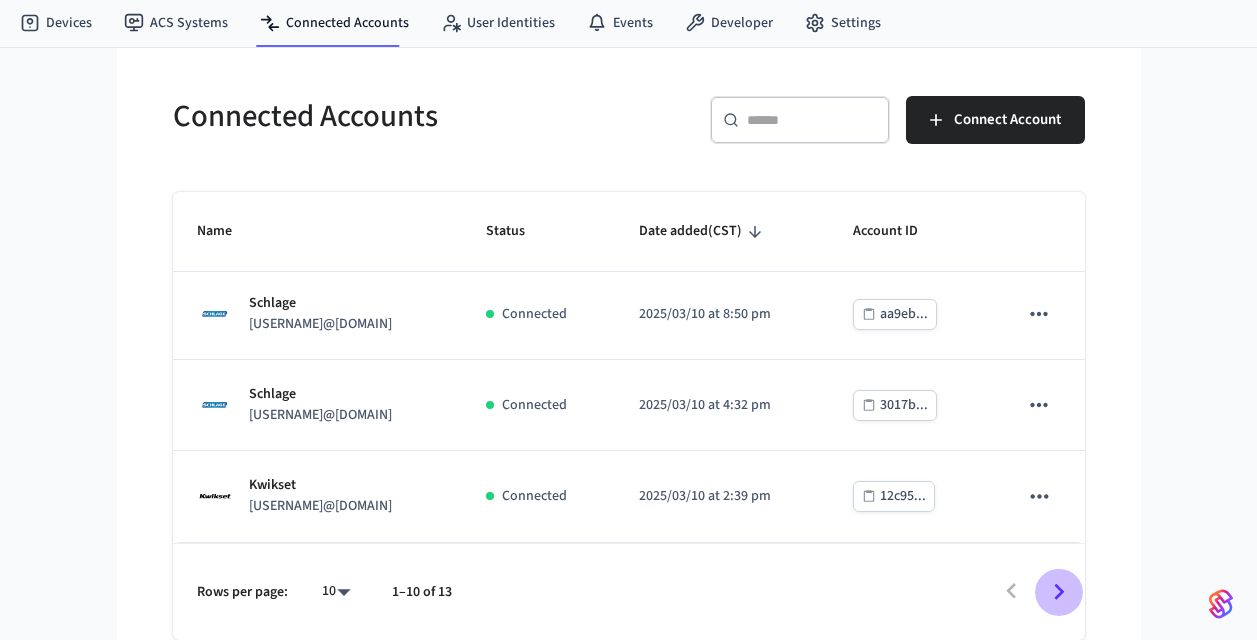 click 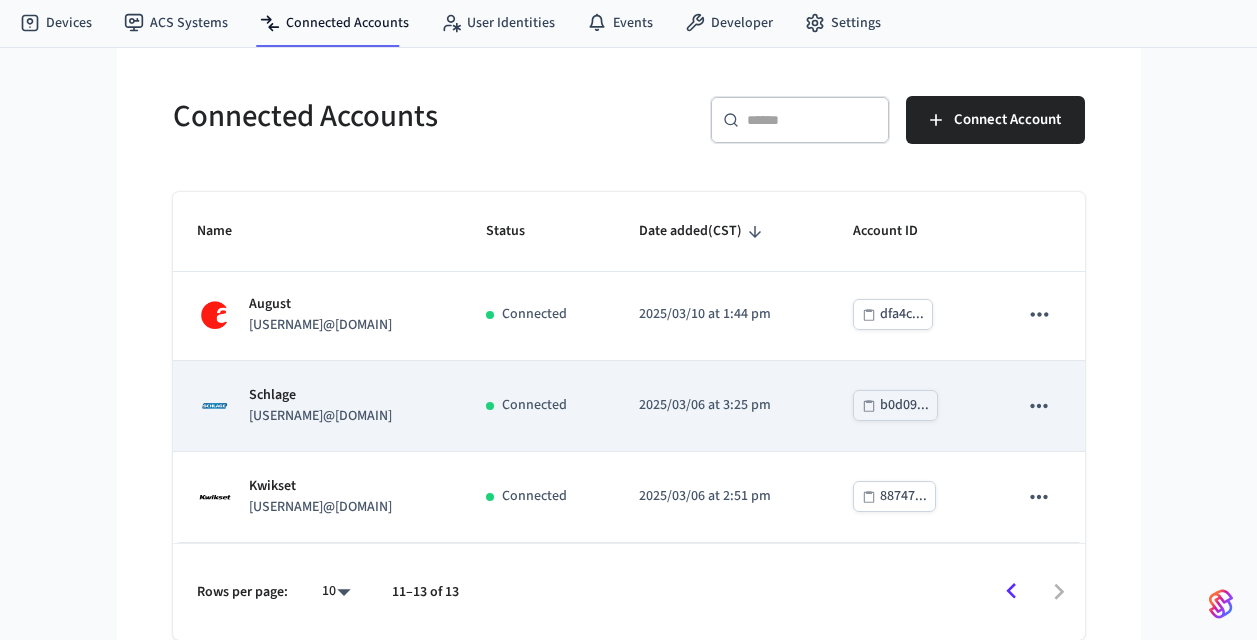 click on "Schlage schlage1@chamberlain.mailosaur.net" at bounding box center [317, 406] 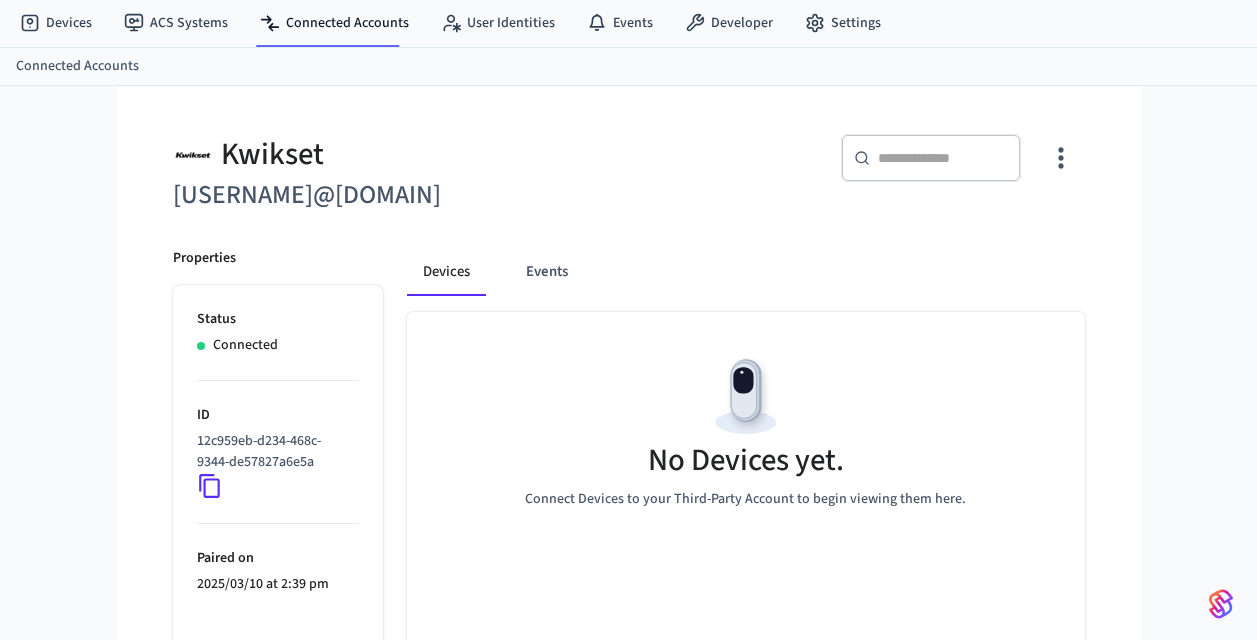 scroll, scrollTop: 0, scrollLeft: 0, axis: both 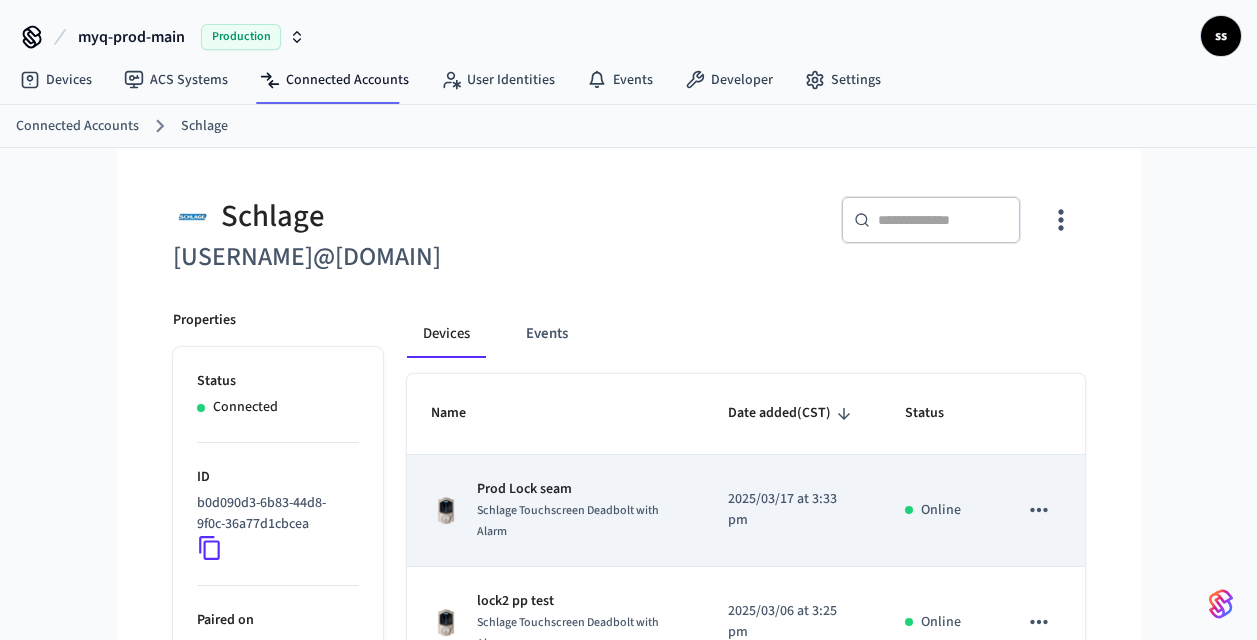 click on "Schlage Touchscreen Deadbolt with Alarm" at bounding box center (578, 521) 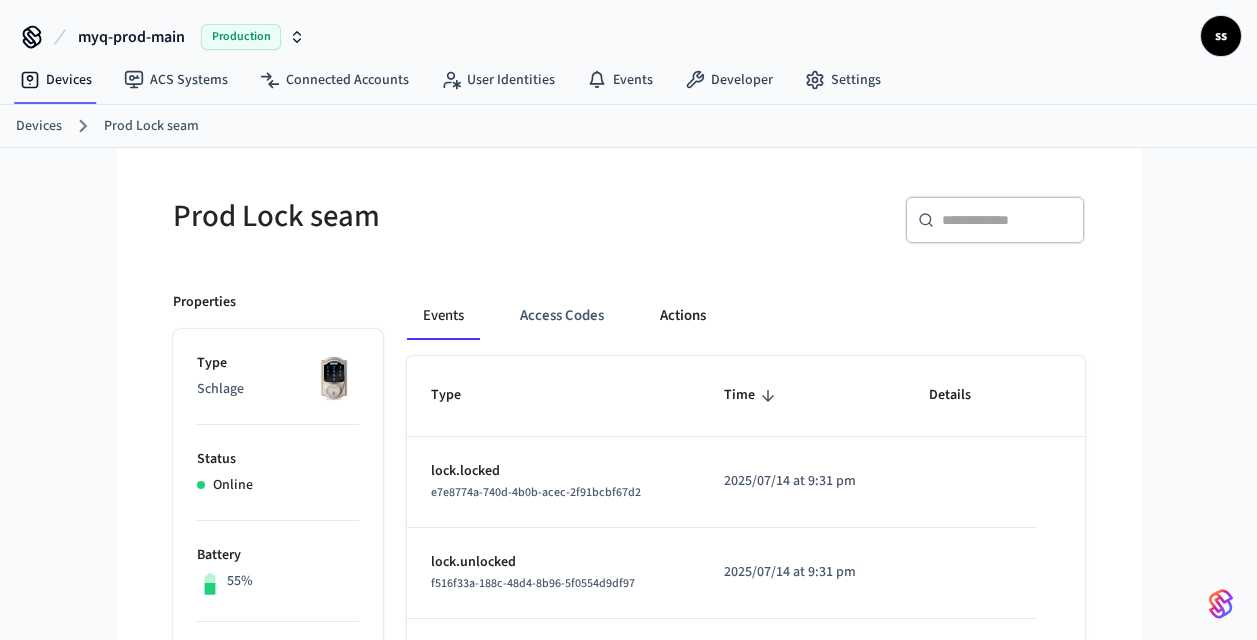 click on "Actions" at bounding box center (683, 316) 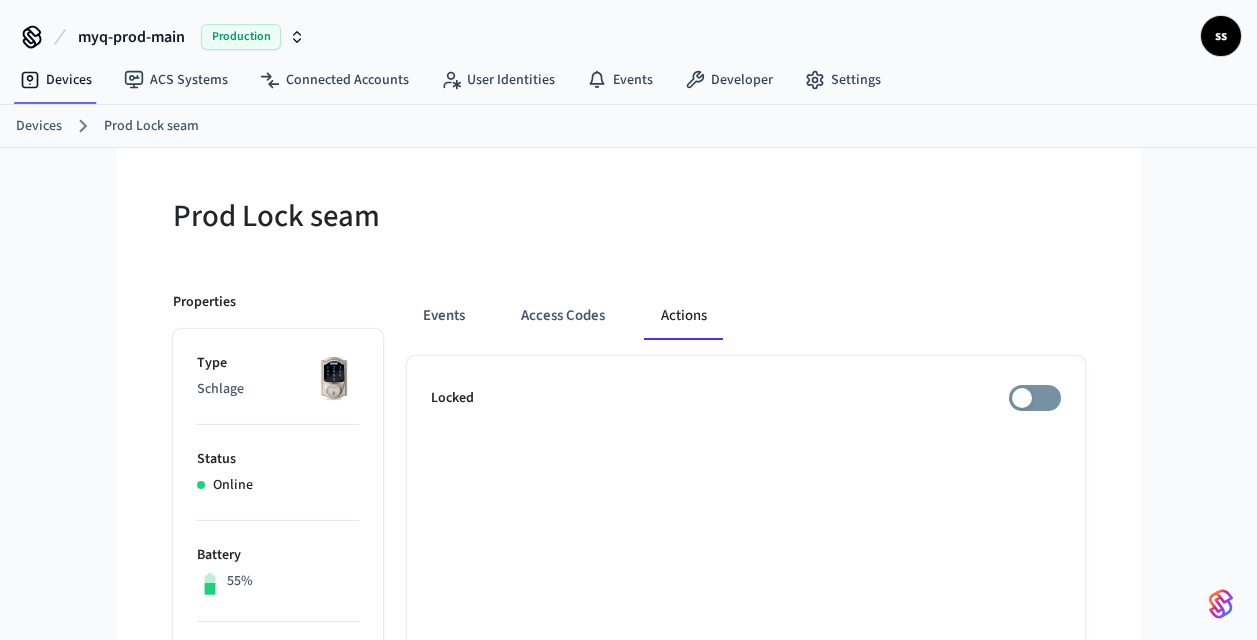 click on "Devices" at bounding box center (39, 126) 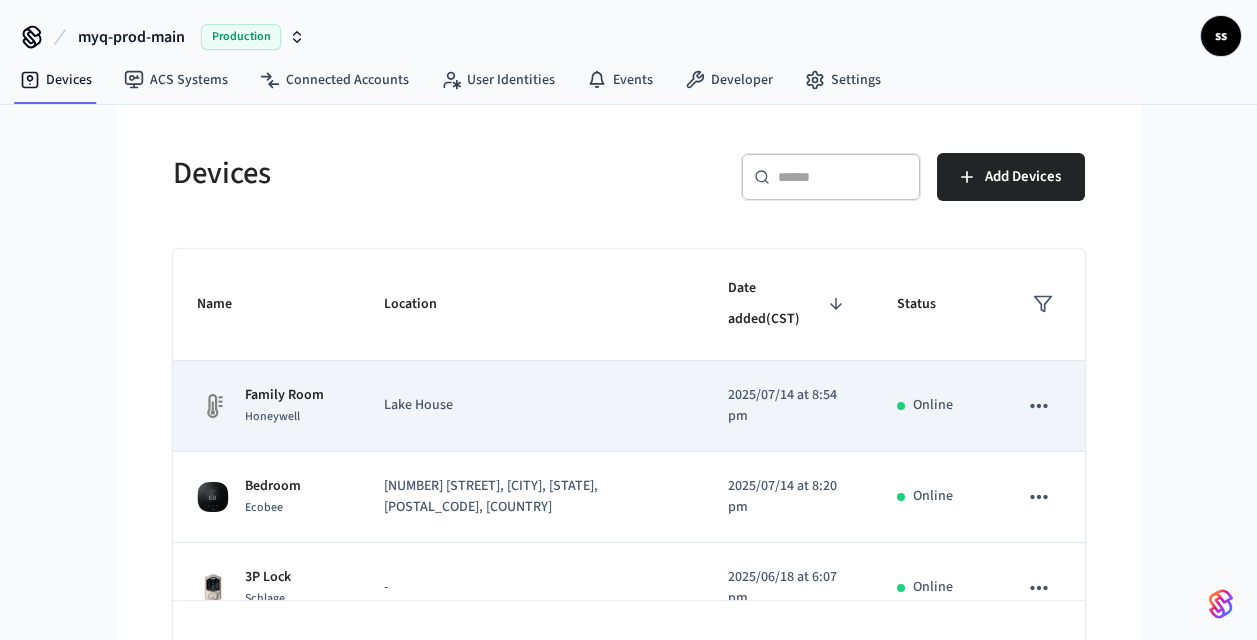 click on "Family Room Honeywell" at bounding box center [267, 406] 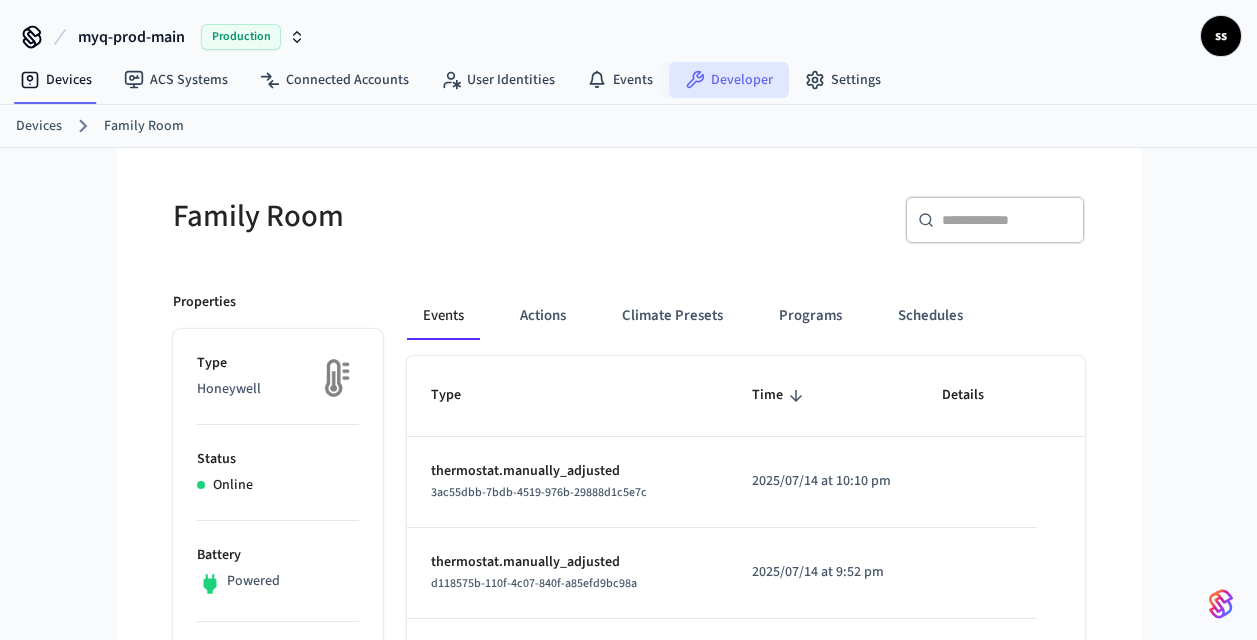 click on "Developer" at bounding box center [729, 80] 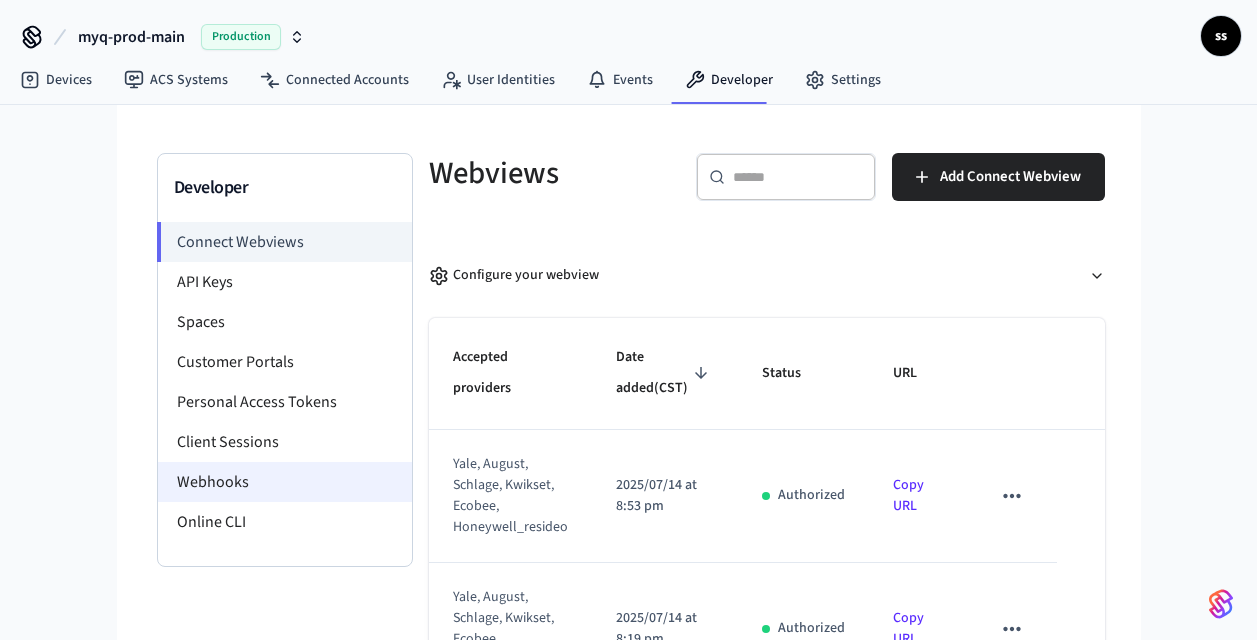 click on "Webhooks" at bounding box center (285, 482) 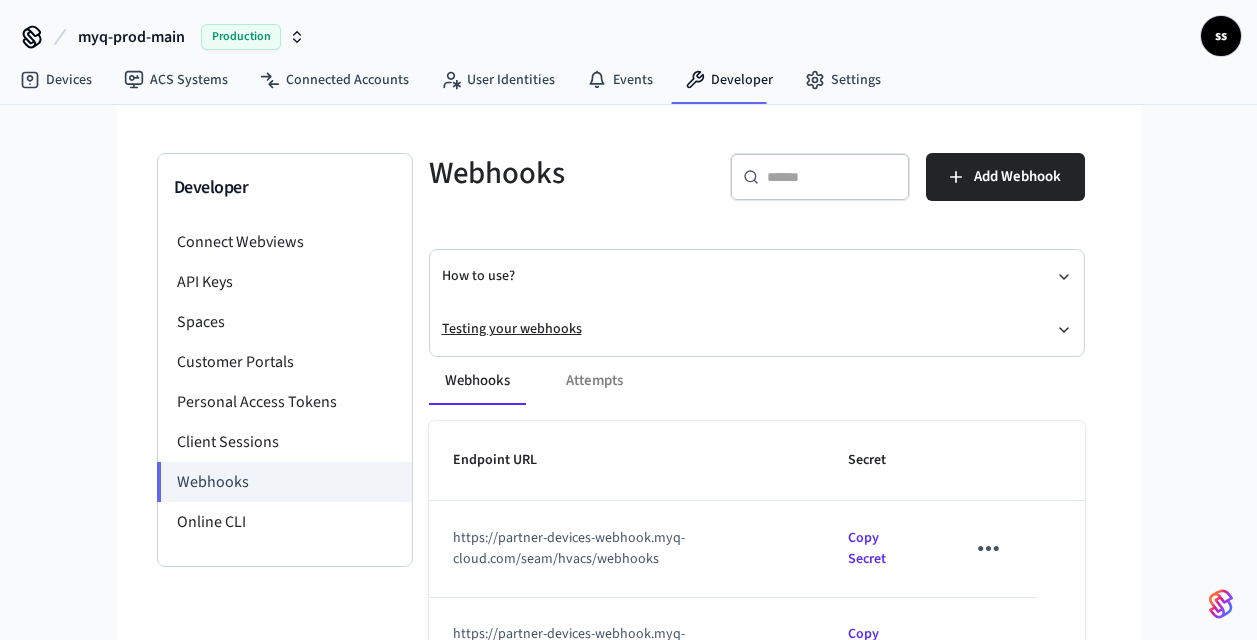 click on "Testing your webhooks" at bounding box center (757, 329) 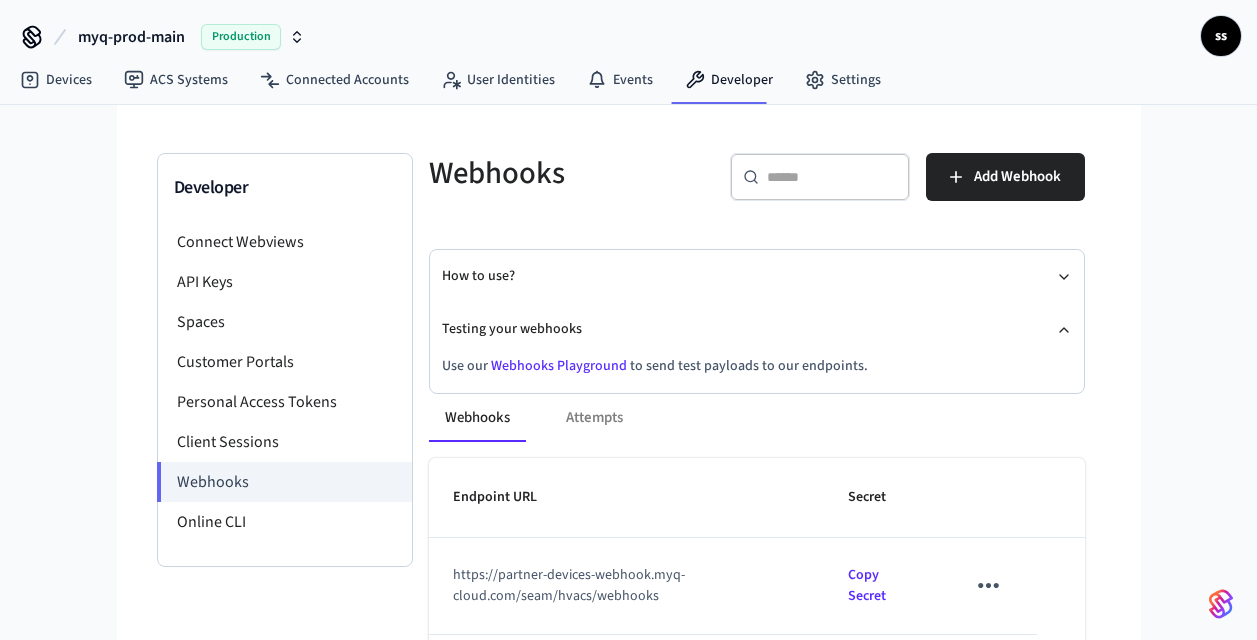 click on "Webhooks Playground" at bounding box center (559, 366) 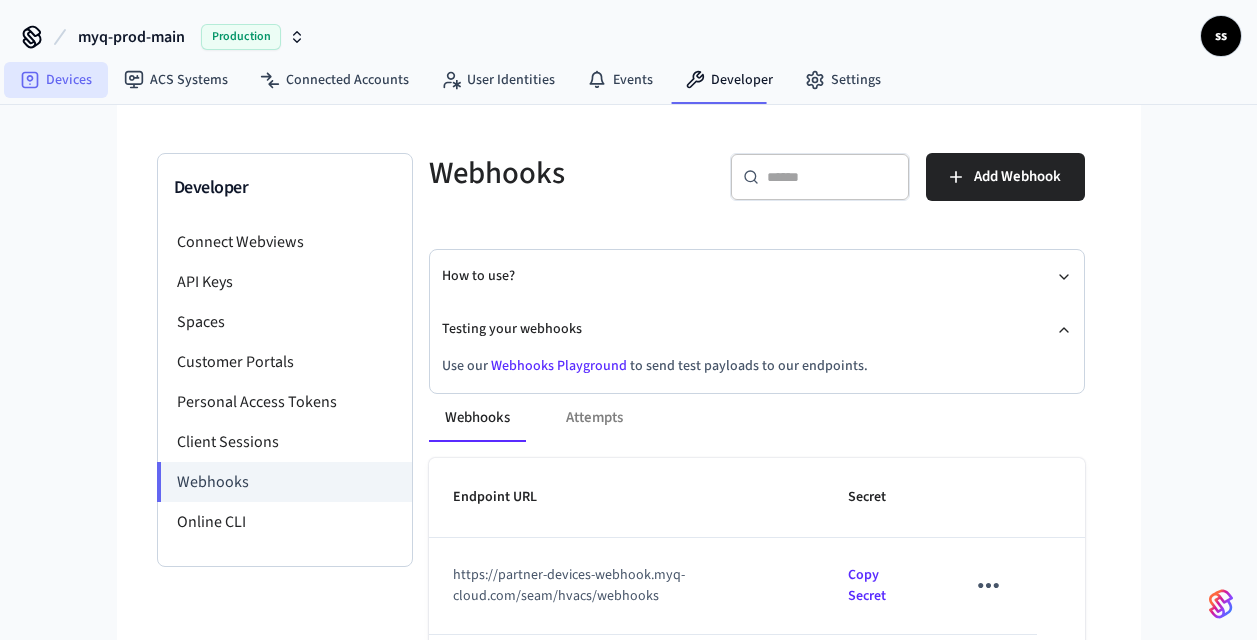 click on "Devices" at bounding box center [56, 80] 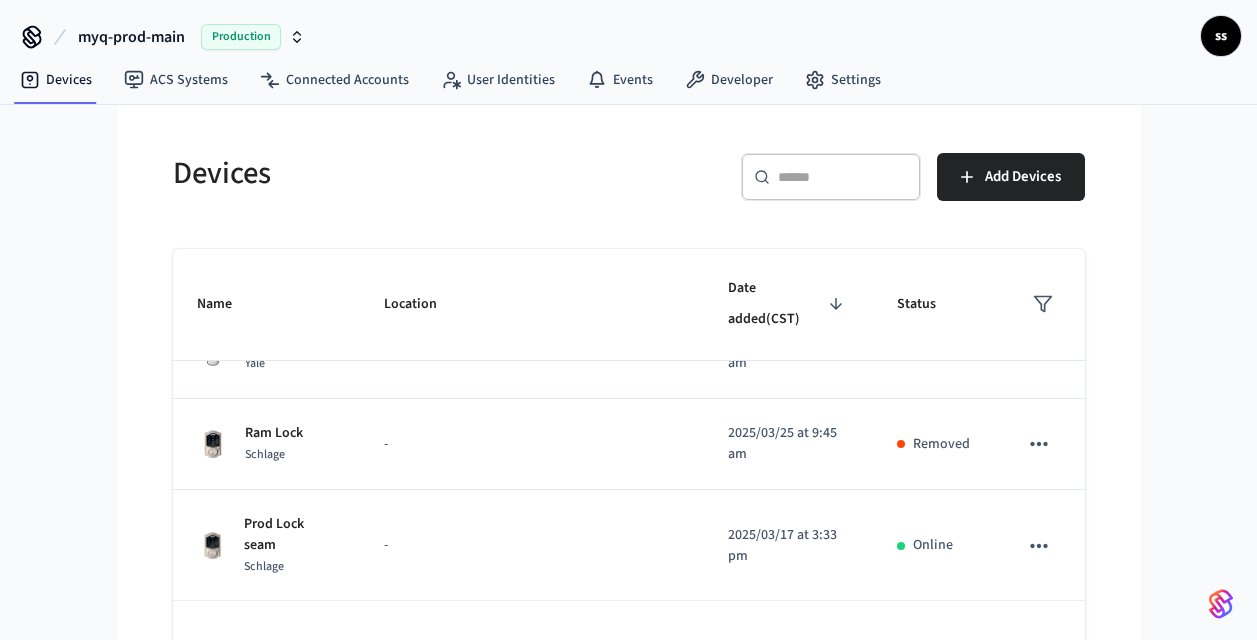 scroll, scrollTop: 604, scrollLeft: 0, axis: vertical 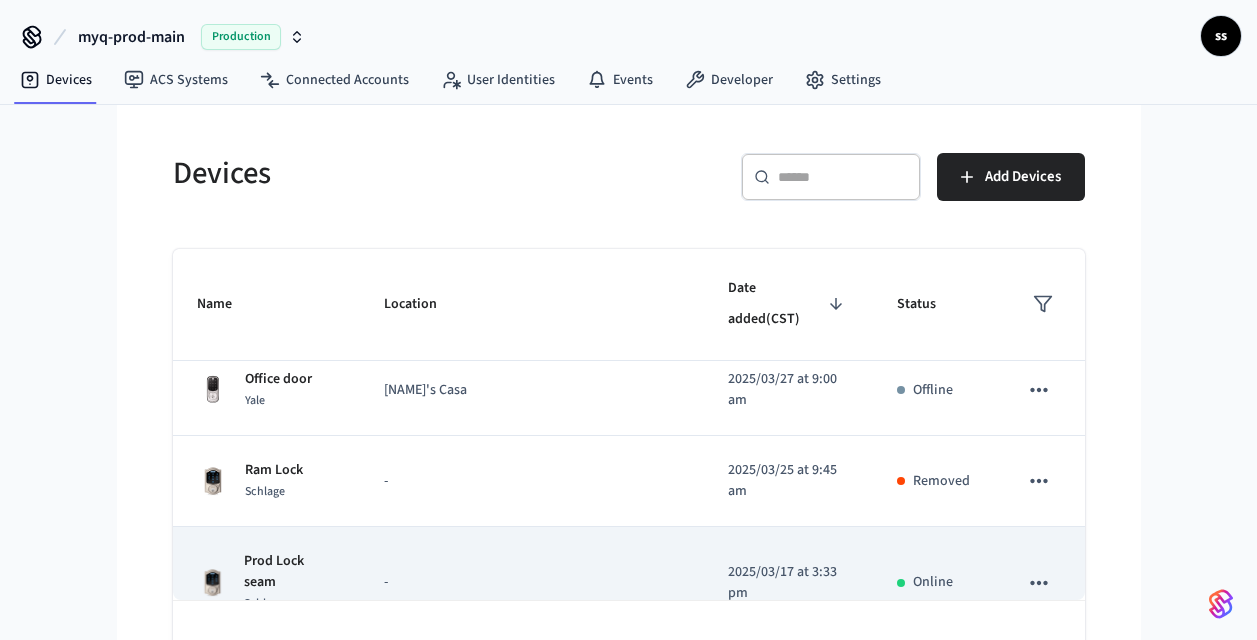 click on "-" at bounding box center (532, 582) 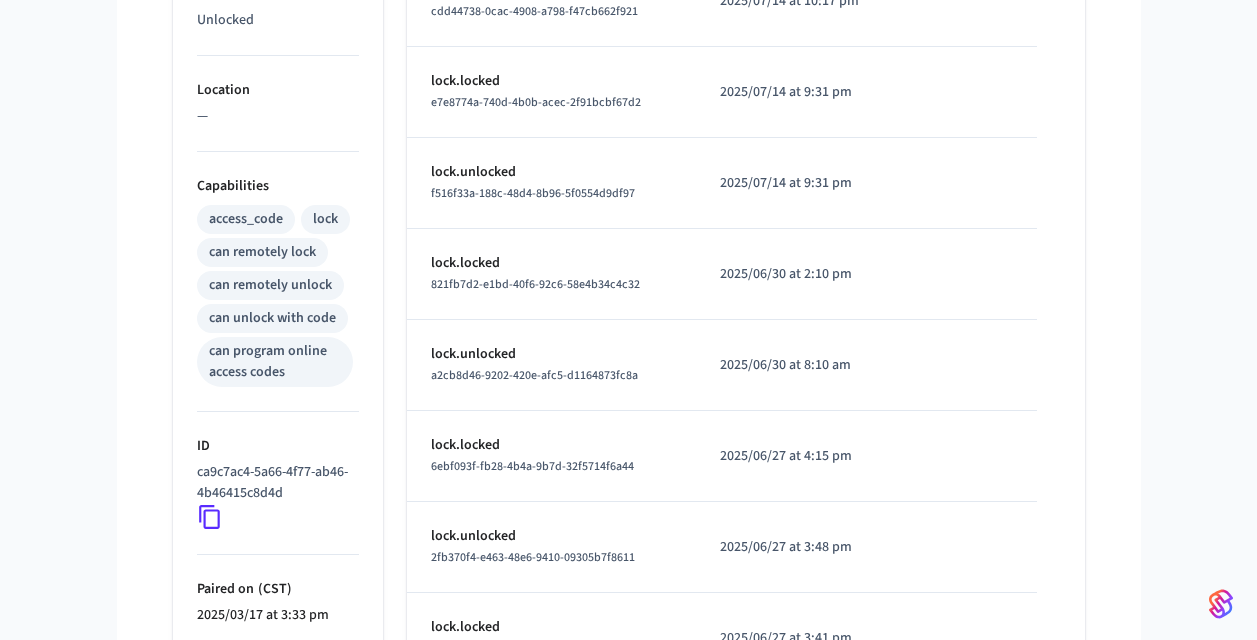 scroll, scrollTop: 662, scrollLeft: 0, axis: vertical 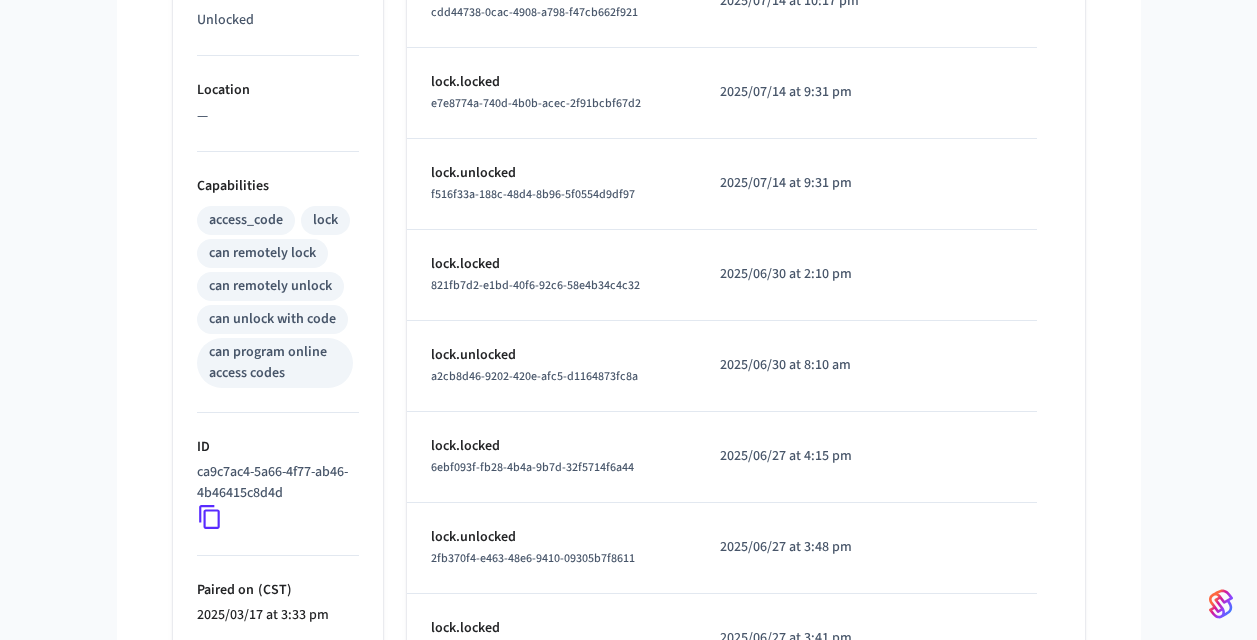 click 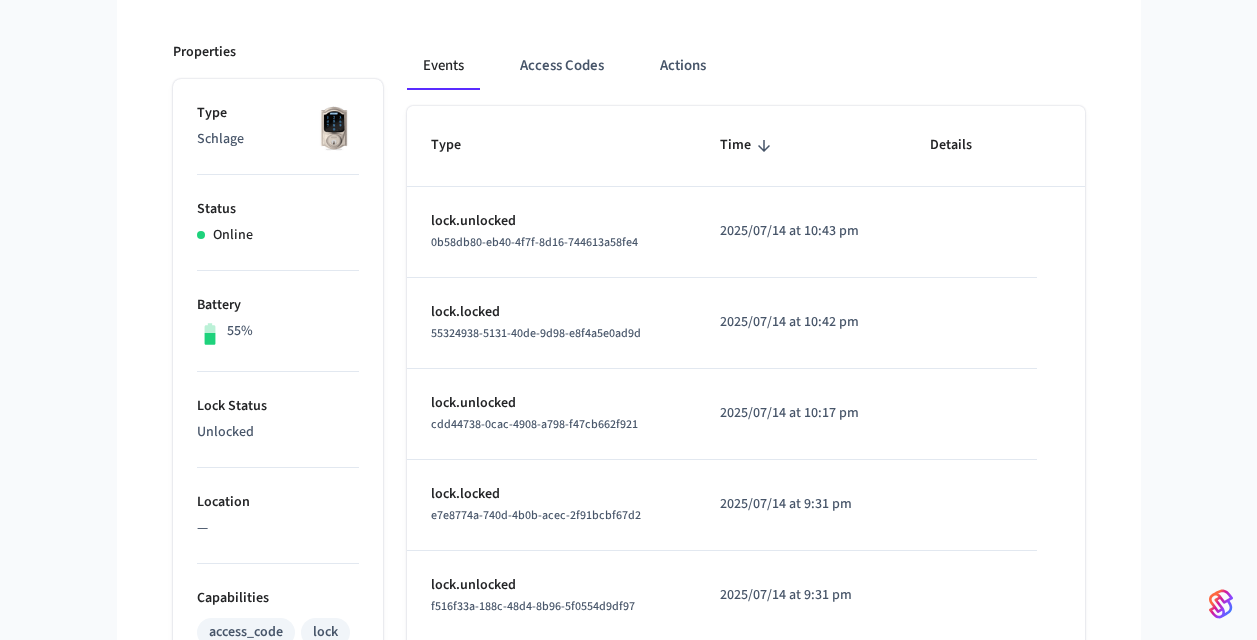 scroll, scrollTop: 0, scrollLeft: 0, axis: both 